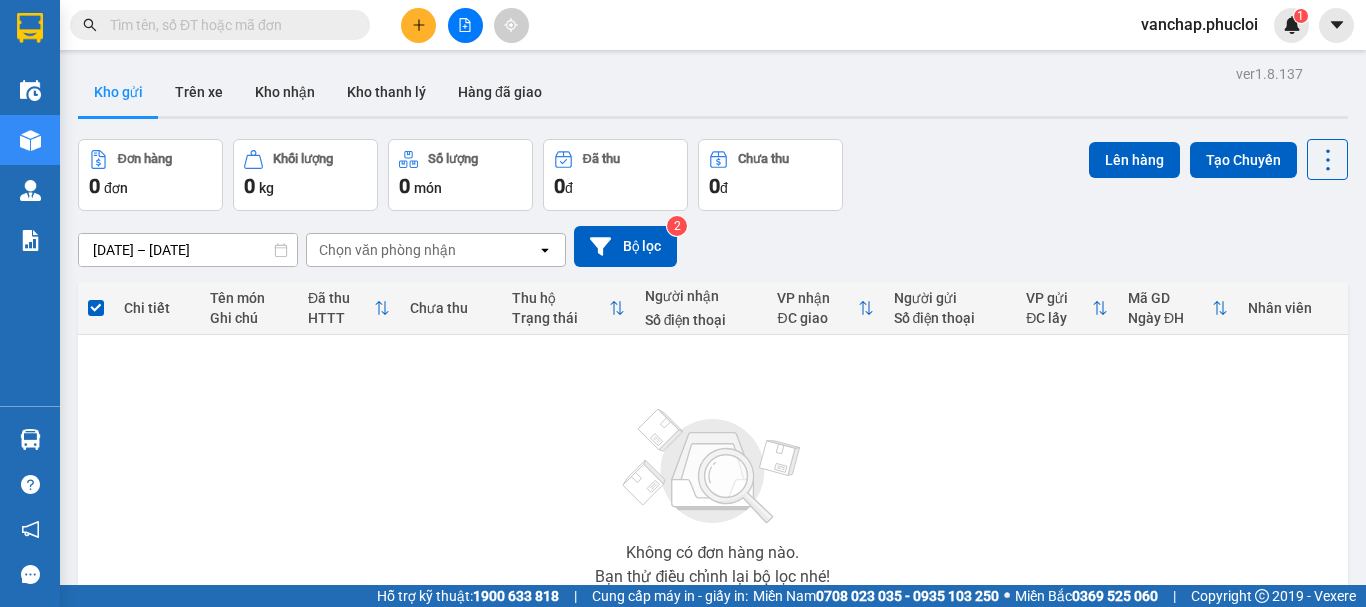 scroll, scrollTop: 0, scrollLeft: 0, axis: both 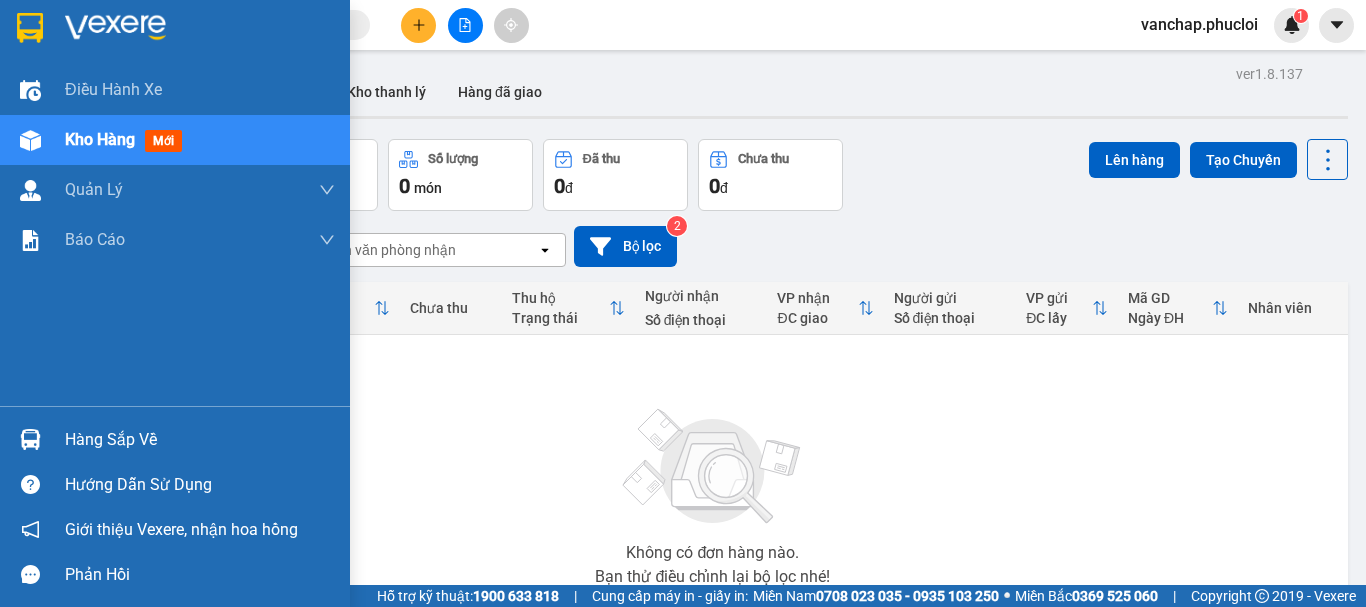 click on "Hàng sắp về" at bounding box center [200, 440] 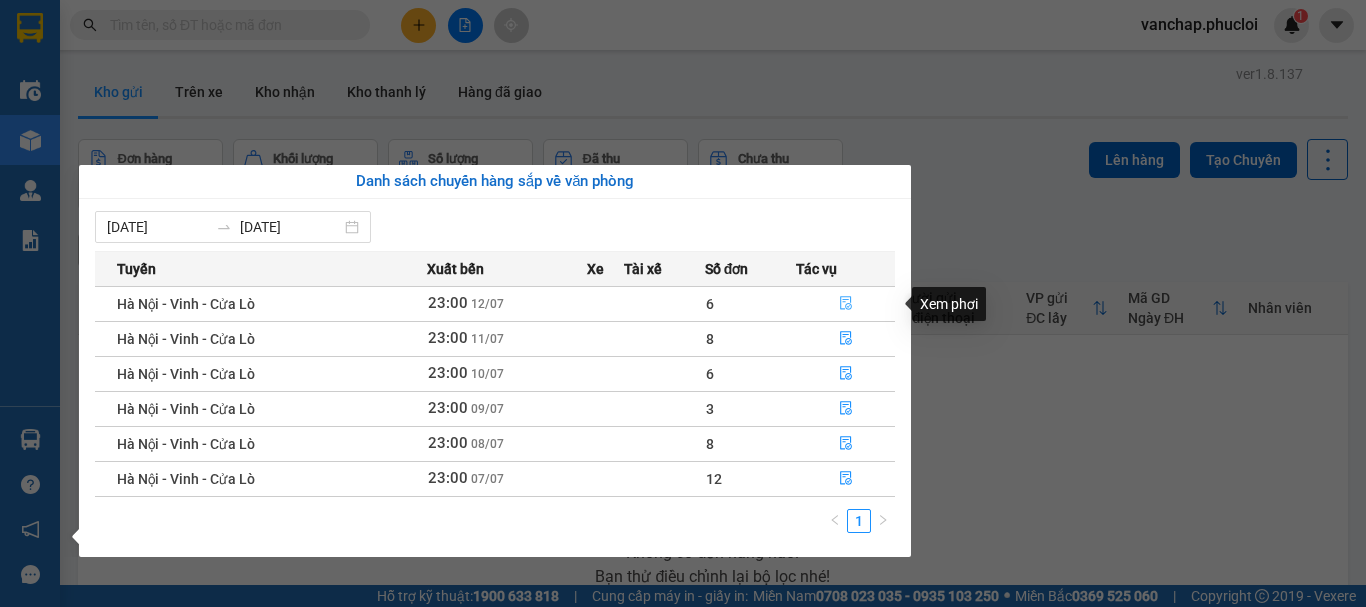 click 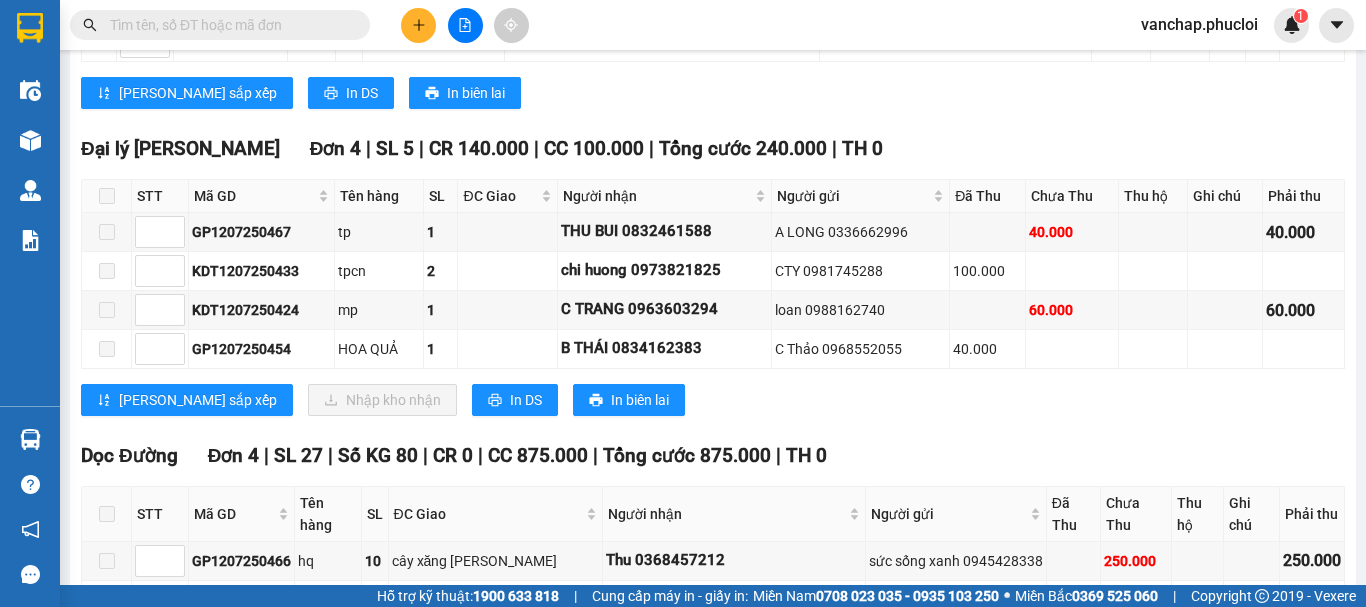 scroll, scrollTop: 2599, scrollLeft: 0, axis: vertical 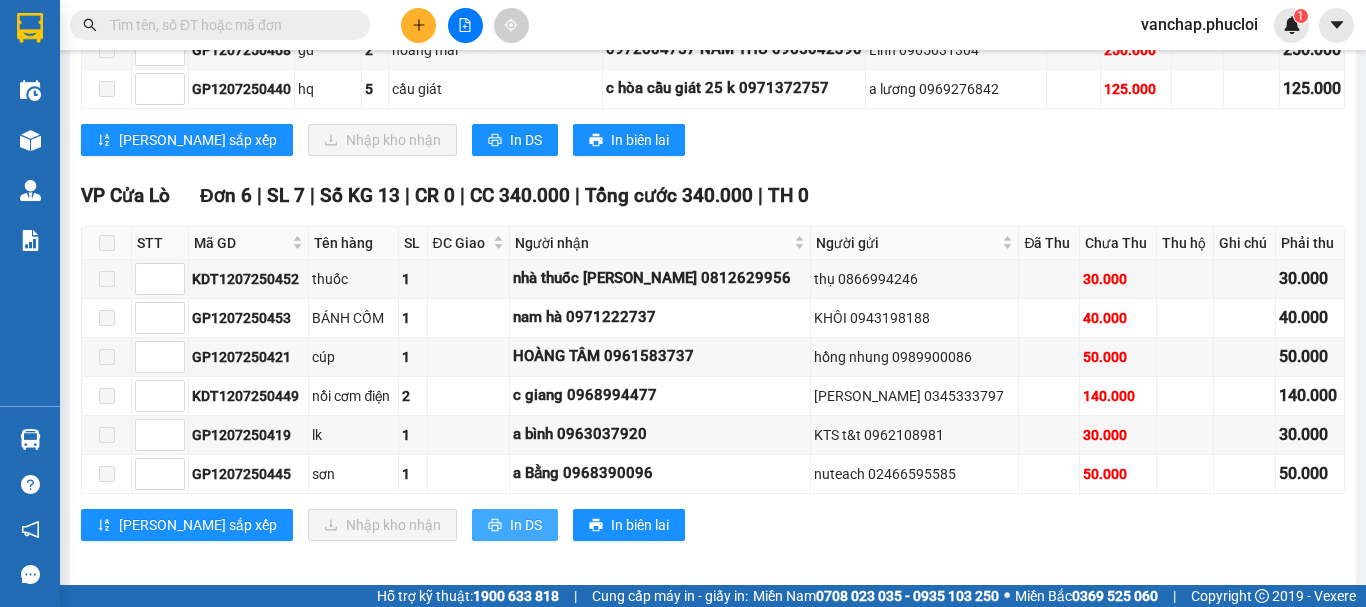 click on "In DS" at bounding box center (515, 525) 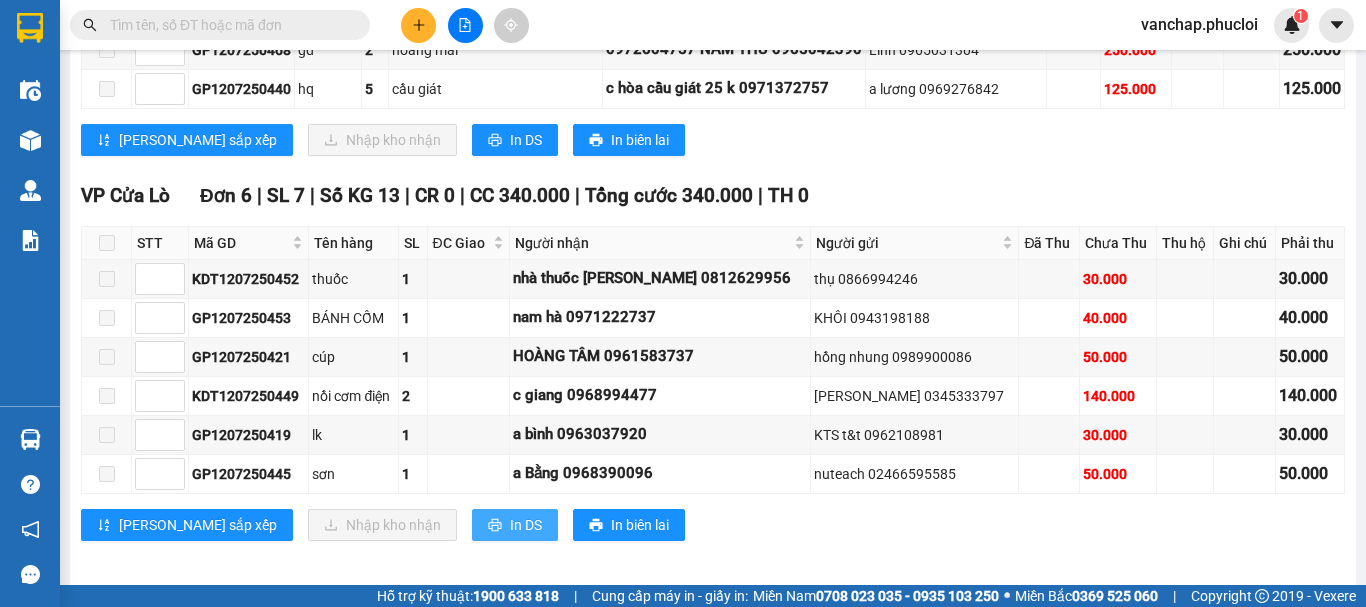 scroll, scrollTop: 0, scrollLeft: 0, axis: both 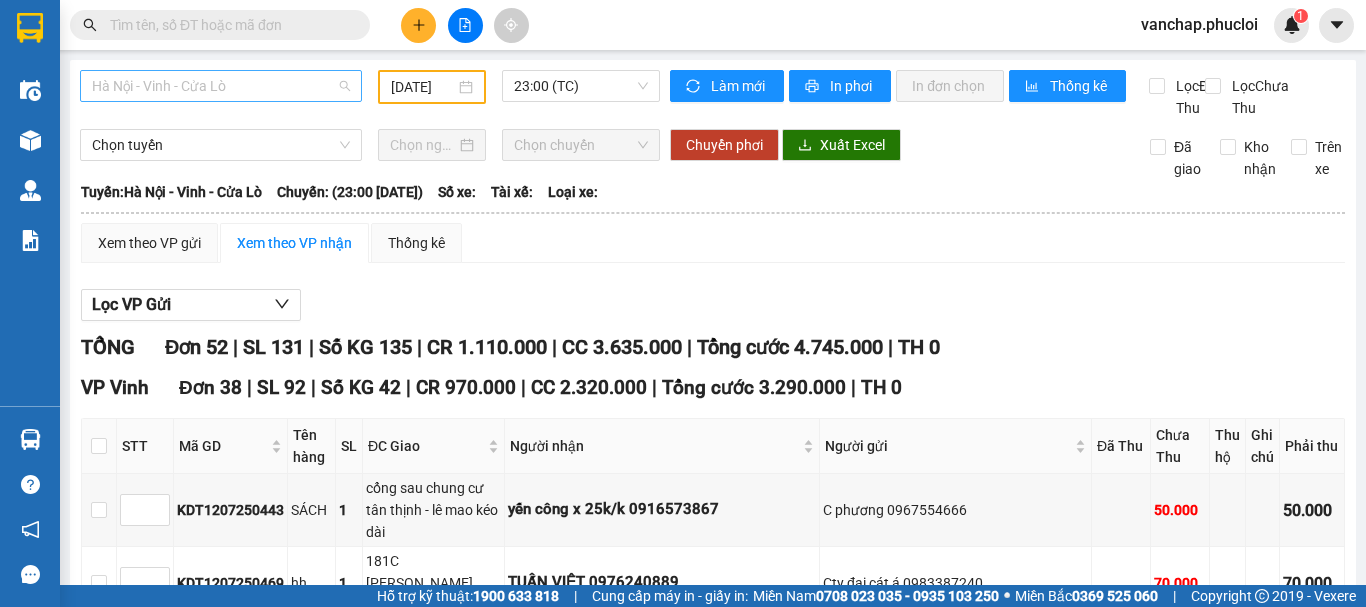 click on "Hà Nội - Vinh - Cửa Lò" at bounding box center (221, 86) 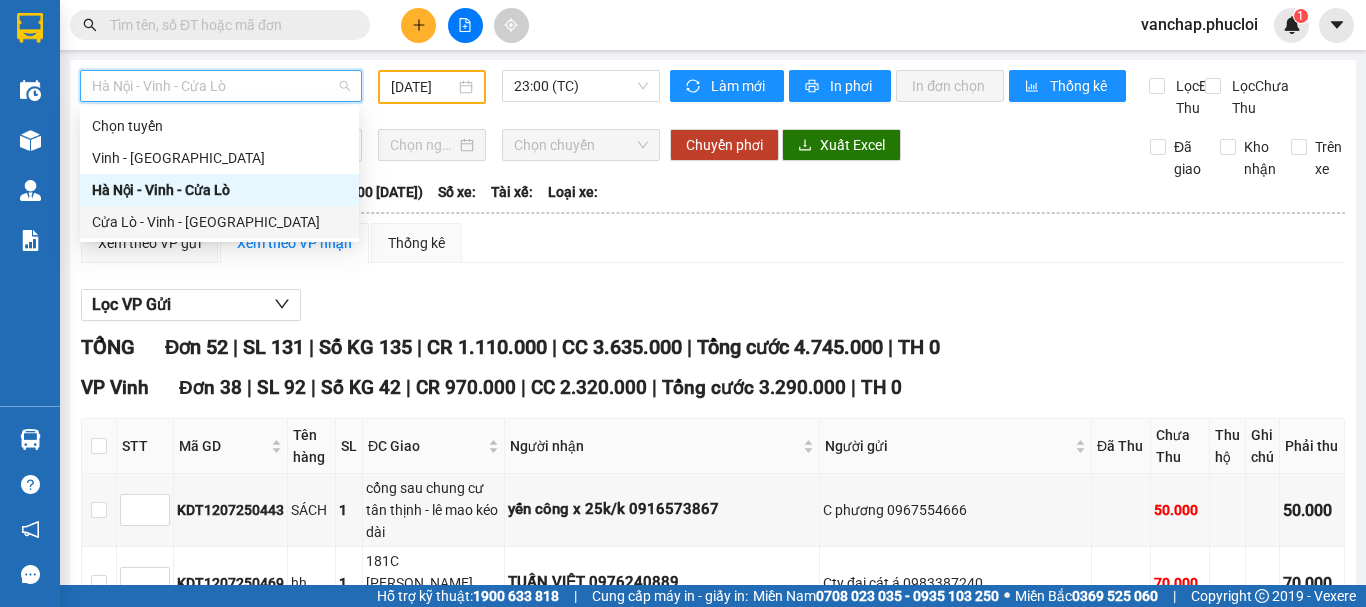 click on "Cửa Lò - Vinh - [GEOGRAPHIC_DATA]" at bounding box center (219, 222) 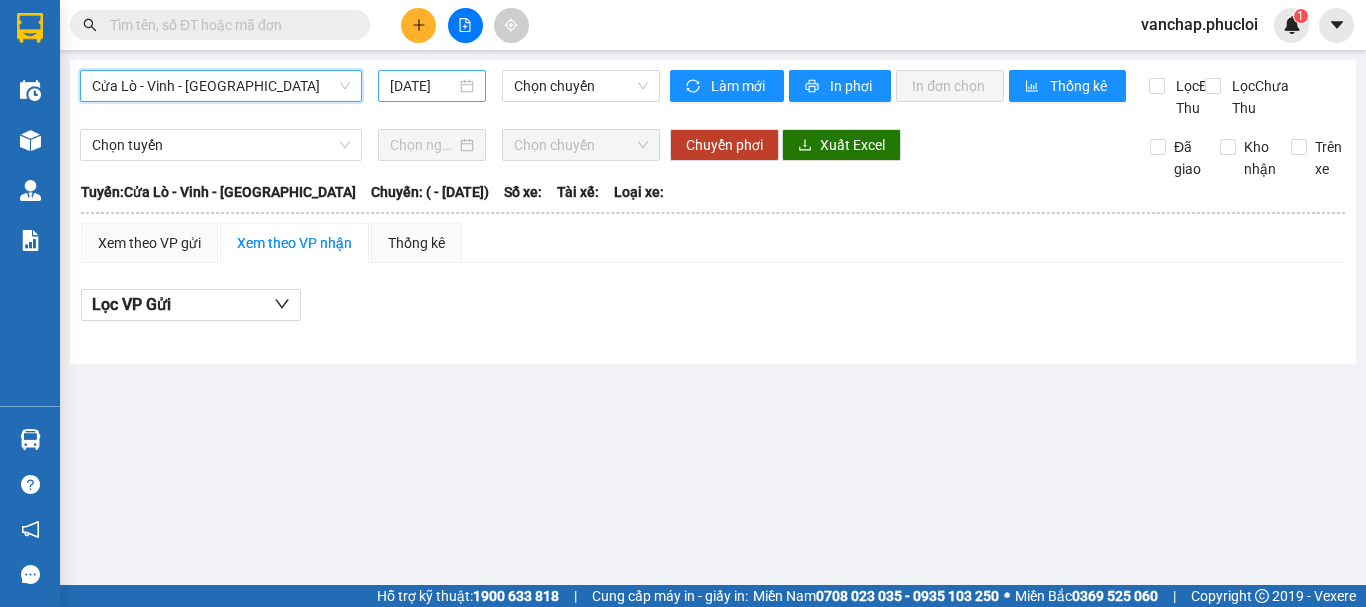 click on "[DATE]" at bounding box center (432, 86) 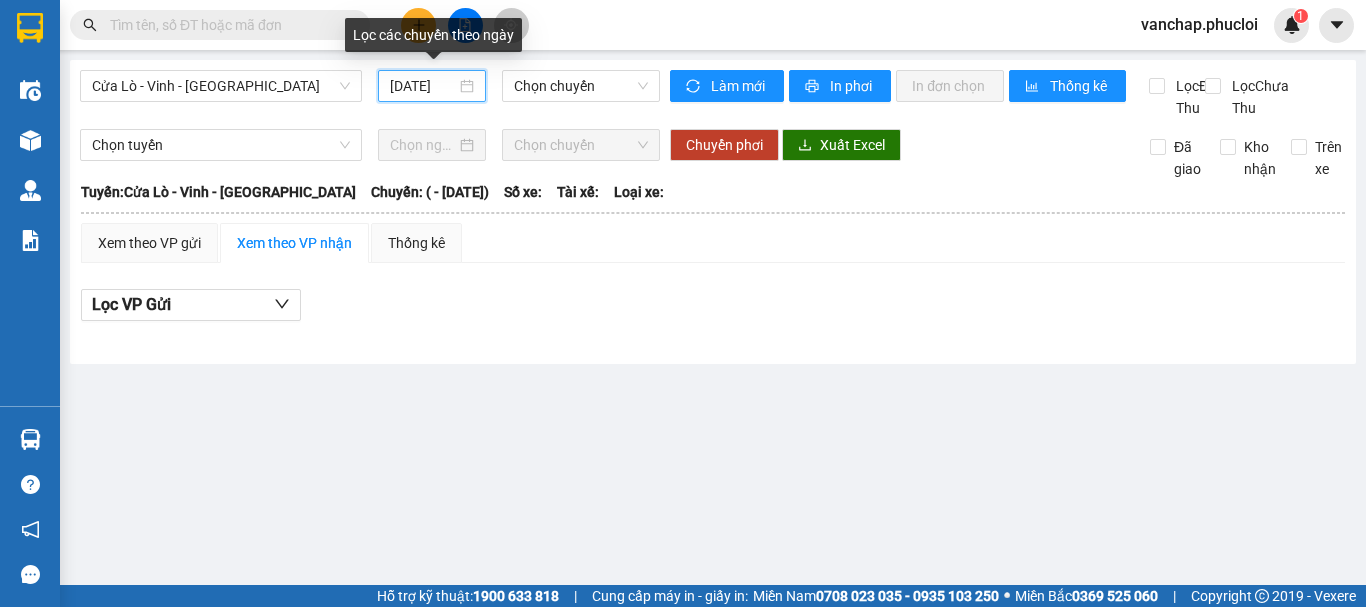 scroll, scrollTop: 0, scrollLeft: 5, axis: horizontal 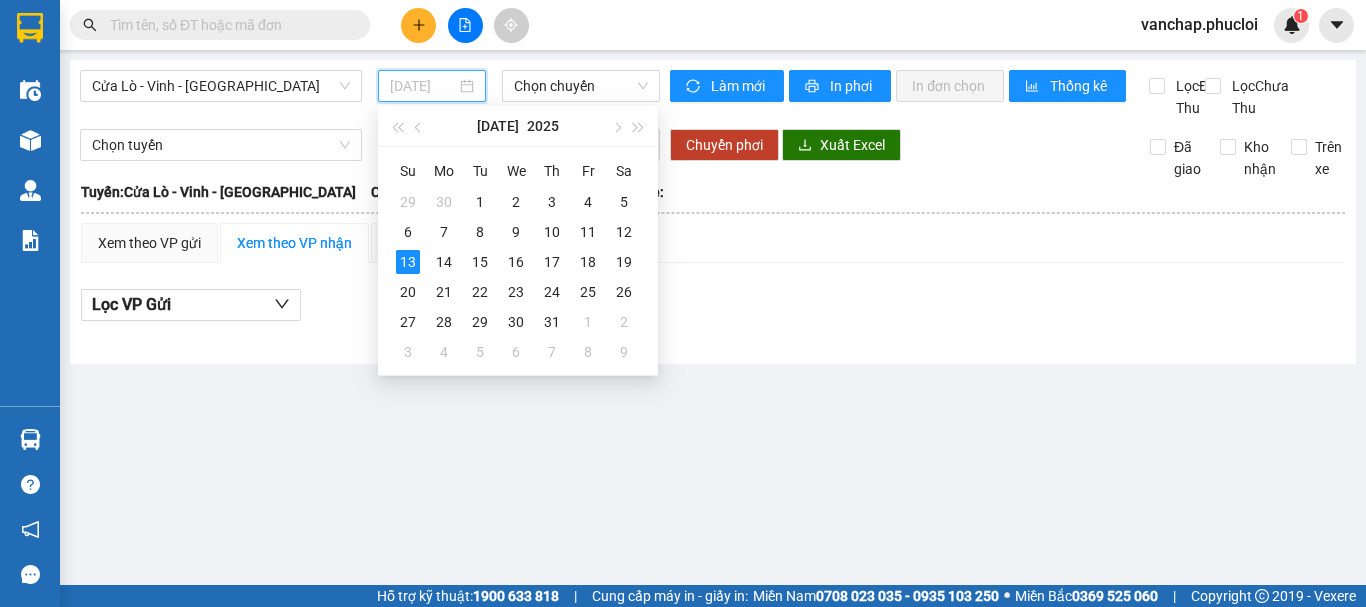 type on "[DATE]" 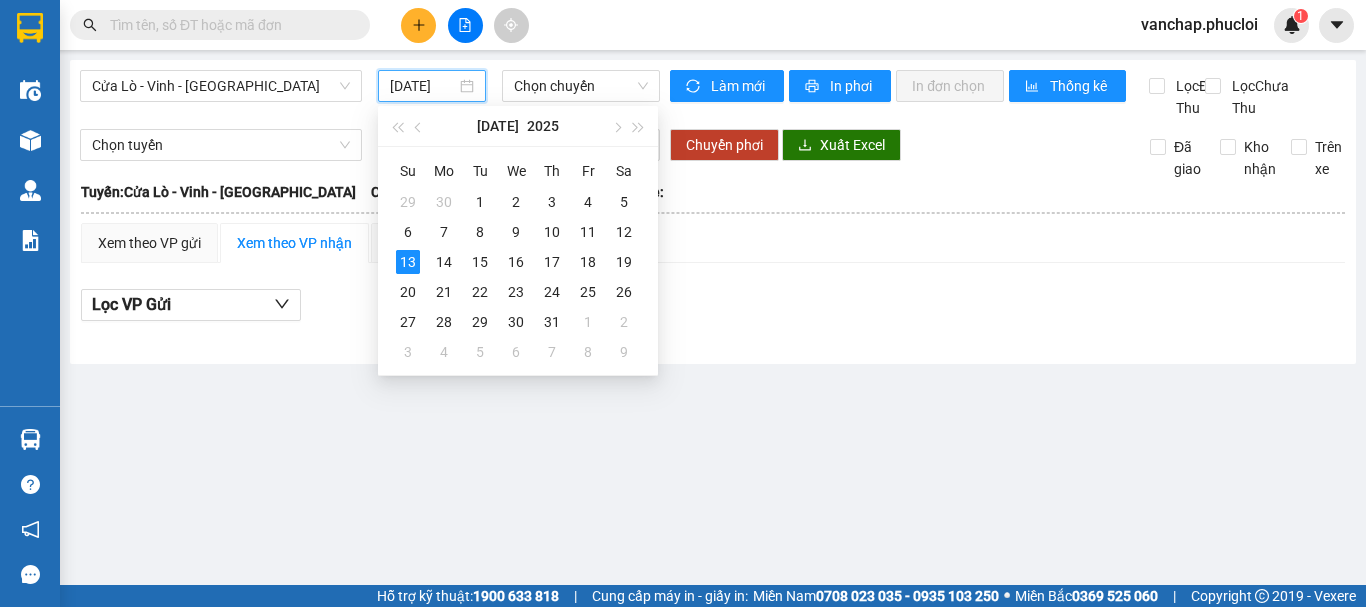 scroll, scrollTop: 0, scrollLeft: 0, axis: both 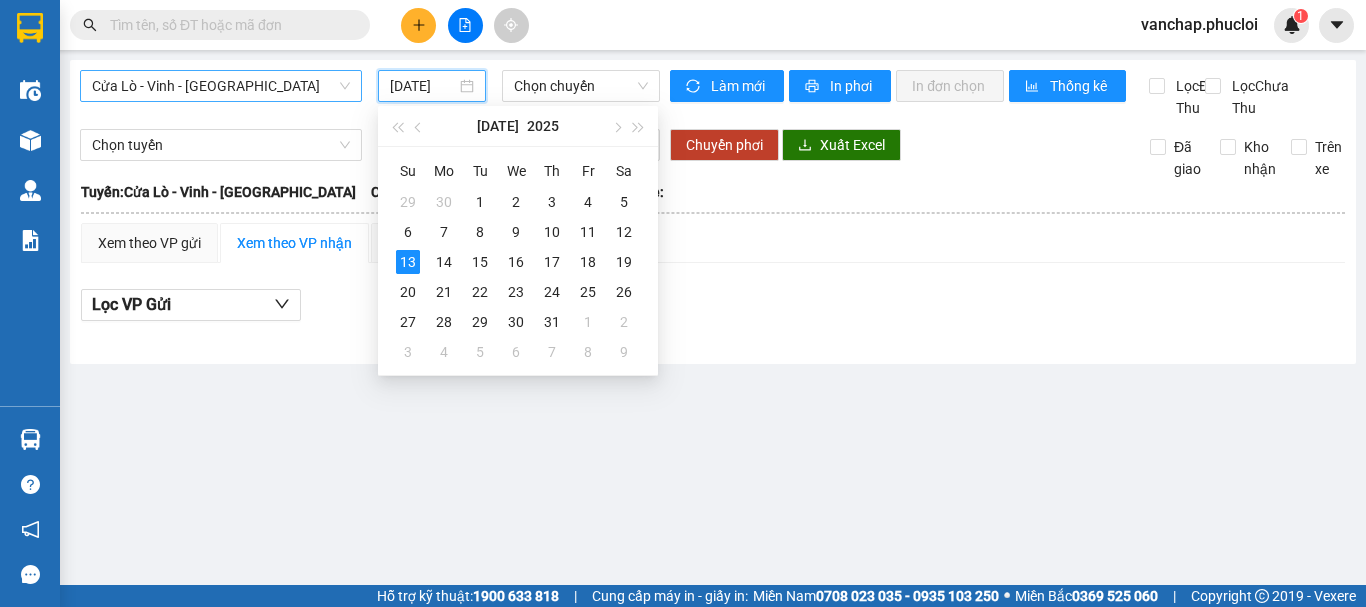 click on "Cửa Lò - Vinh - [GEOGRAPHIC_DATA]" at bounding box center (221, 86) 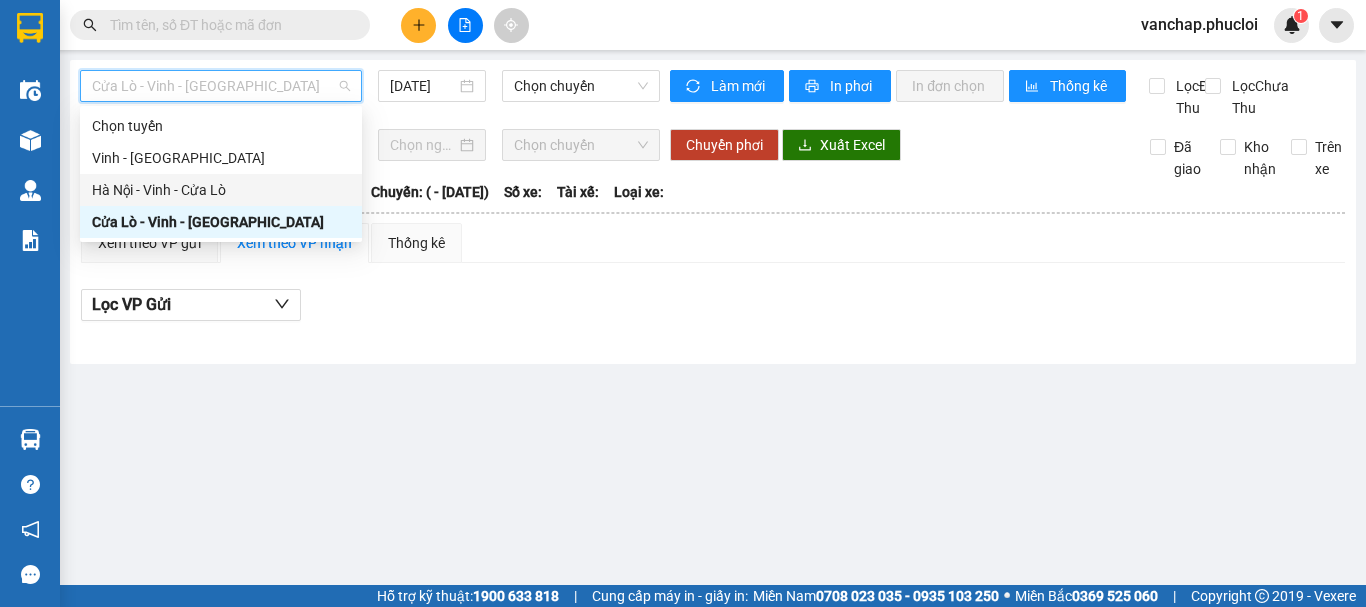 drag, startPoint x: 162, startPoint y: 198, endPoint x: 235, endPoint y: 154, distance: 85.23497 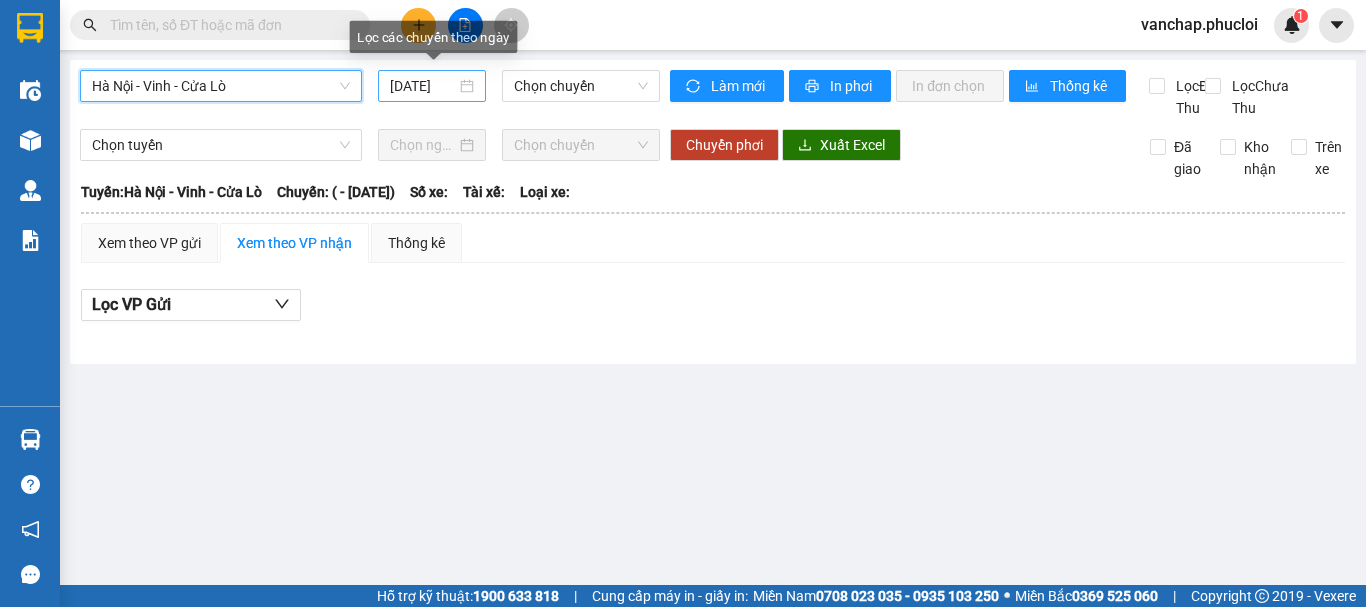 click on "[DATE]" at bounding box center [432, 86] 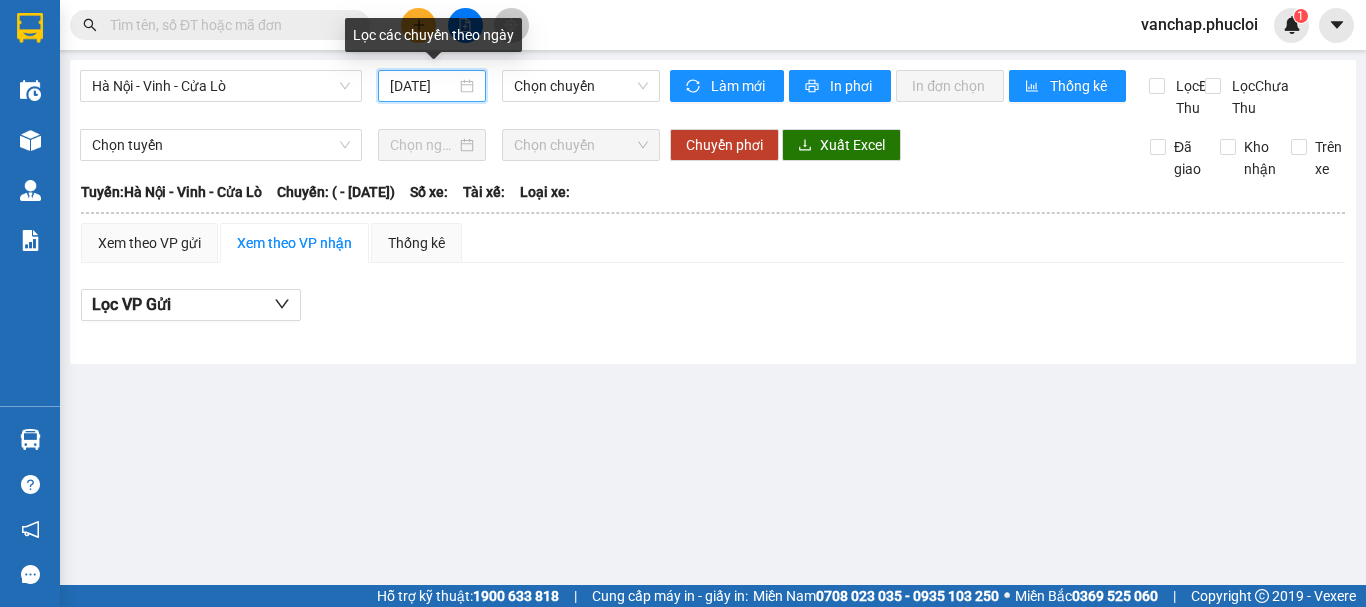 scroll, scrollTop: 0, scrollLeft: 5, axis: horizontal 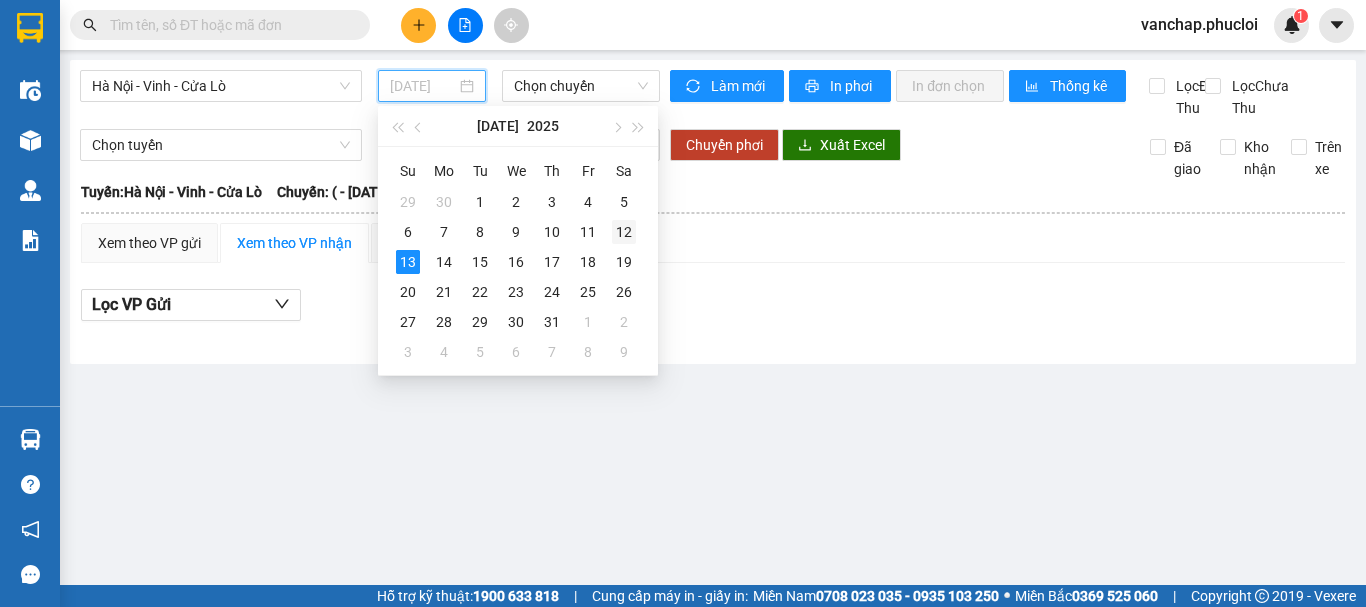 click on "12" at bounding box center [624, 232] 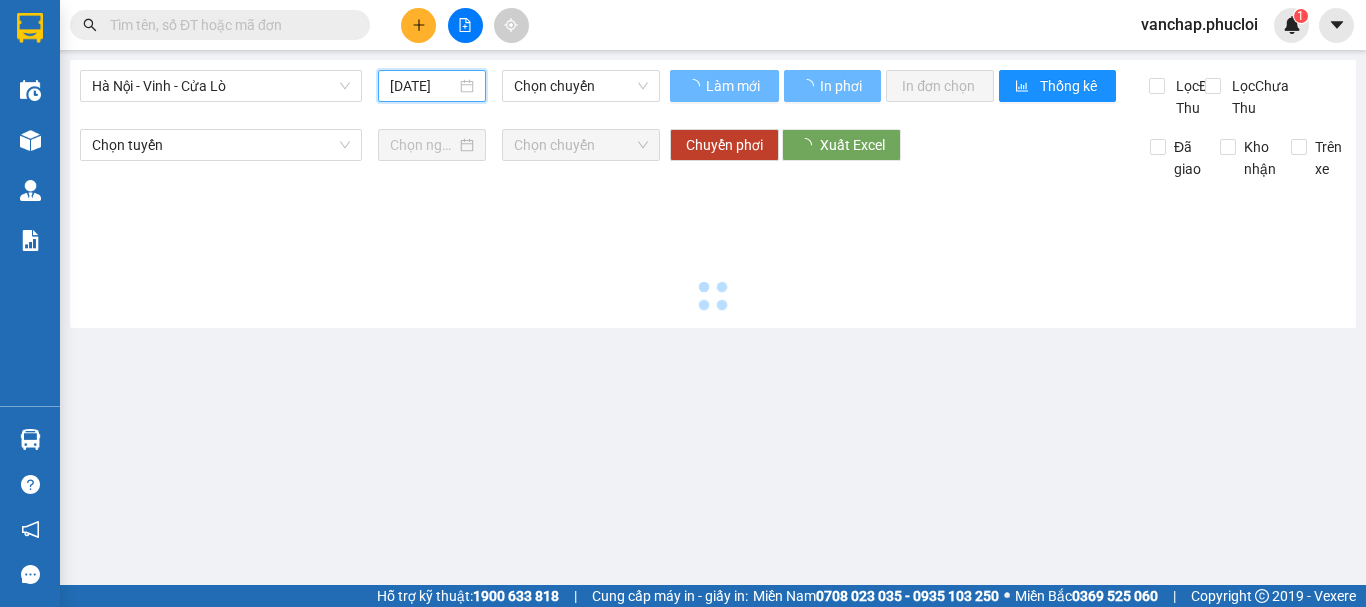 type on "[DATE]" 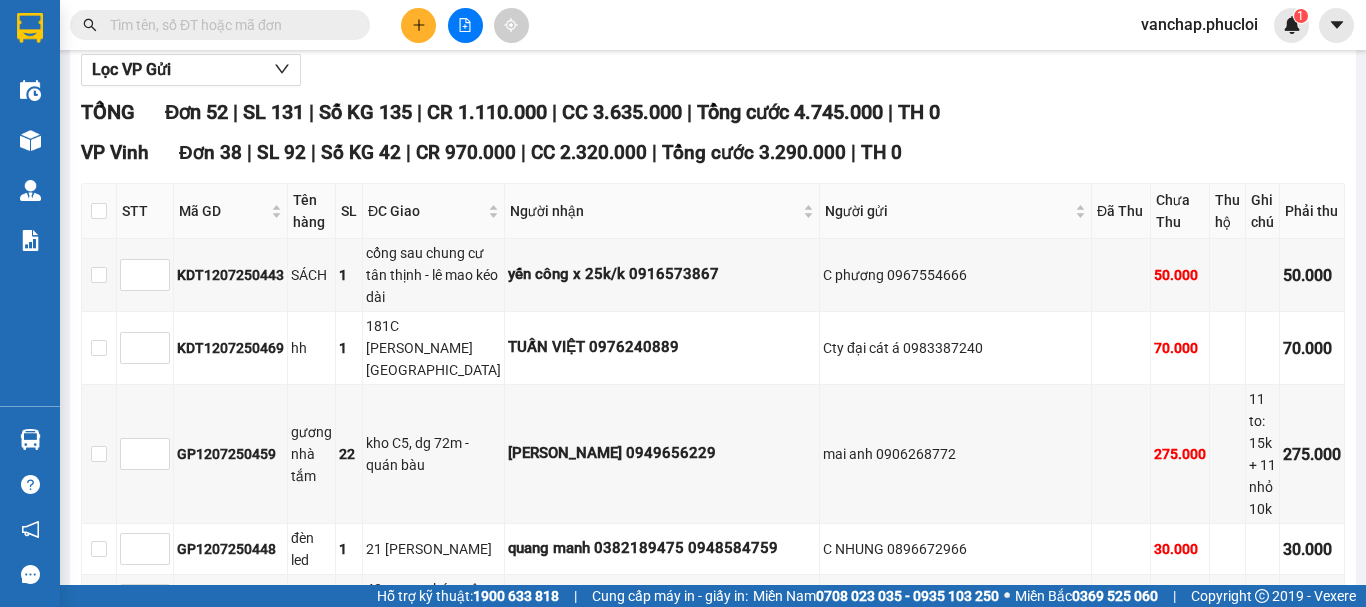 scroll, scrollTop: 200, scrollLeft: 0, axis: vertical 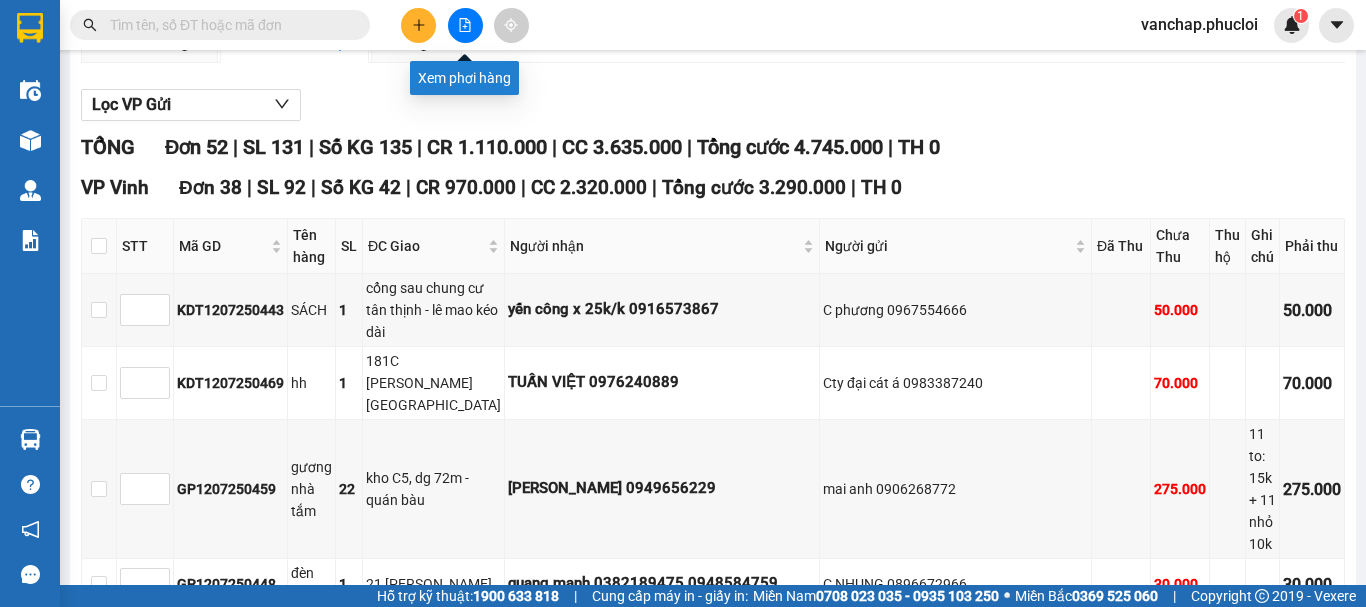 click at bounding box center (465, 25) 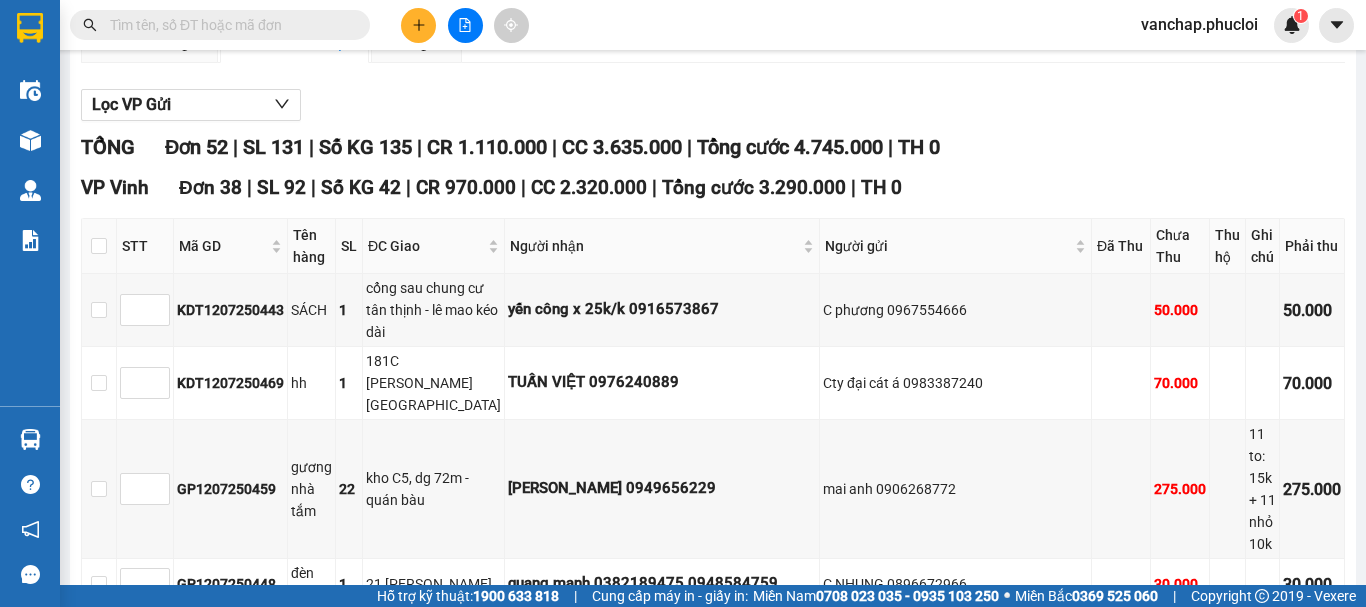 click 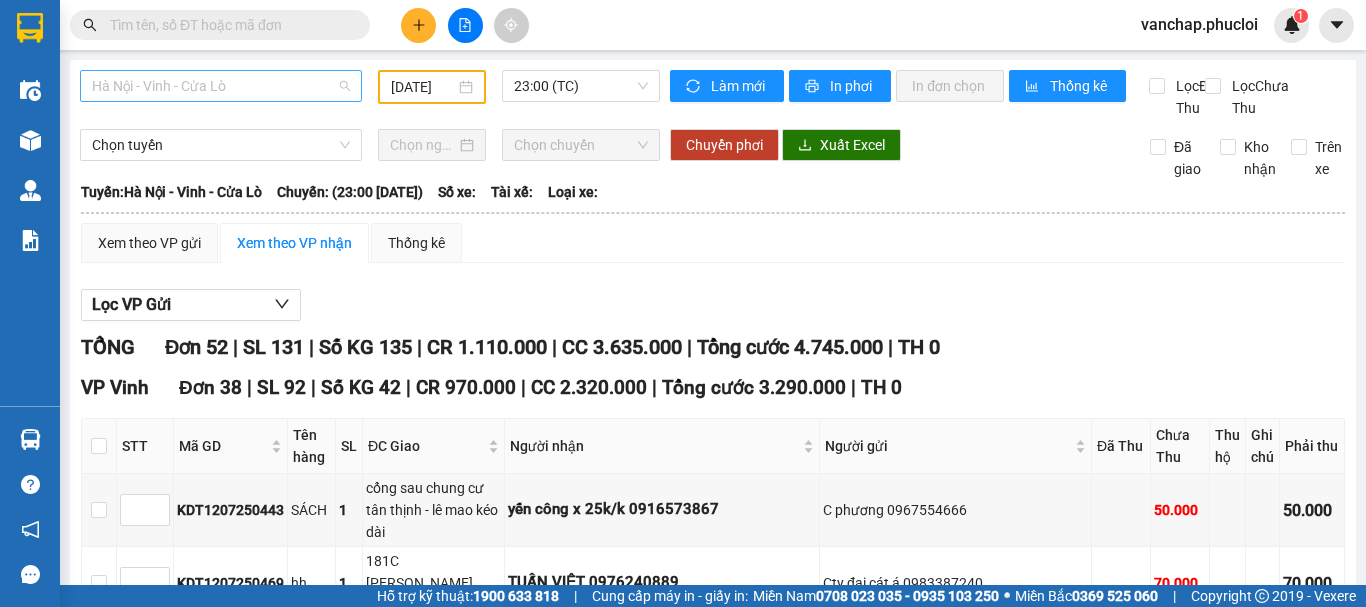 click on "Hà Nội - Vinh - Cửa Lò" at bounding box center [221, 86] 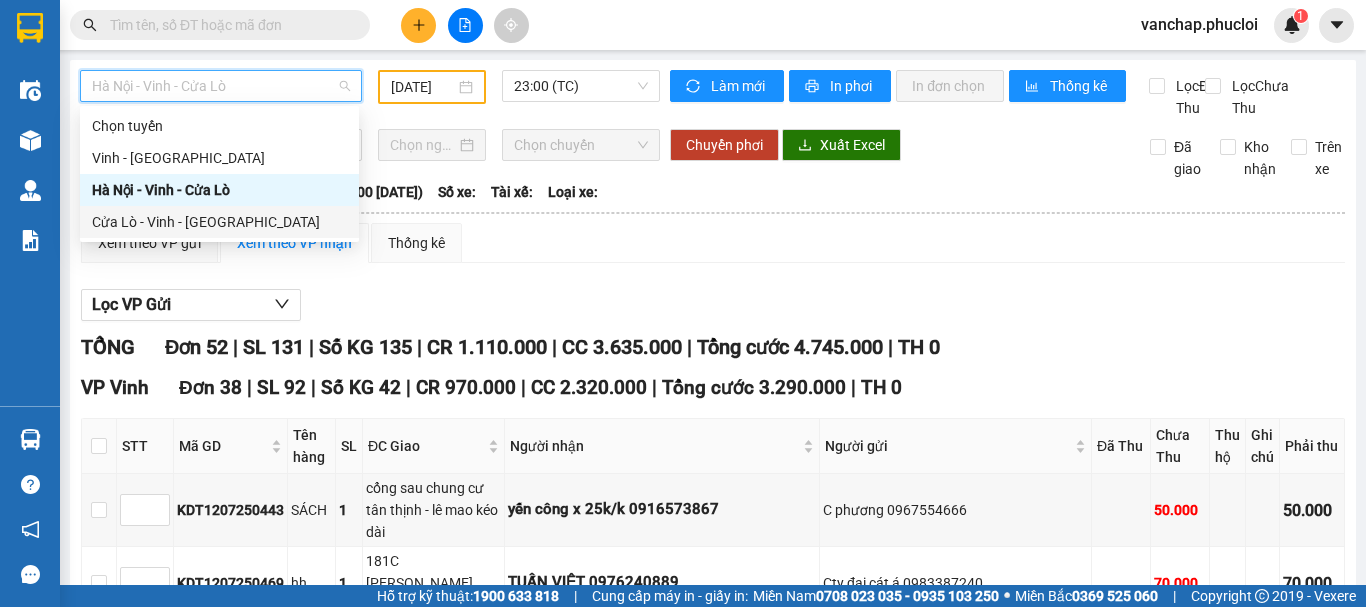 click on "Cửa Lò - Vinh - [GEOGRAPHIC_DATA]" at bounding box center [219, 222] 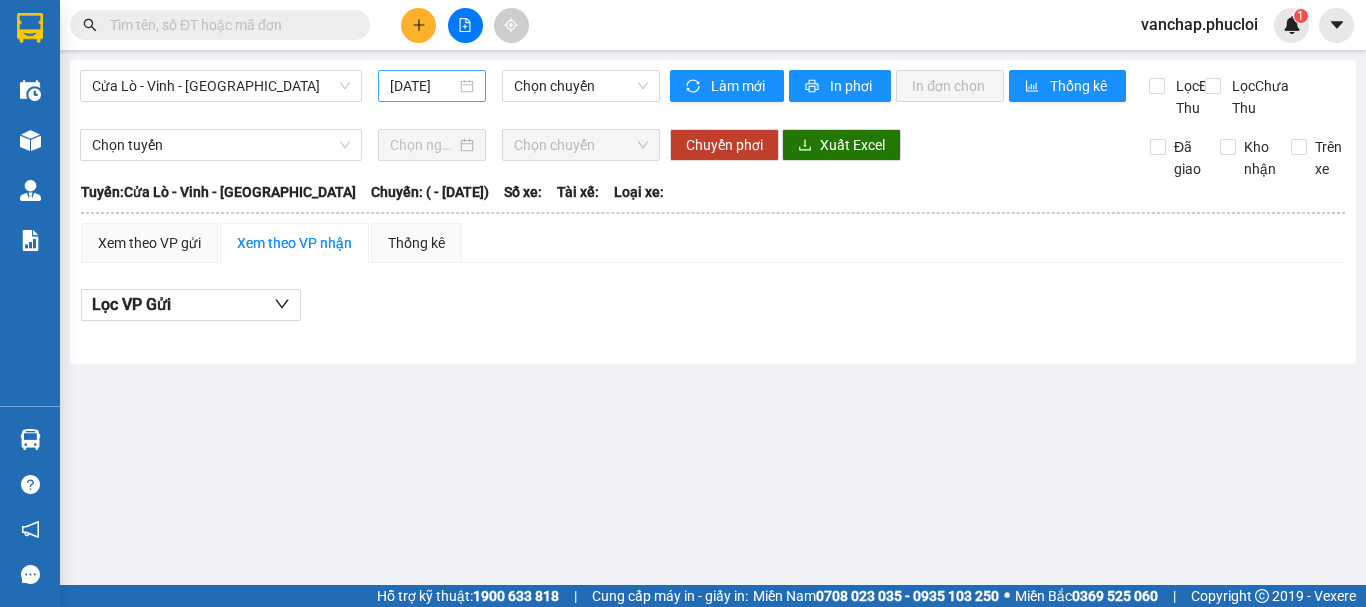click on "[DATE]" at bounding box center [432, 86] 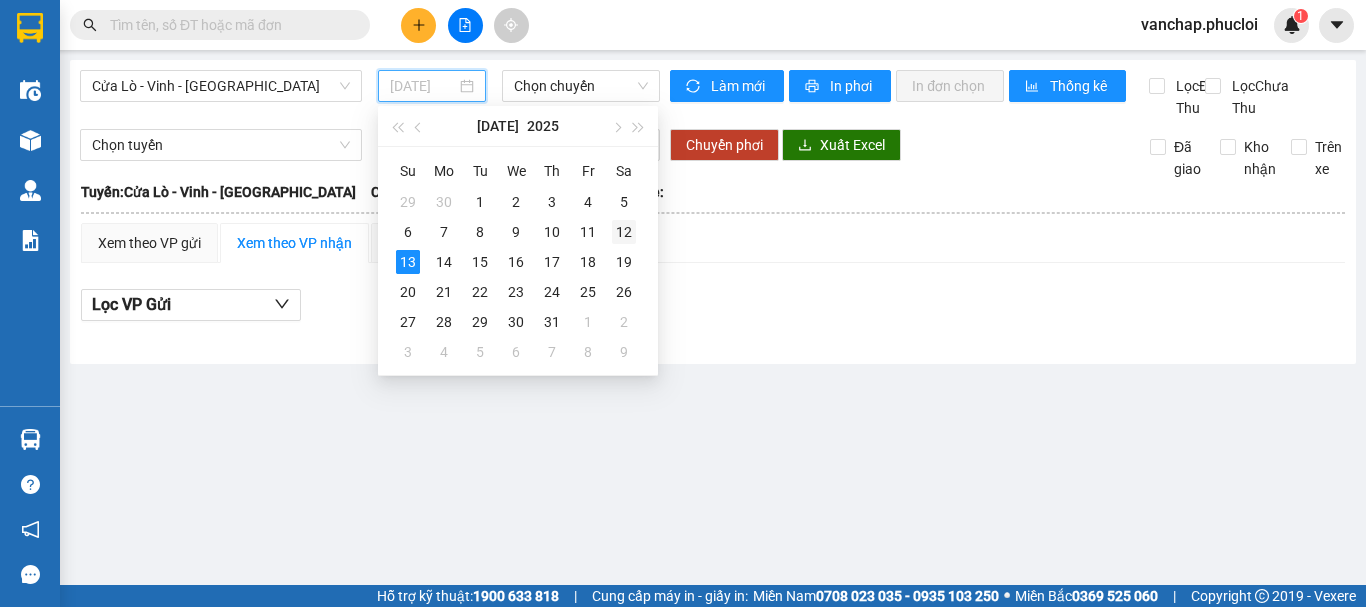 click on "12" at bounding box center (624, 232) 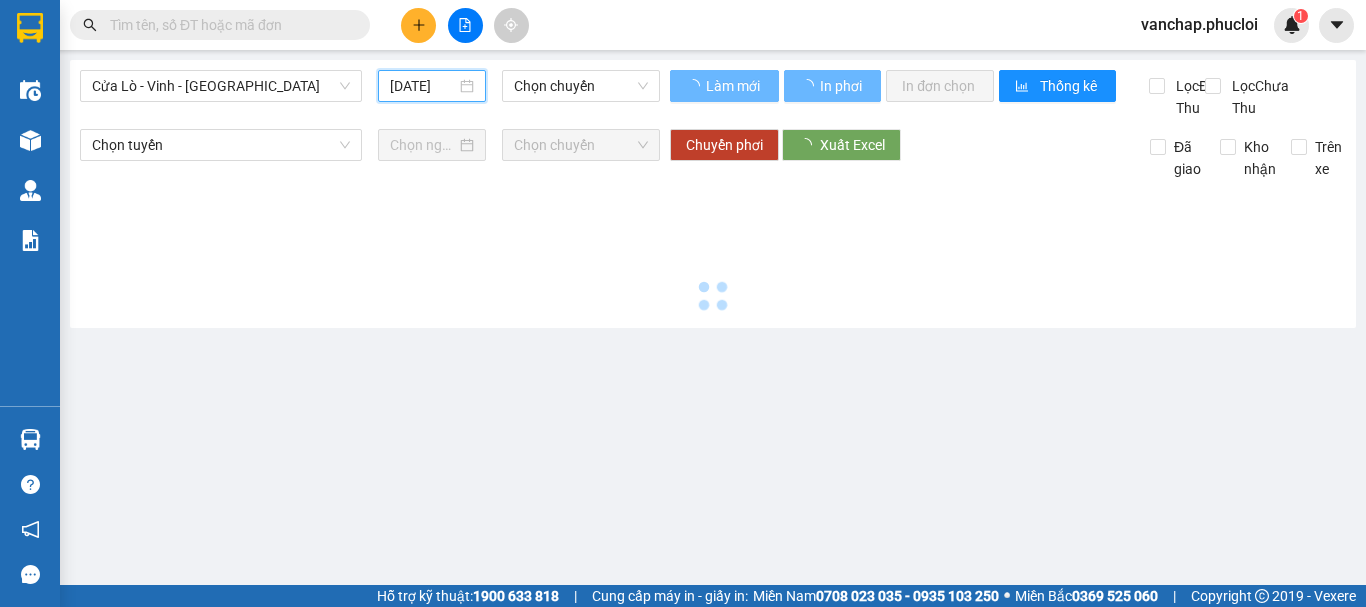 type on "[DATE]" 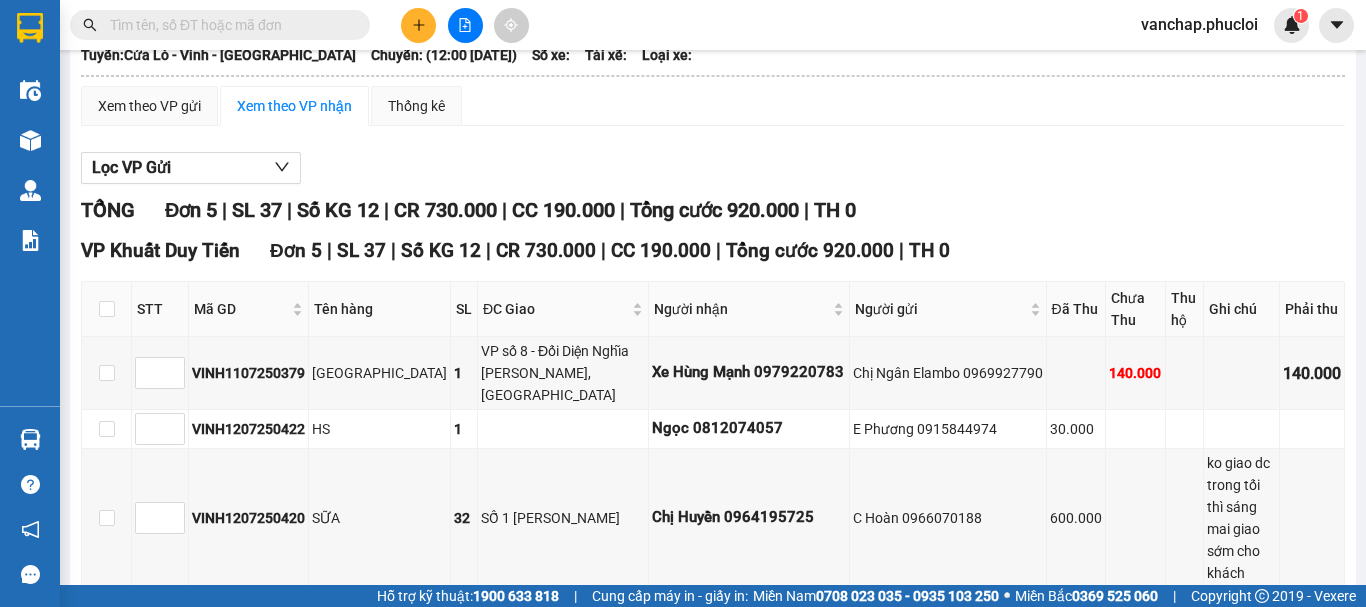 scroll, scrollTop: 289, scrollLeft: 0, axis: vertical 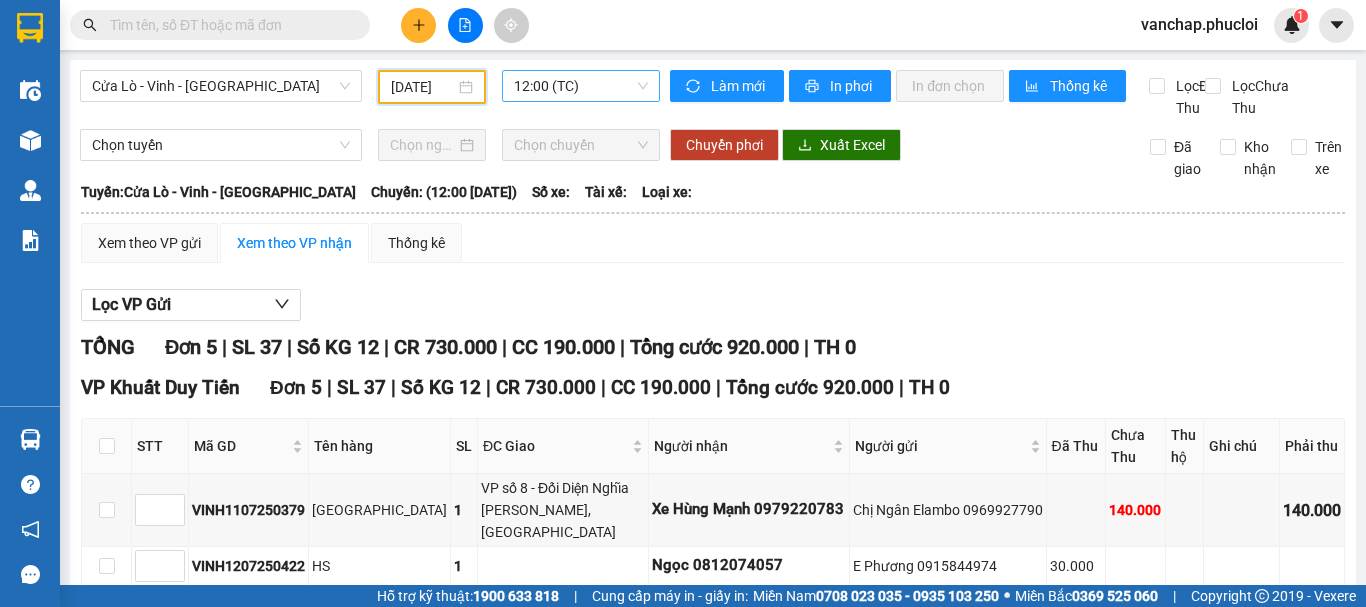 click on "12:00   (TC)" at bounding box center (581, 86) 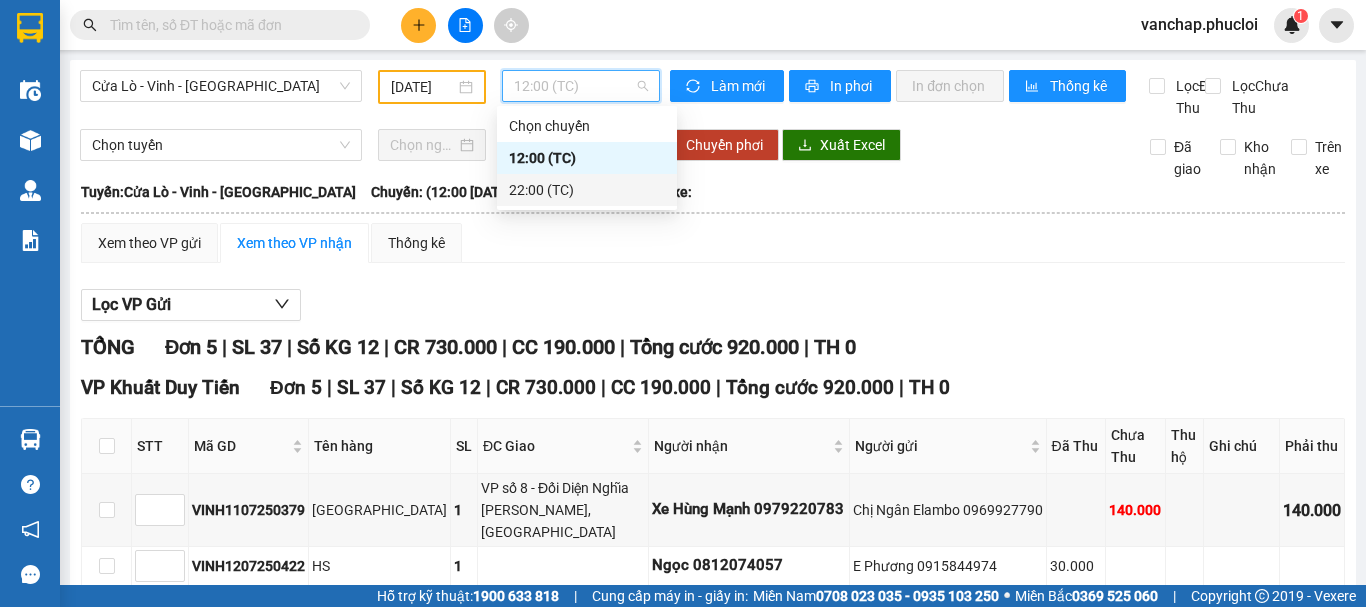 click on "22:00   (TC)" at bounding box center [587, 190] 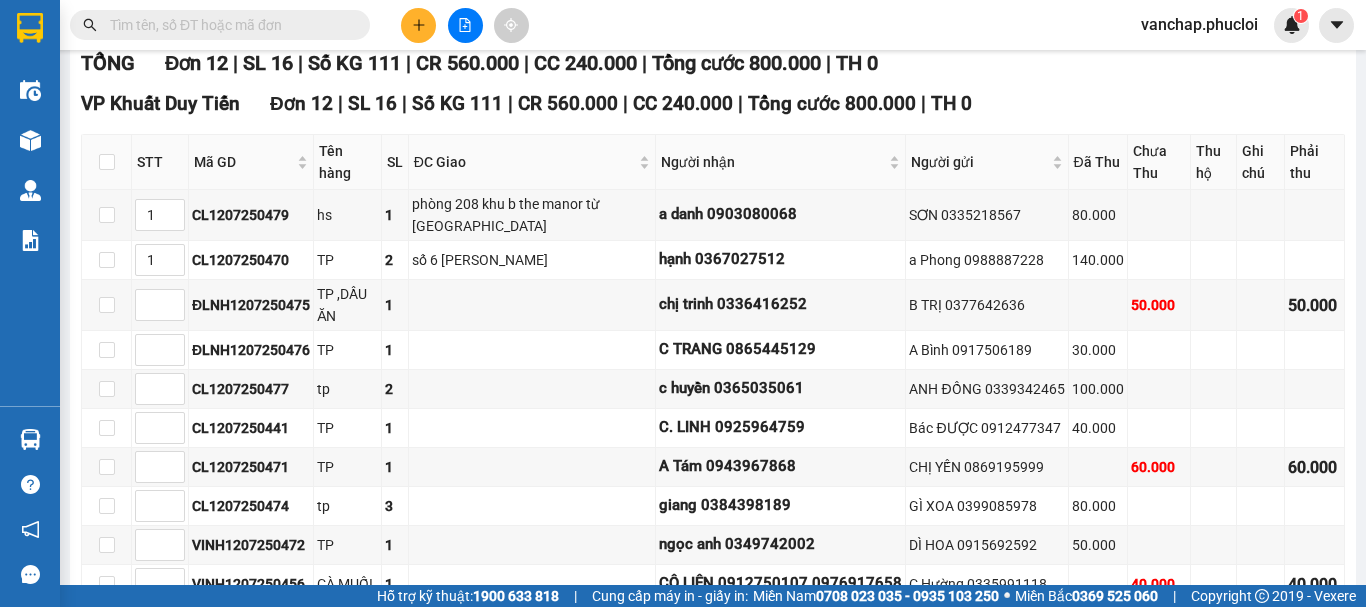 scroll, scrollTop: 280, scrollLeft: 0, axis: vertical 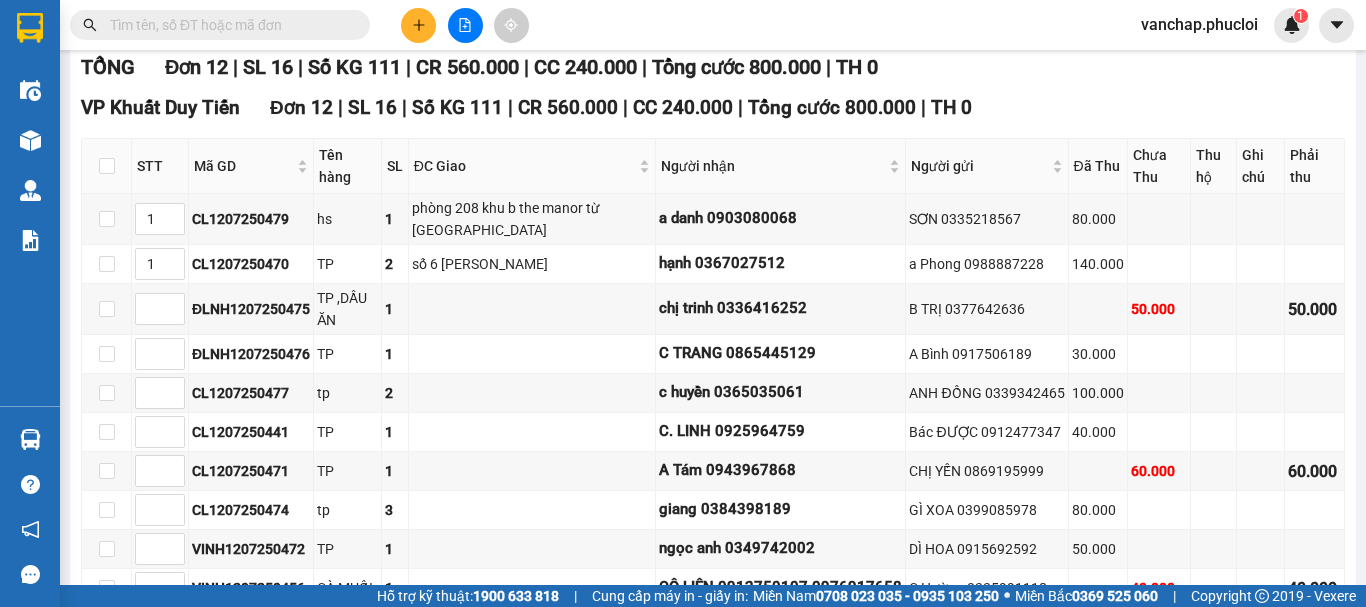 click at bounding box center (228, 25) 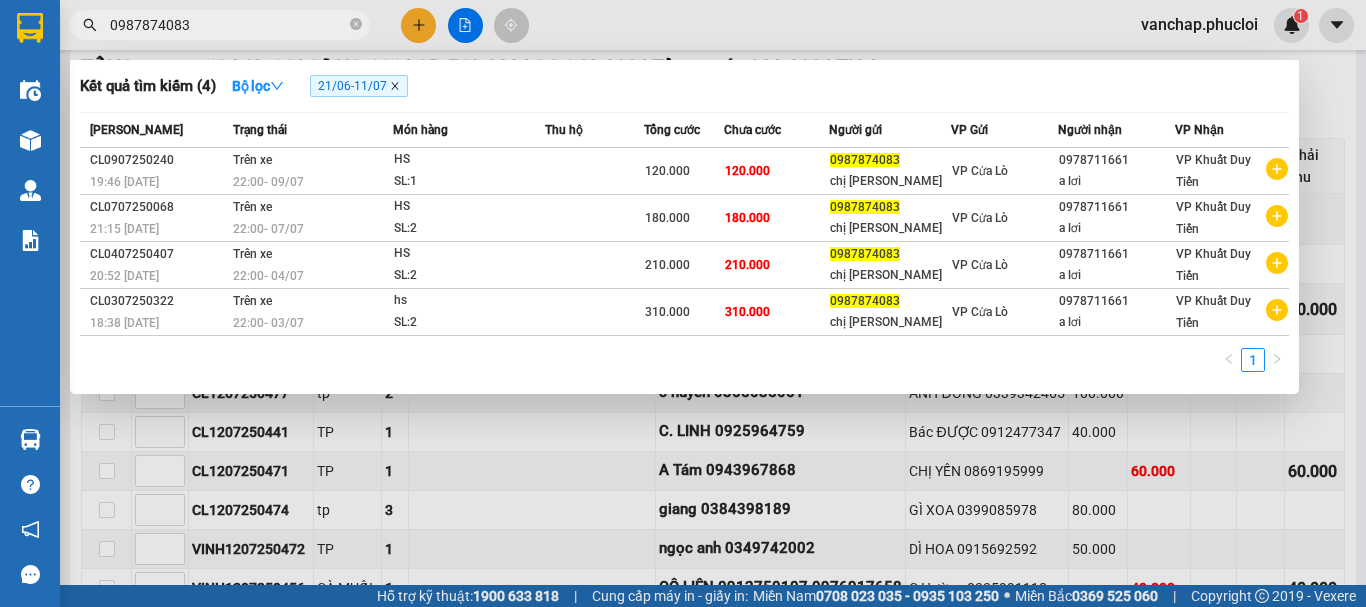 type on "0987874083" 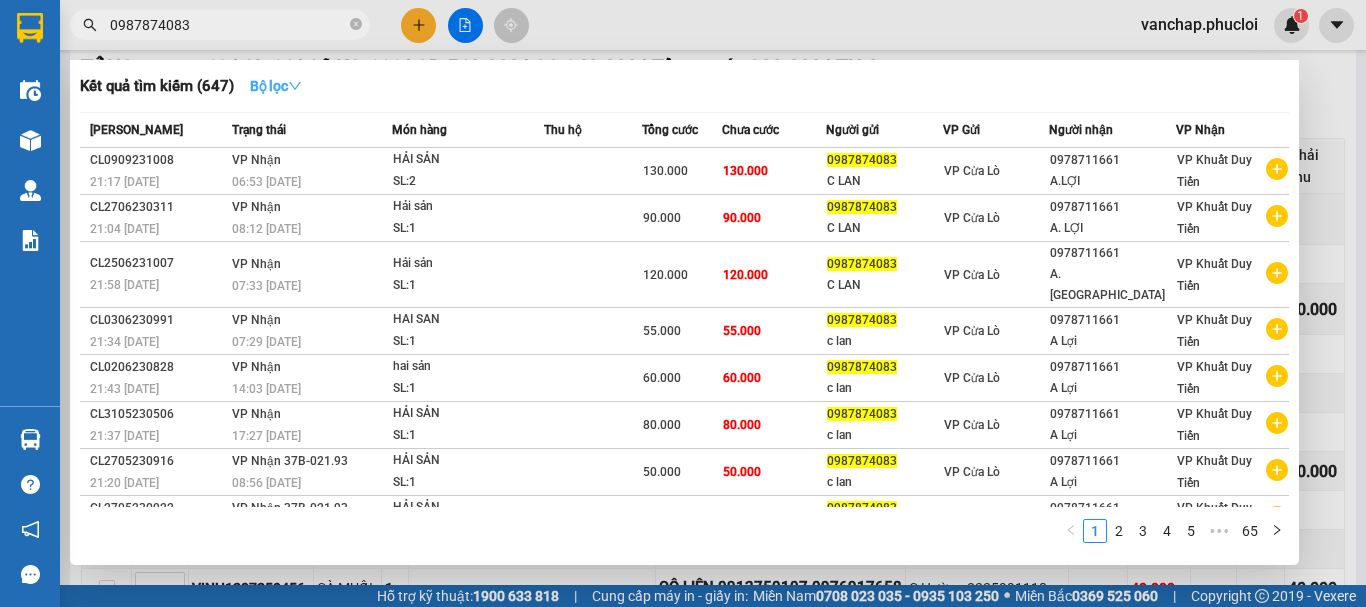 click 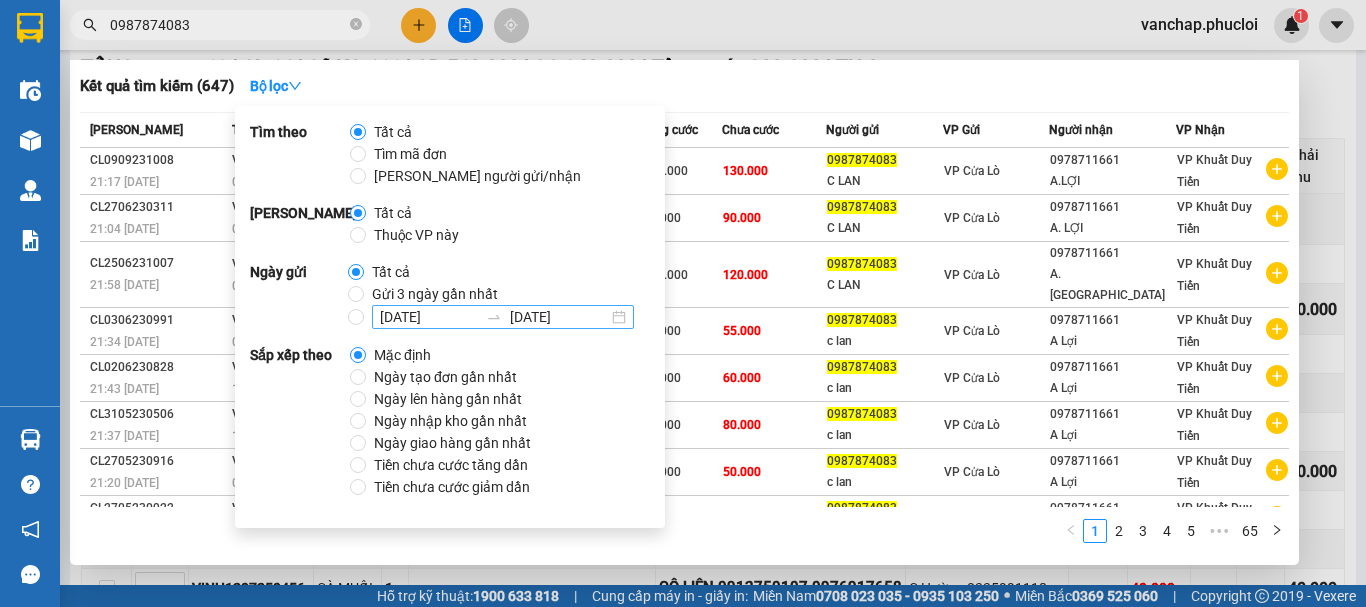 click on "[DATE]" at bounding box center (429, 317) 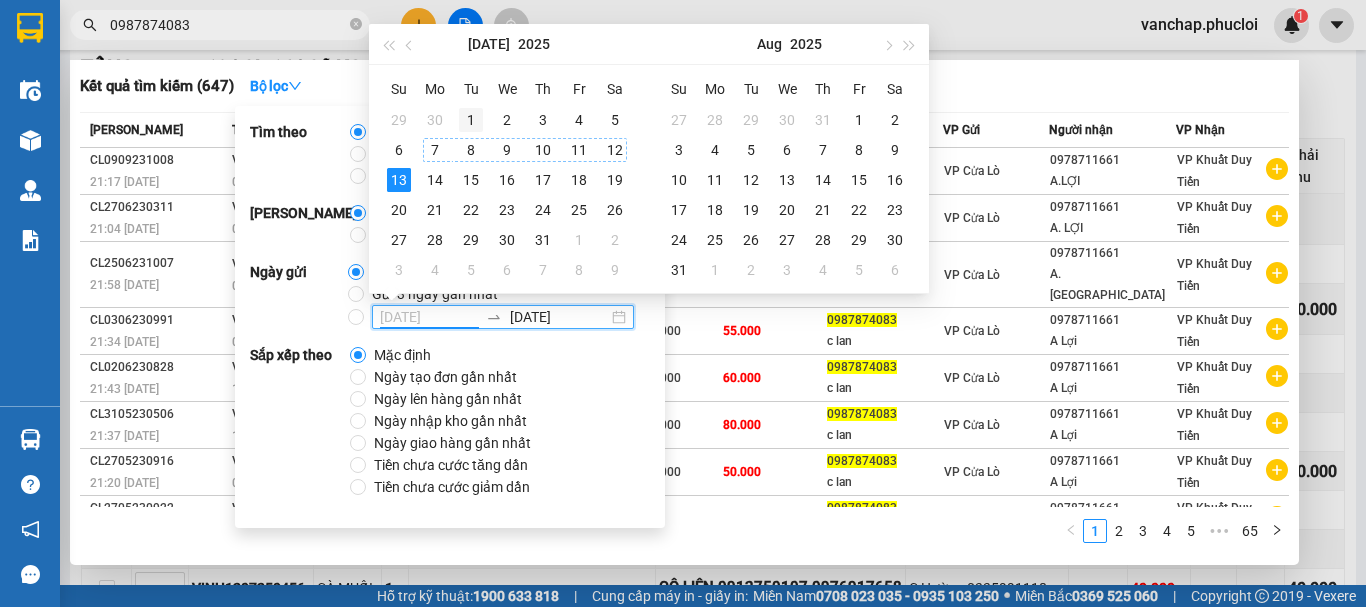 type on "[DATE]" 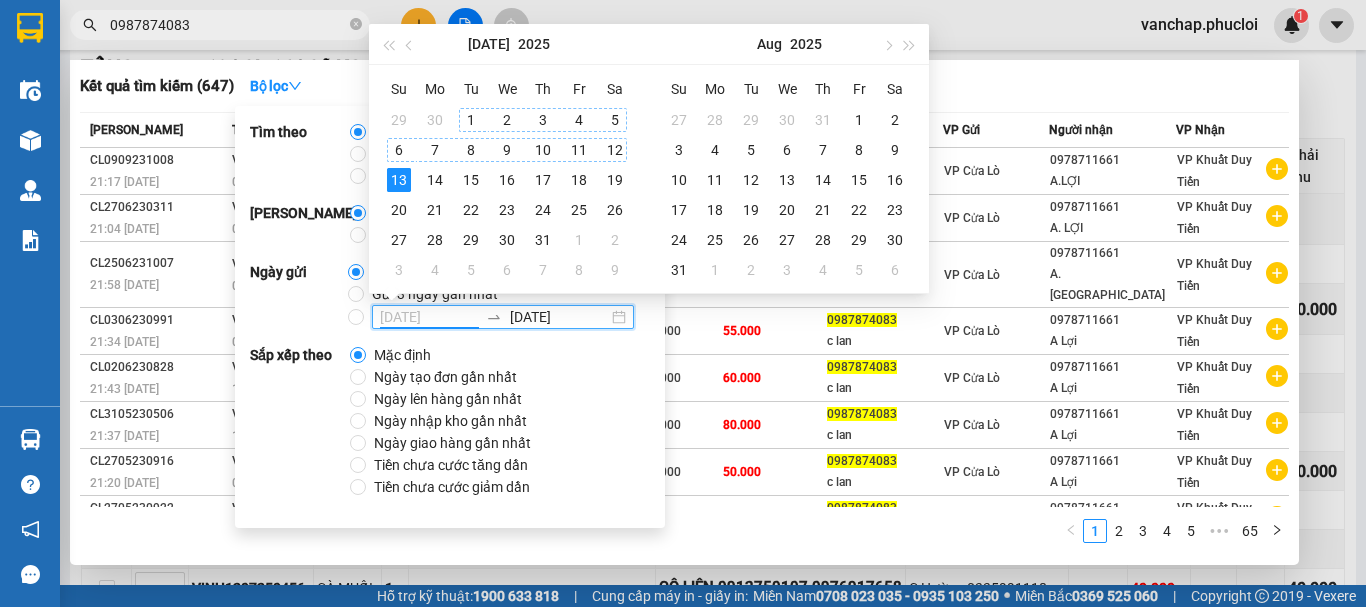 click on "1" at bounding box center [471, 120] 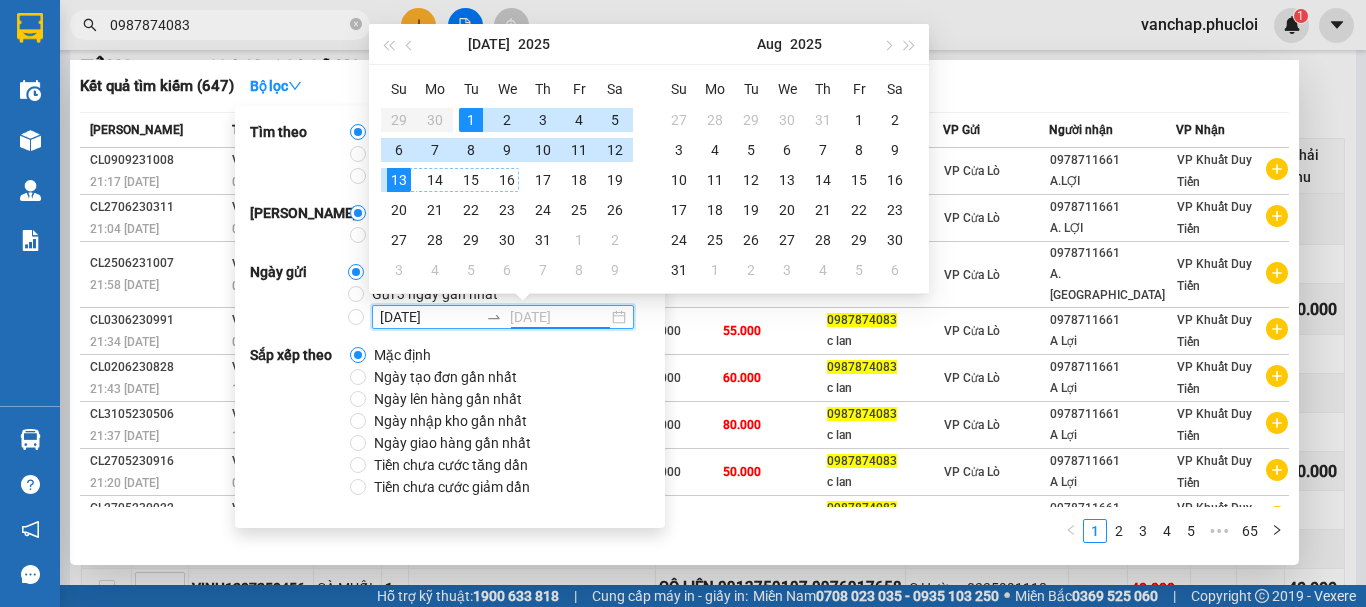 type on "[DATE]" 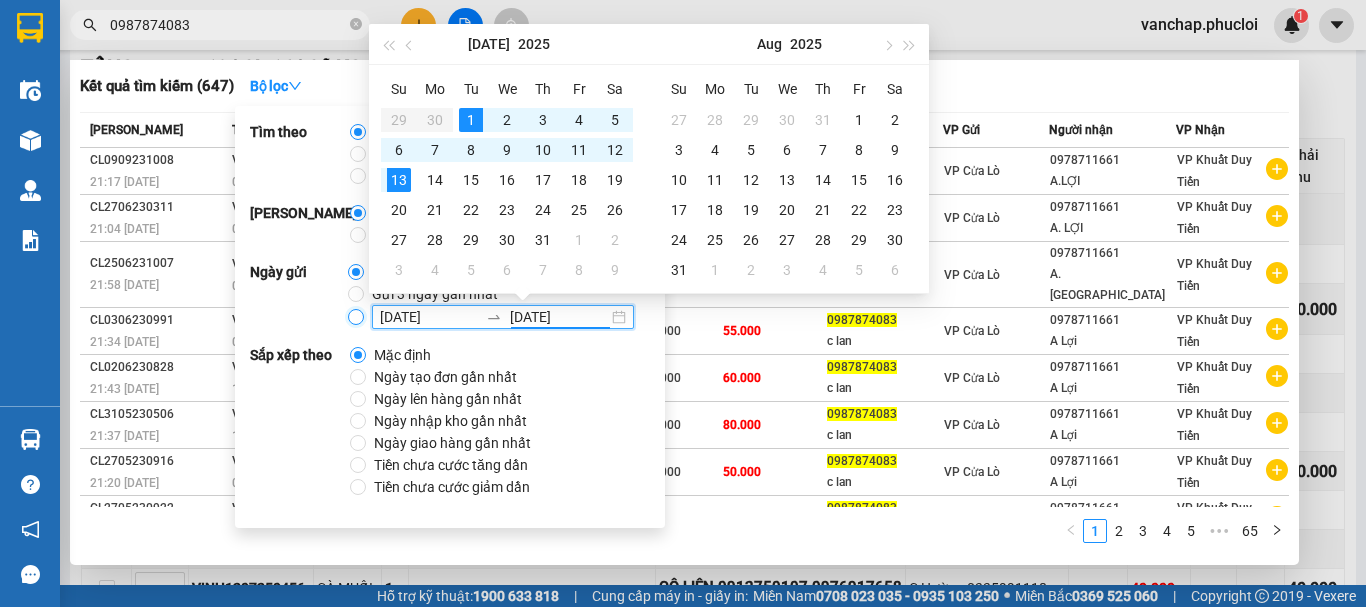 click on "[DATE] [DATE]" at bounding box center [356, 317] 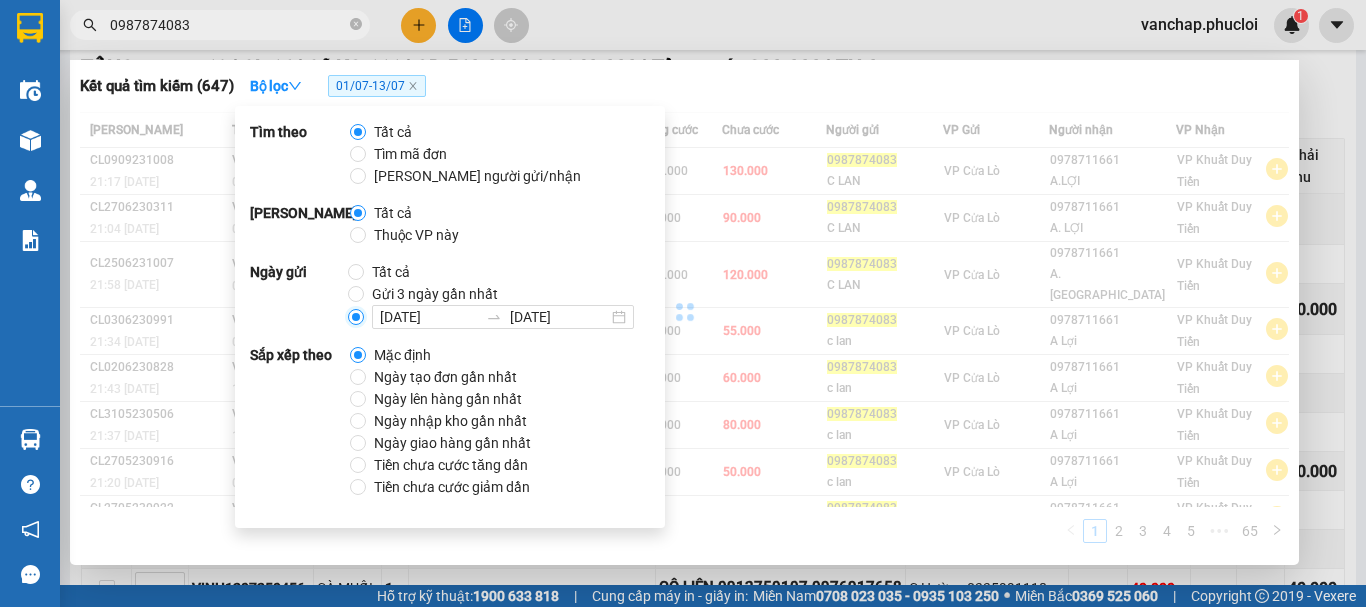 radio on "false" 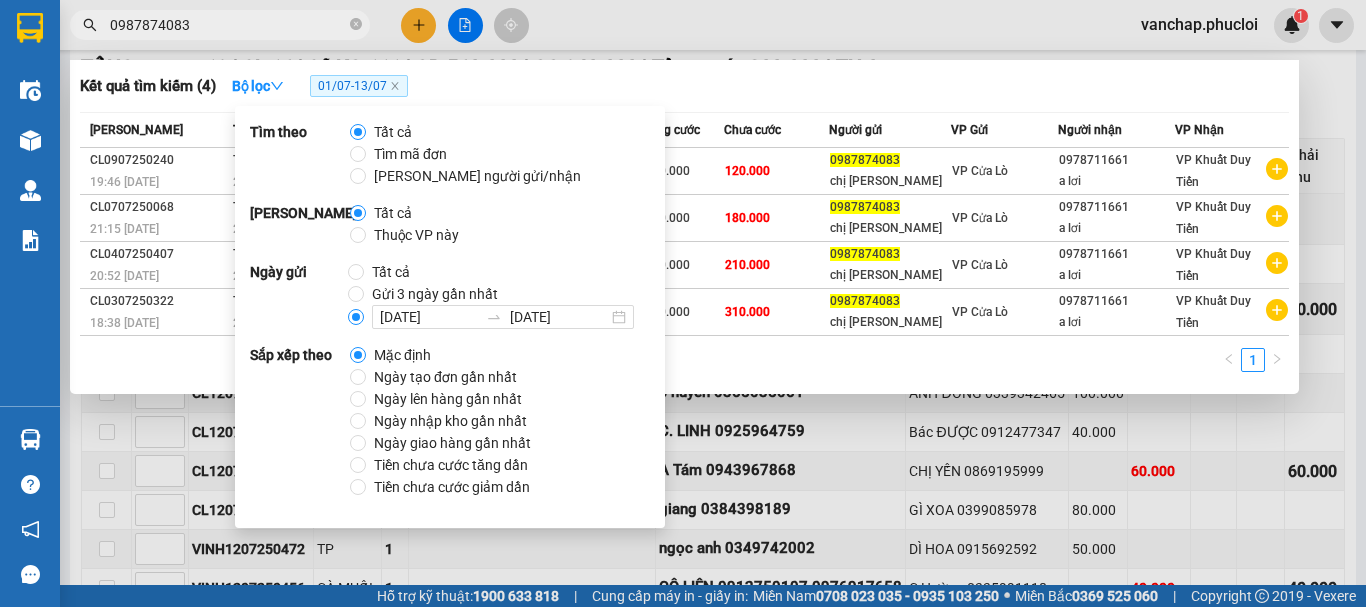 click on "Kết quả tìm kiếm ( 4 )  Bộ lọc  01/07 - 13/07" at bounding box center [684, 86] 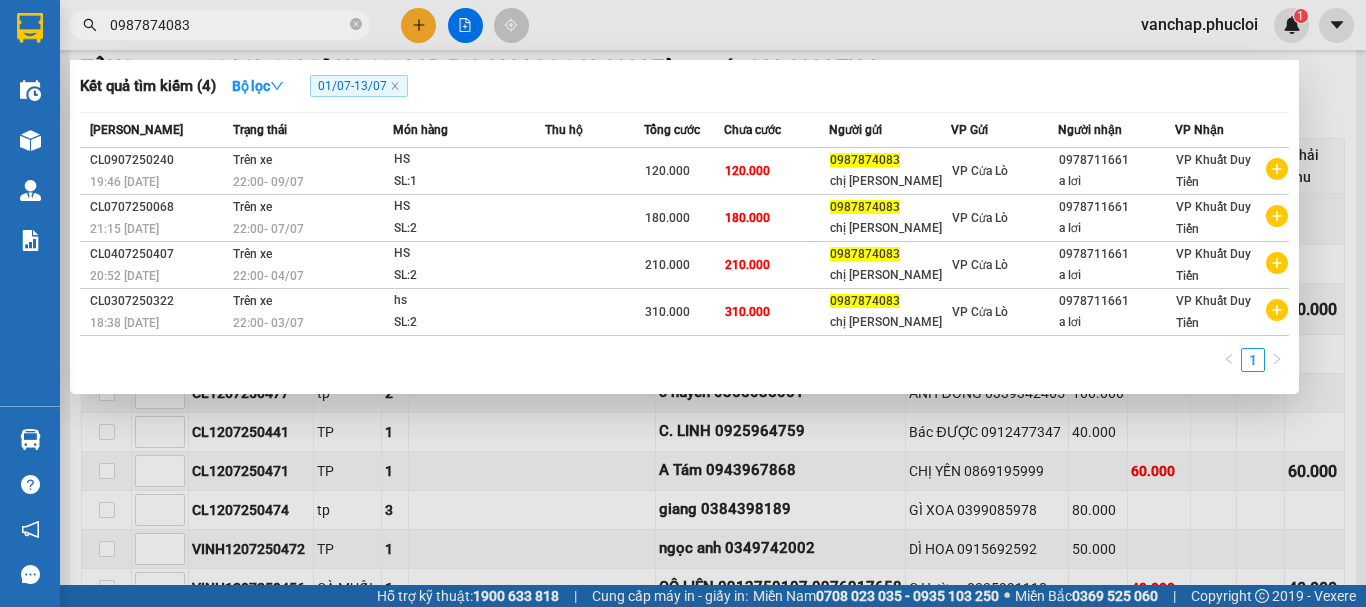 click at bounding box center [683, 303] 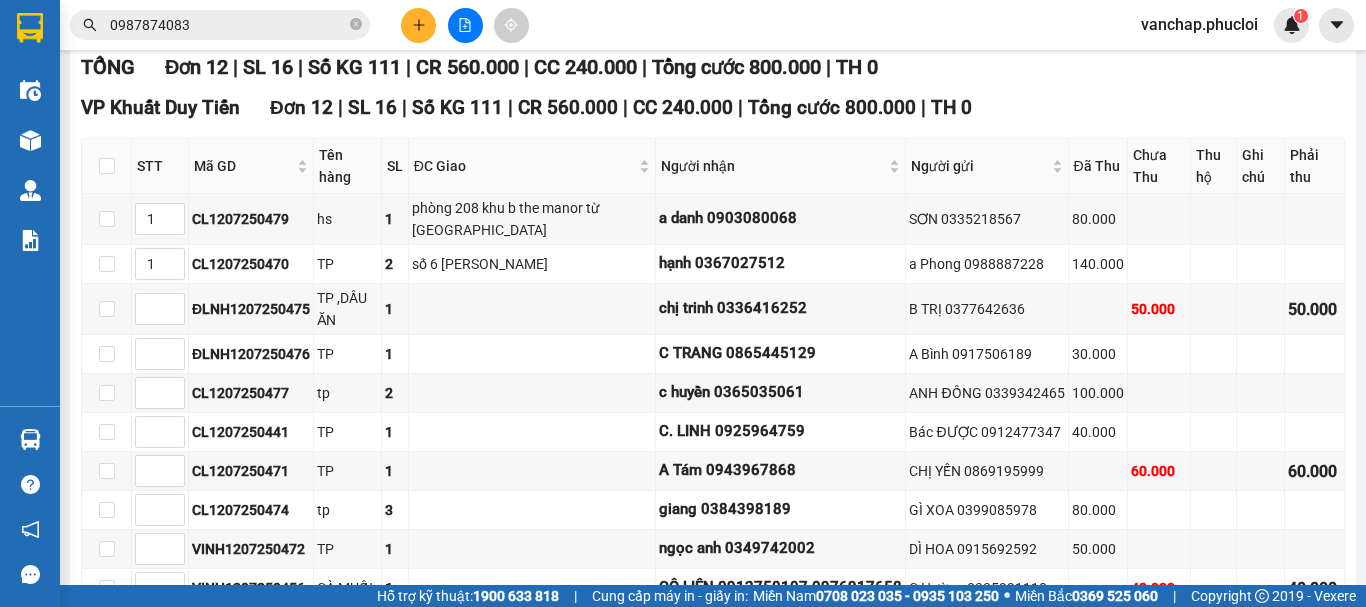 scroll, scrollTop: 0, scrollLeft: 0, axis: both 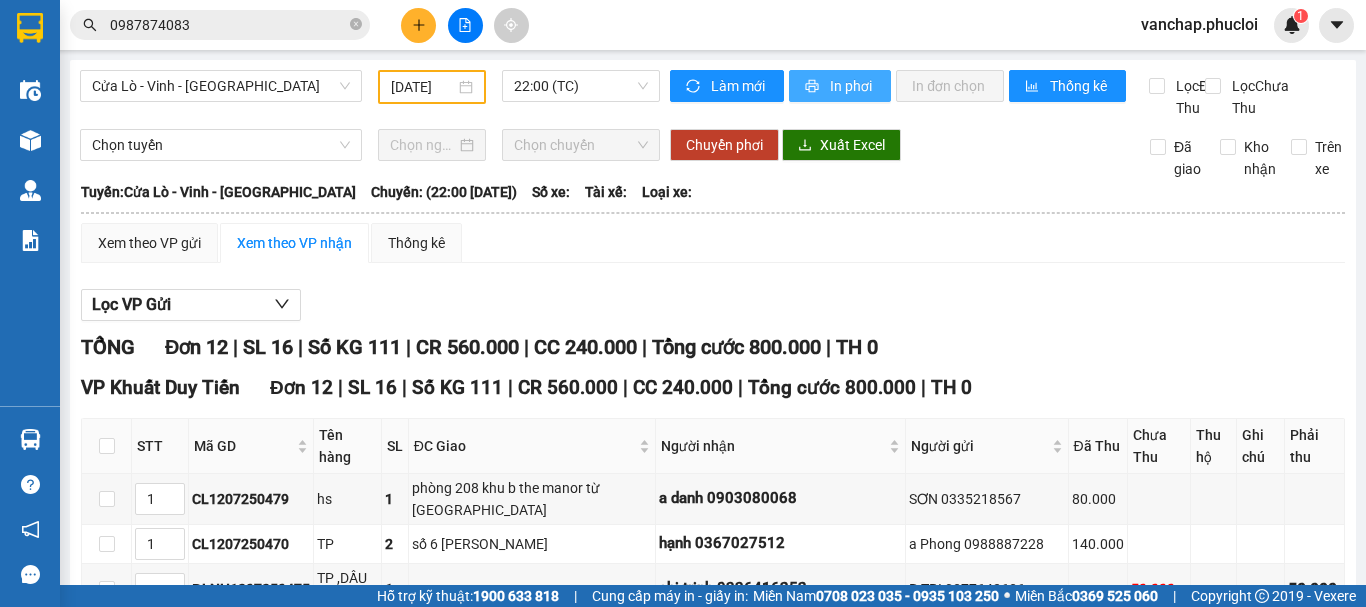click on "In phơi" at bounding box center [852, 86] 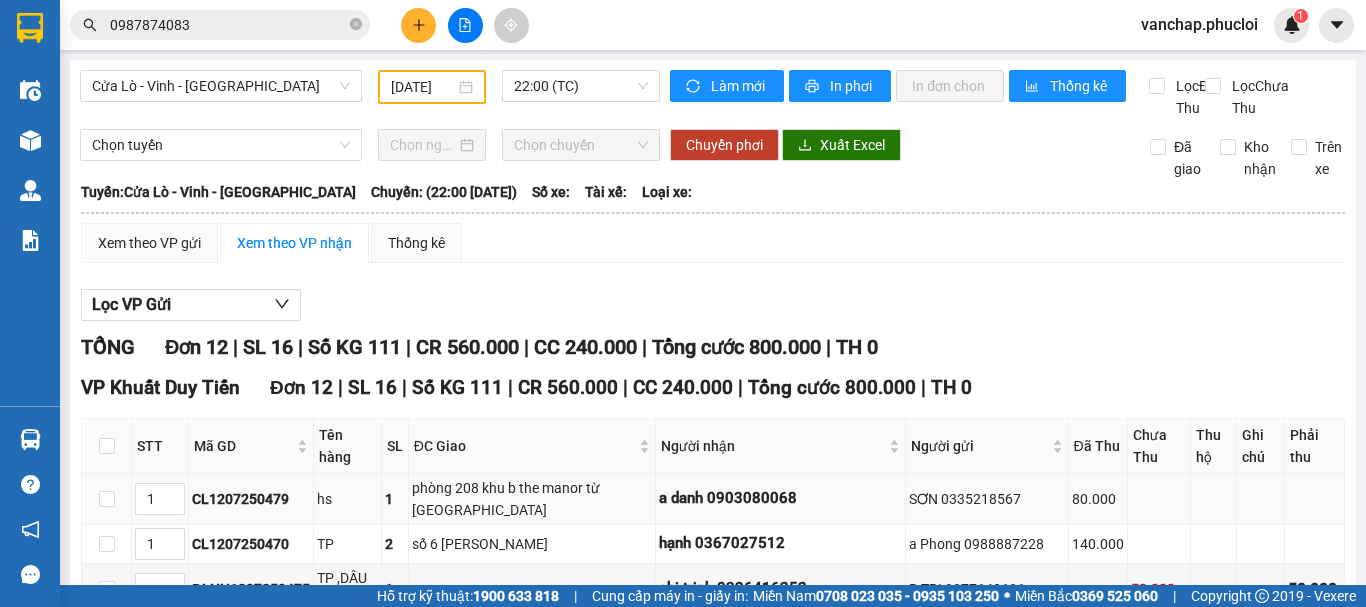 scroll, scrollTop: 0, scrollLeft: 0, axis: both 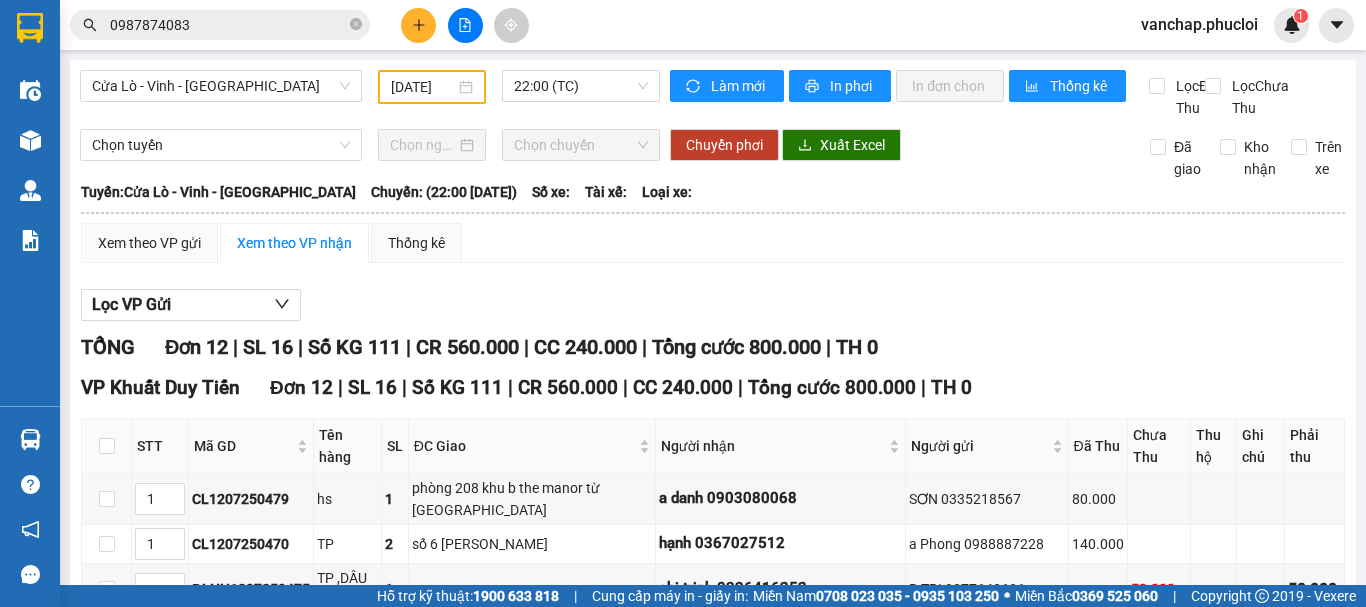click on "[DATE]" at bounding box center (432, 87) 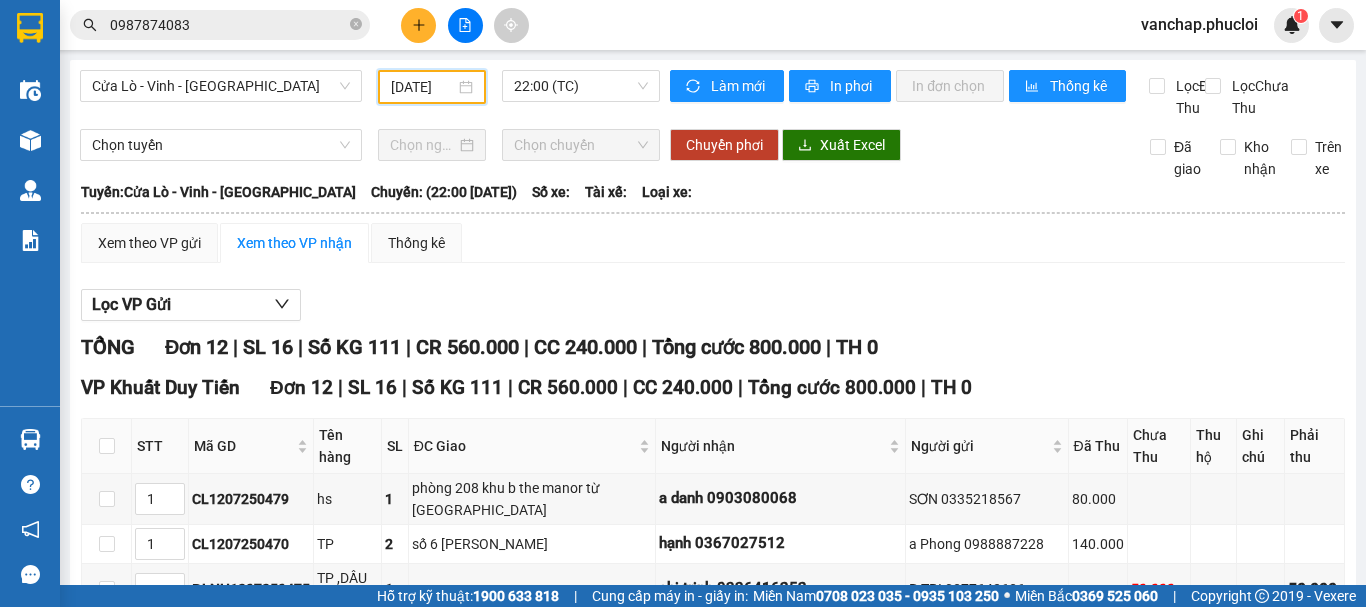 scroll, scrollTop: 0, scrollLeft: 8, axis: horizontal 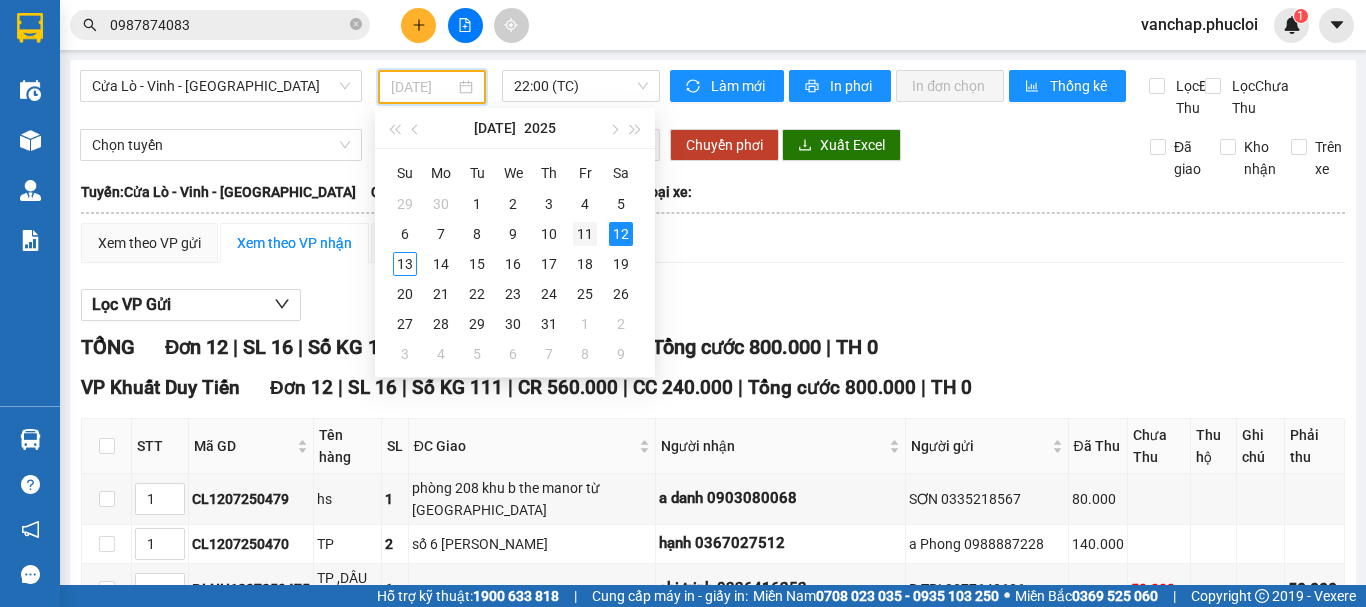 click on "11" at bounding box center (585, 234) 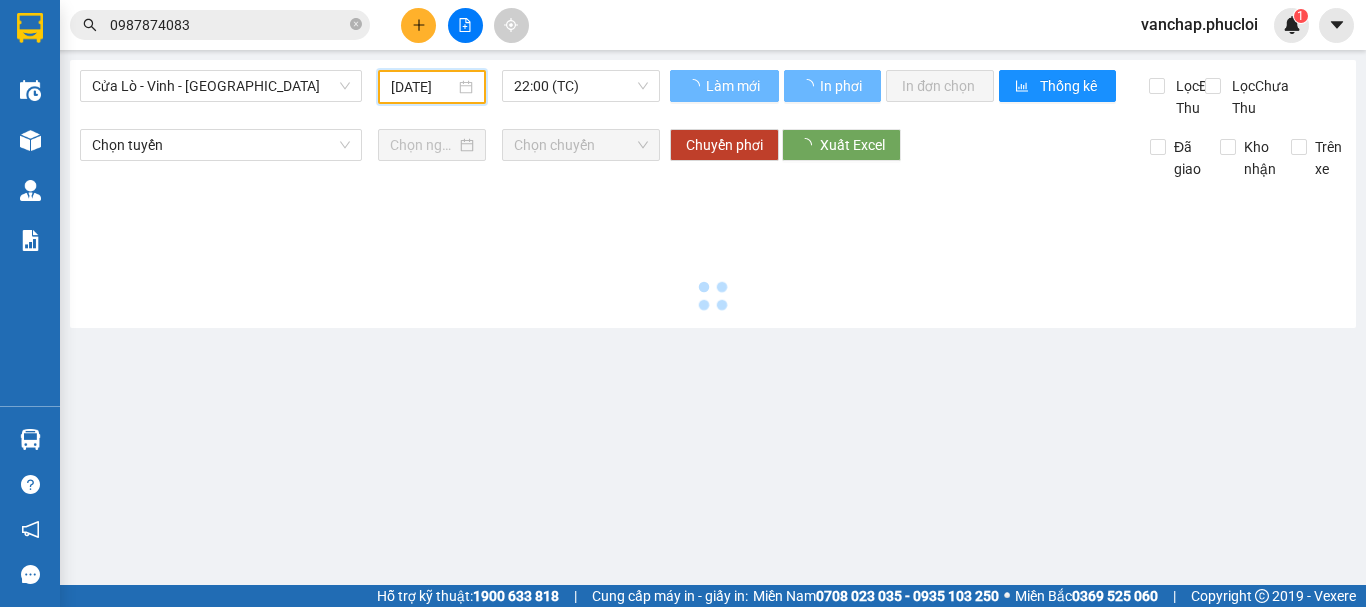 scroll, scrollTop: 0, scrollLeft: 7, axis: horizontal 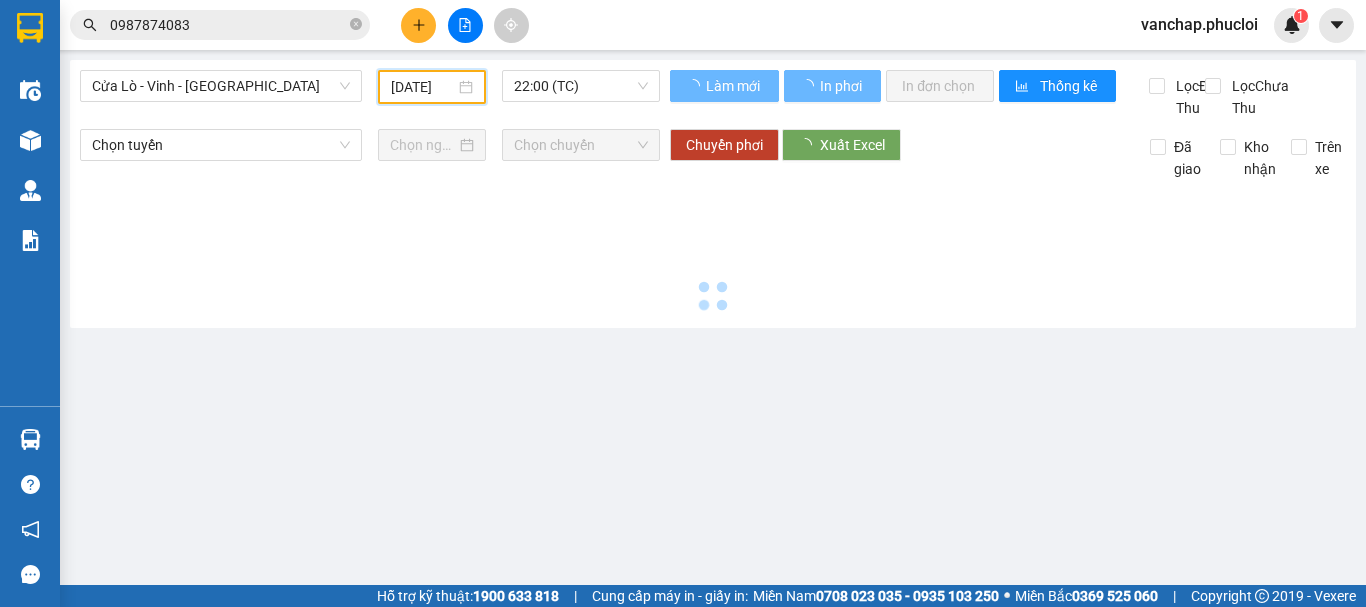 type on "[DATE]" 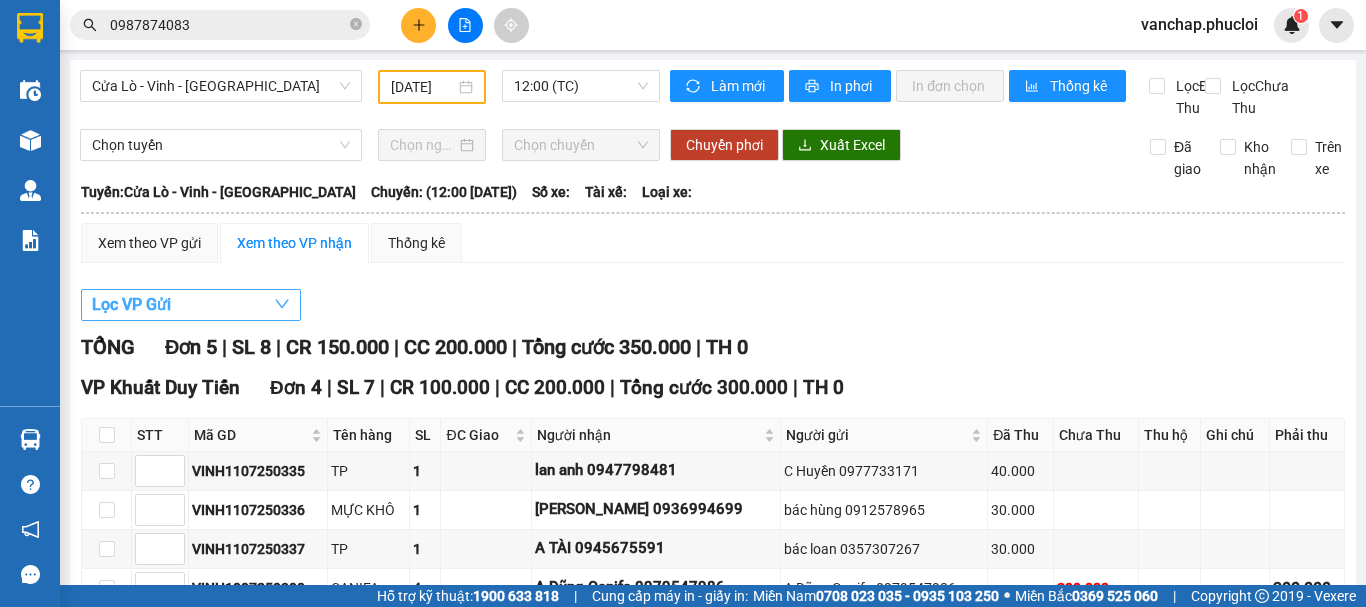 click on "Lọc VP Gửi" at bounding box center (191, 305) 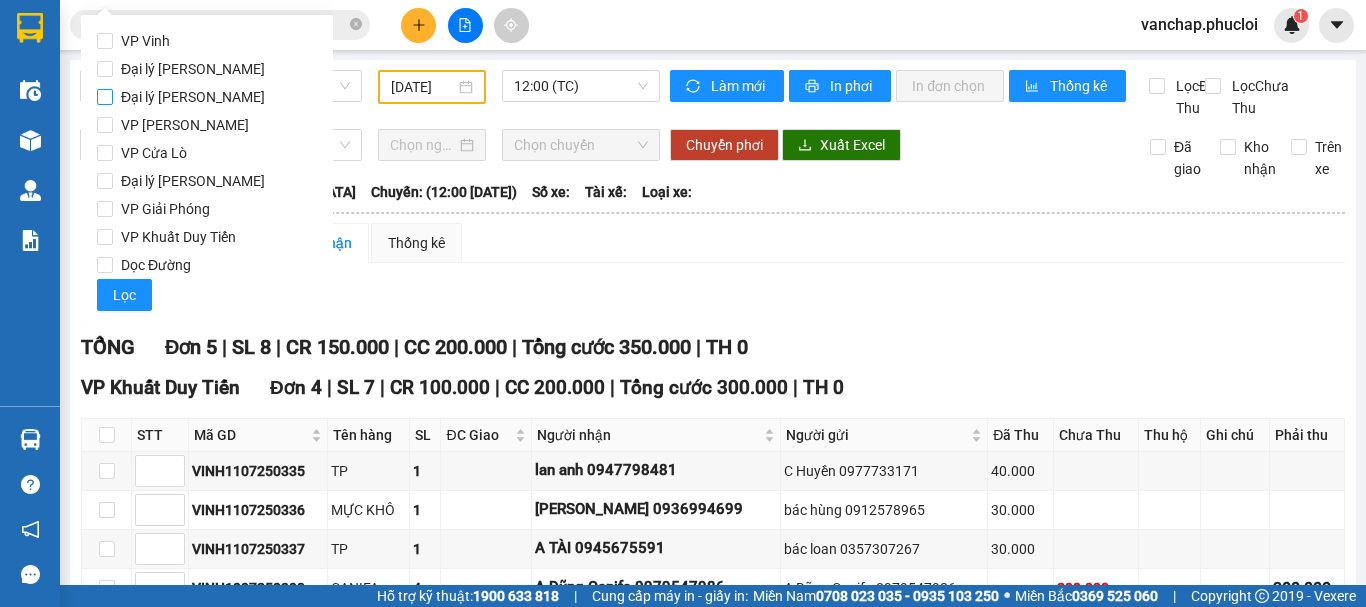 click on "Đại lý [PERSON_NAME]" at bounding box center [105, 97] 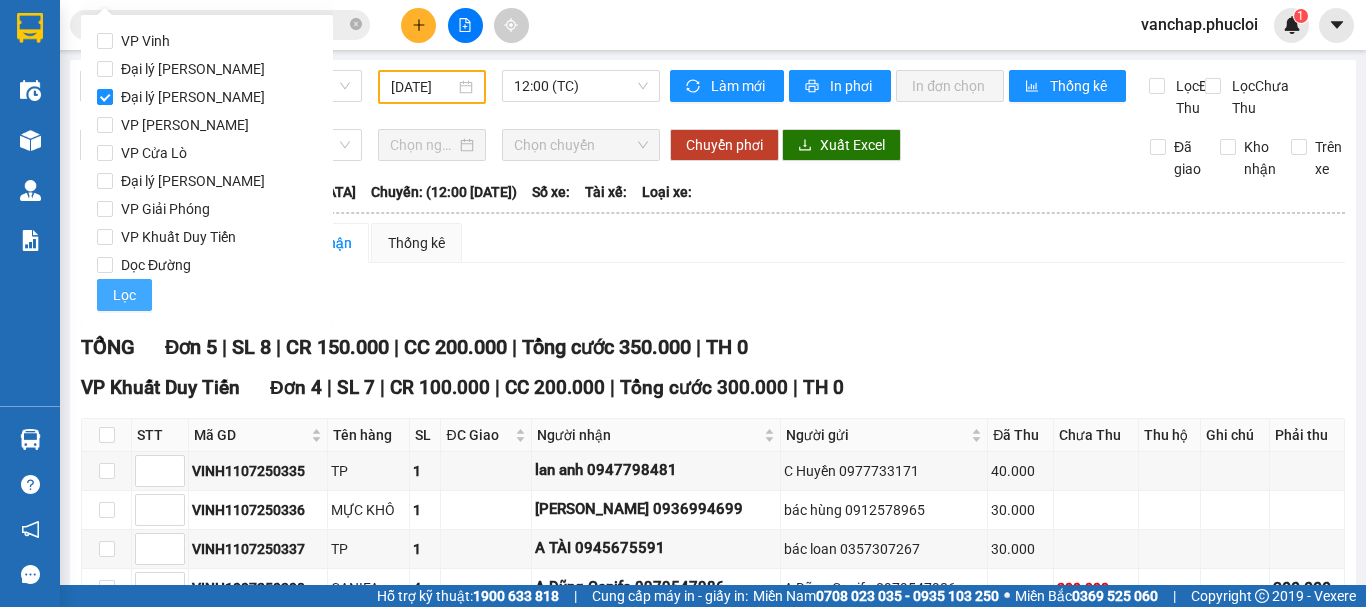 click on "Lọc" at bounding box center (124, 295) 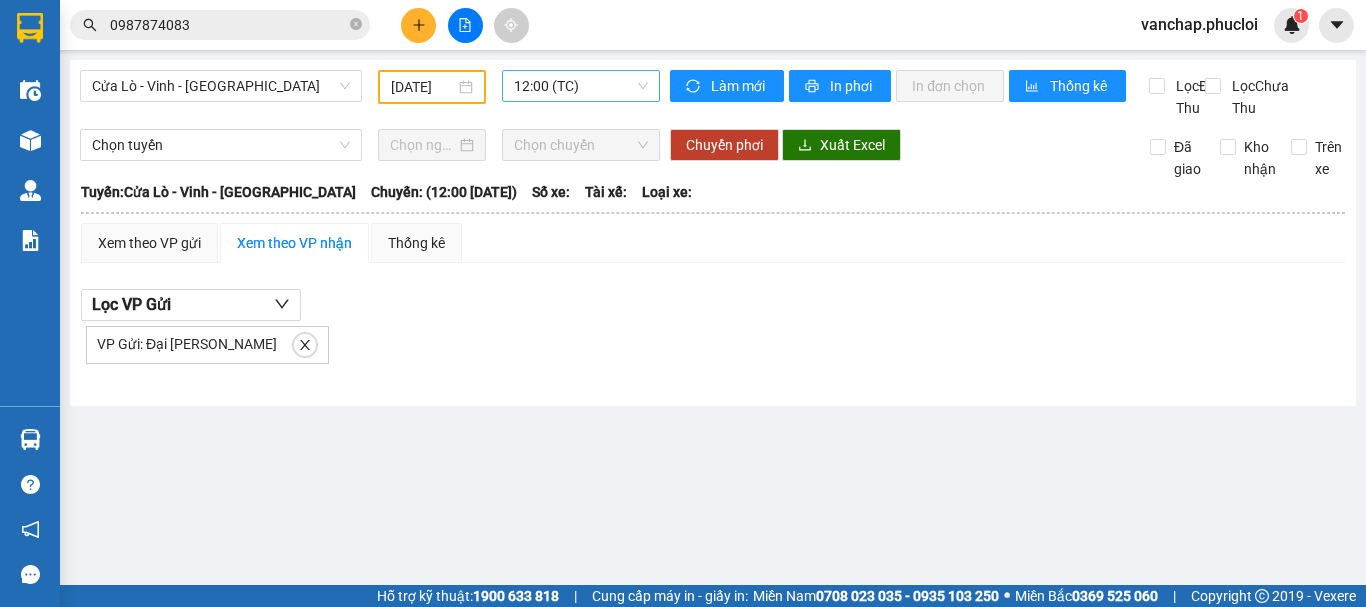 click on "12:00   (TC)" at bounding box center [581, 86] 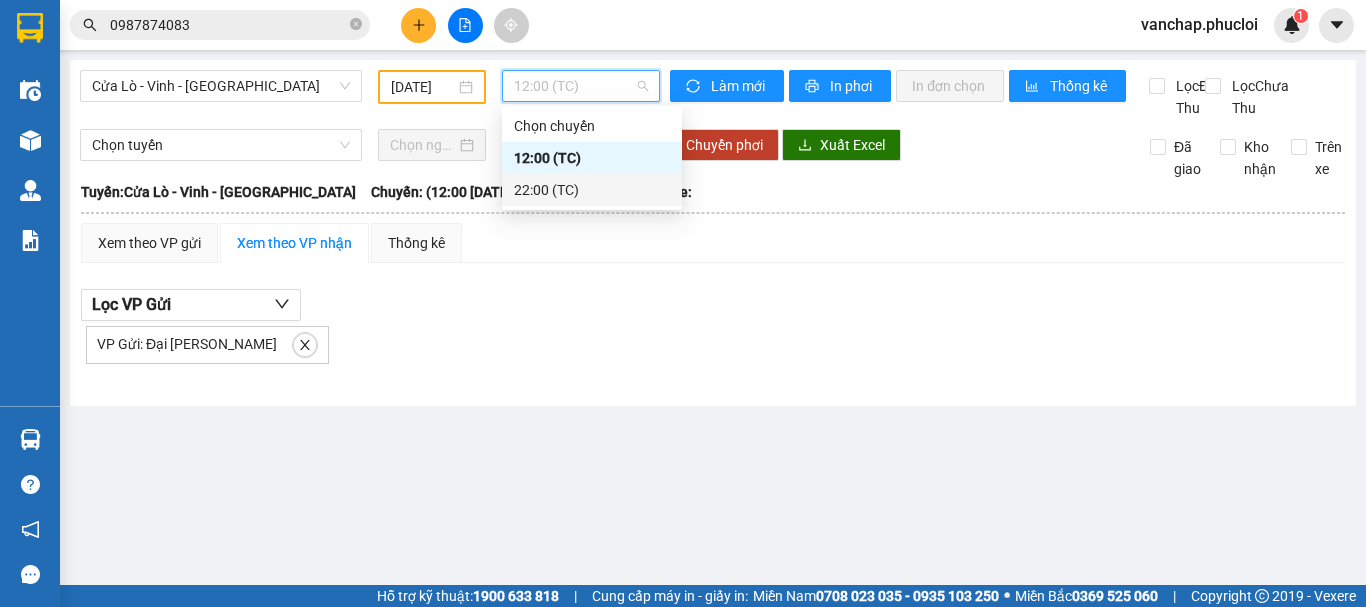 click on "22:00   (TC)" at bounding box center (592, 190) 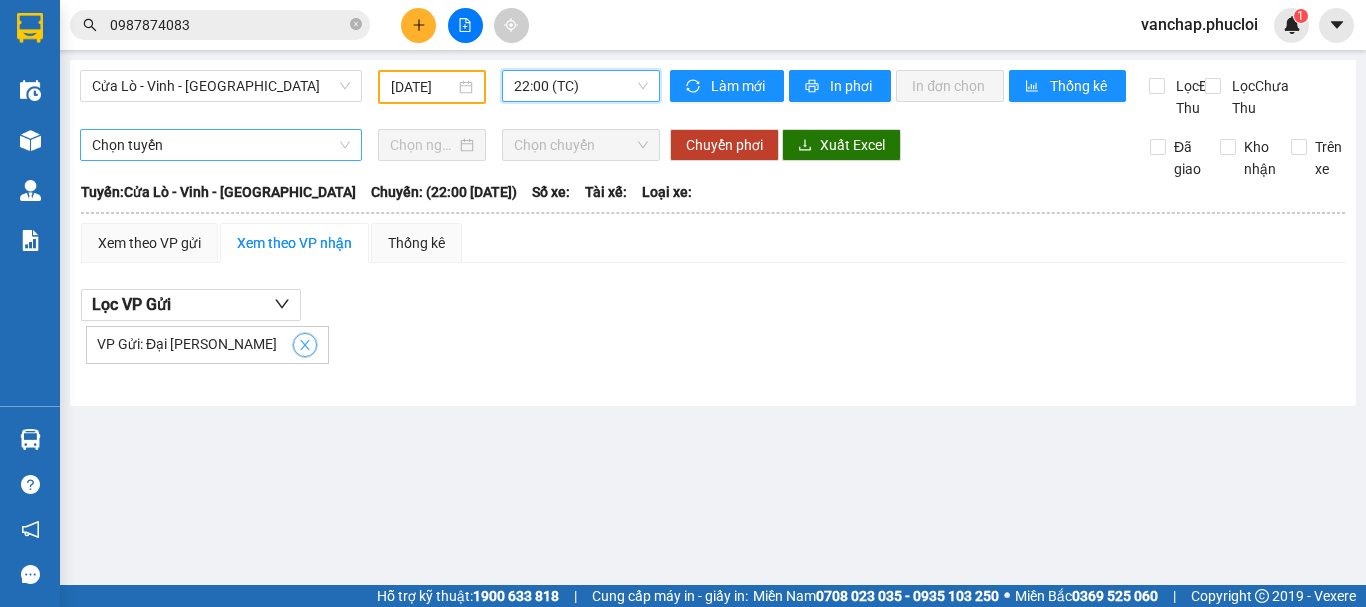 click 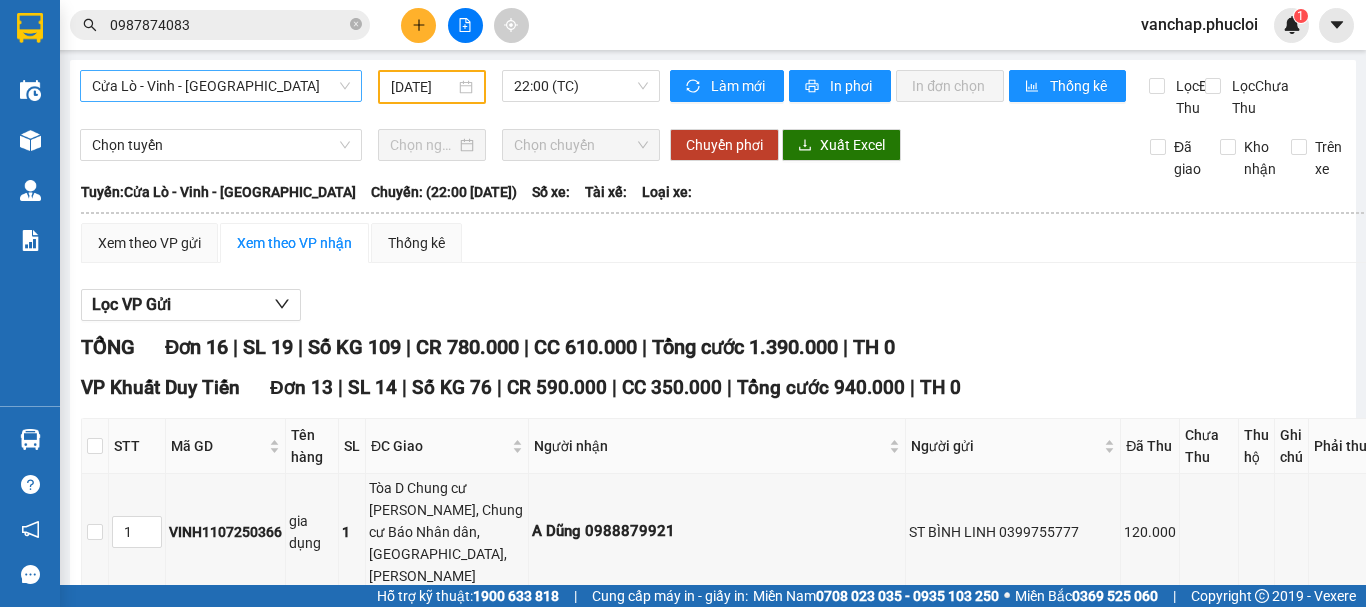 click on "Cửa Lò - Vinh - [GEOGRAPHIC_DATA]" at bounding box center [221, 86] 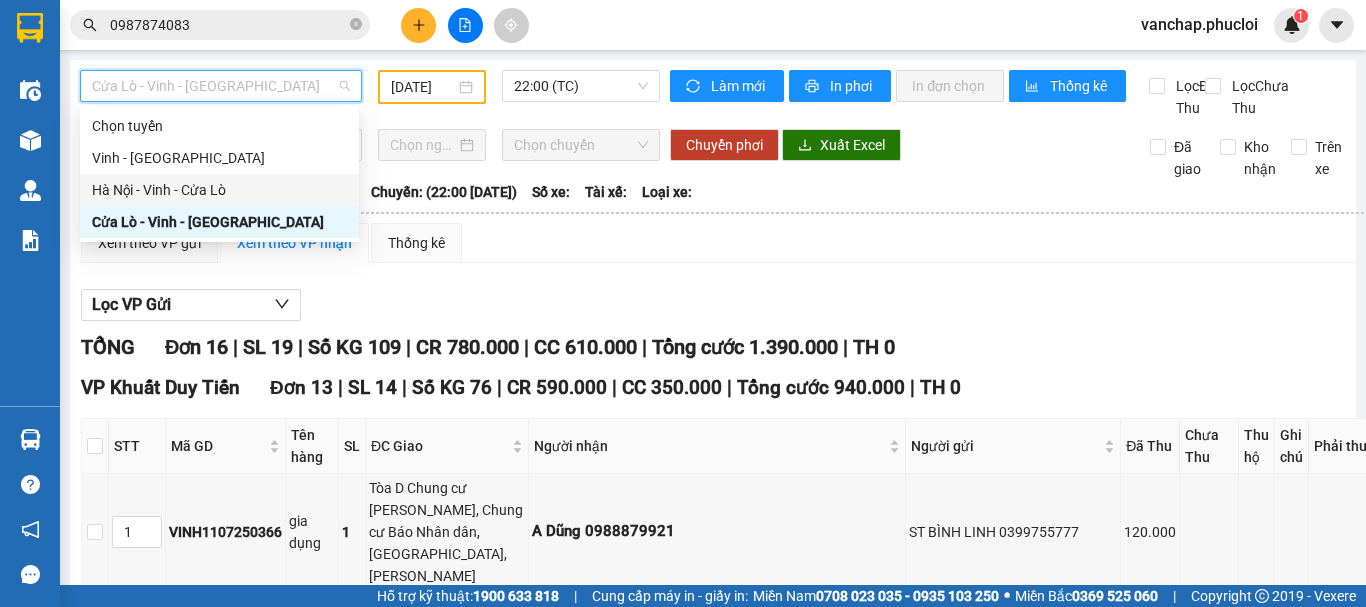 click on "Hà Nội - Vinh - Cửa Lò" at bounding box center [219, 190] 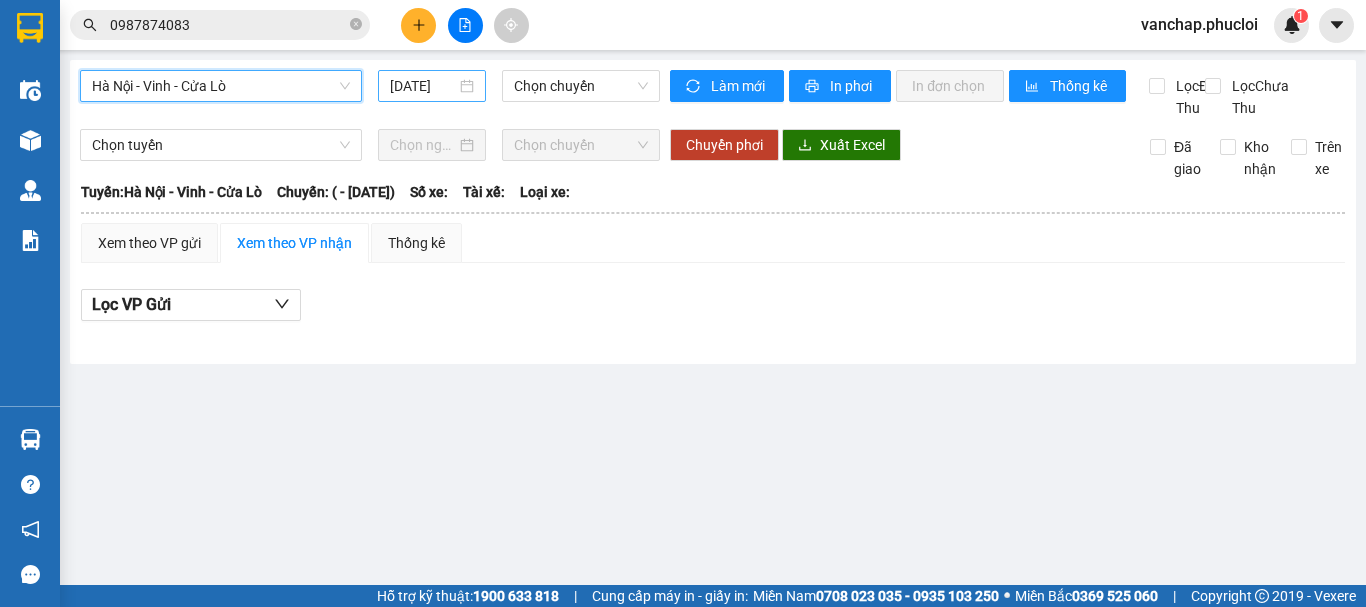 click on "[DATE]" at bounding box center (432, 86) 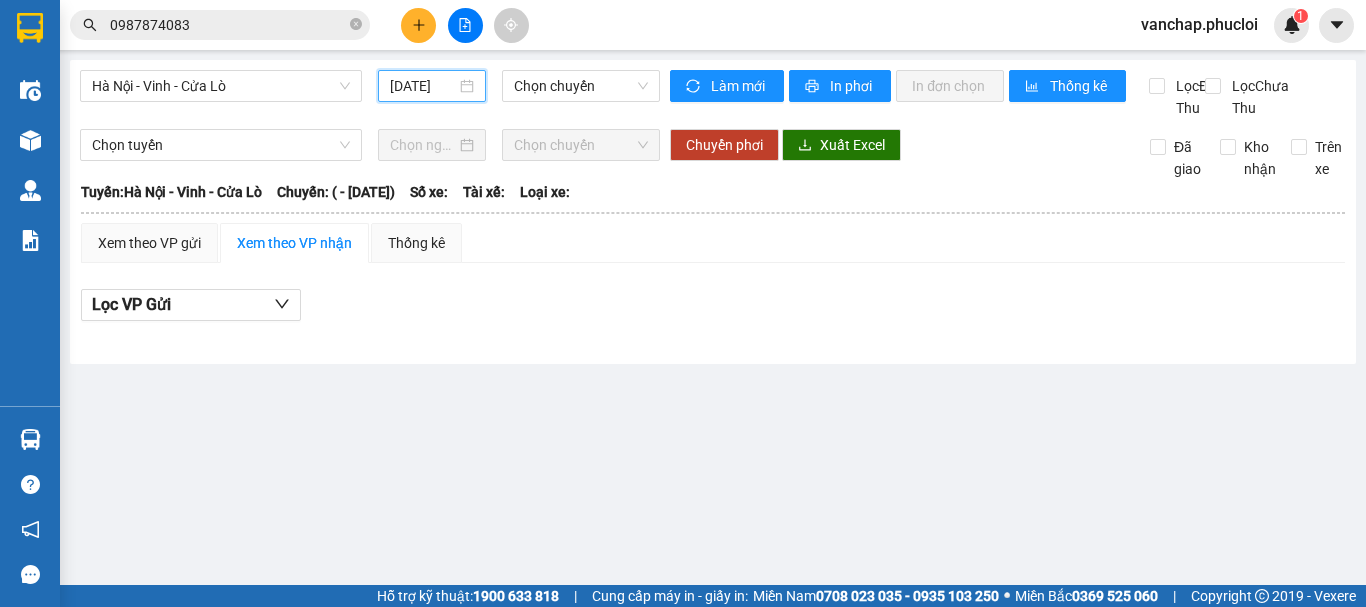 scroll, scrollTop: 0, scrollLeft: 5, axis: horizontal 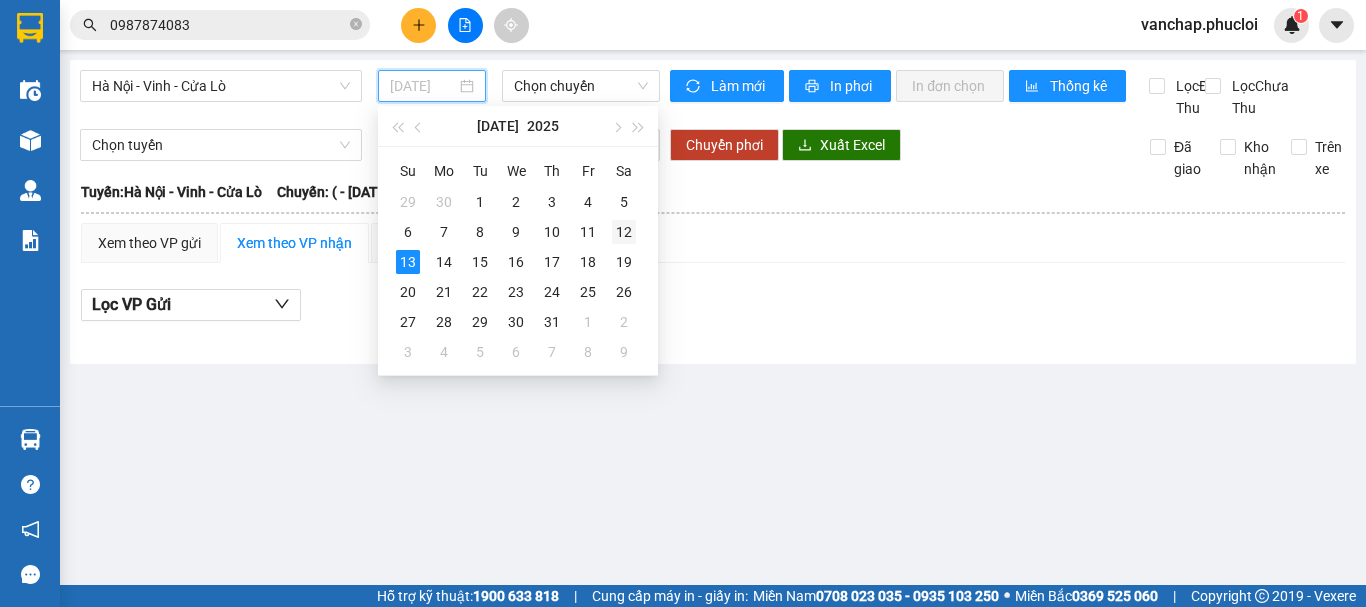 click on "12" at bounding box center (624, 232) 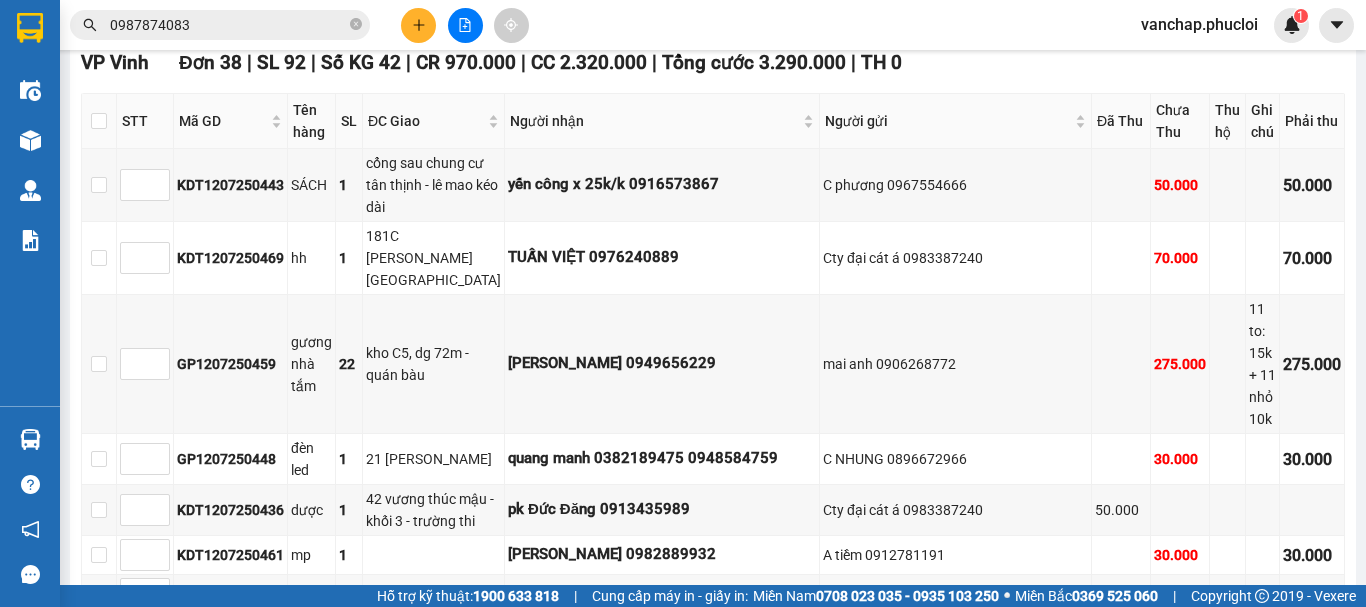 scroll, scrollTop: 0, scrollLeft: 0, axis: both 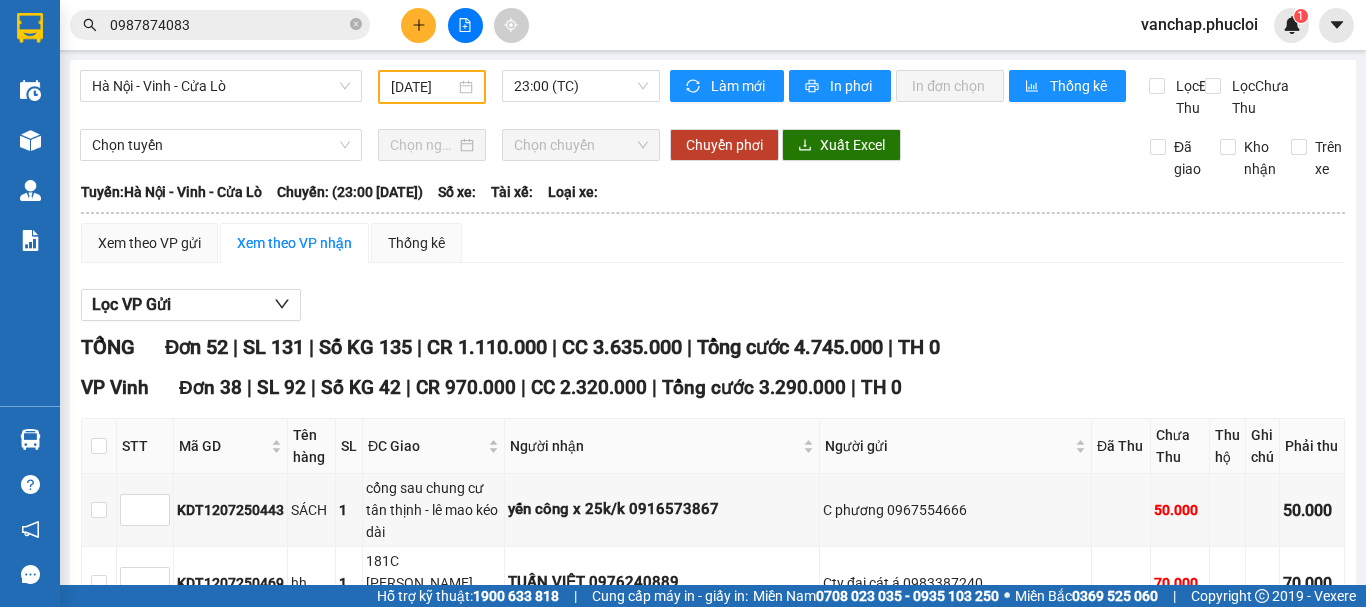 click on "[DATE]" at bounding box center (432, 87) 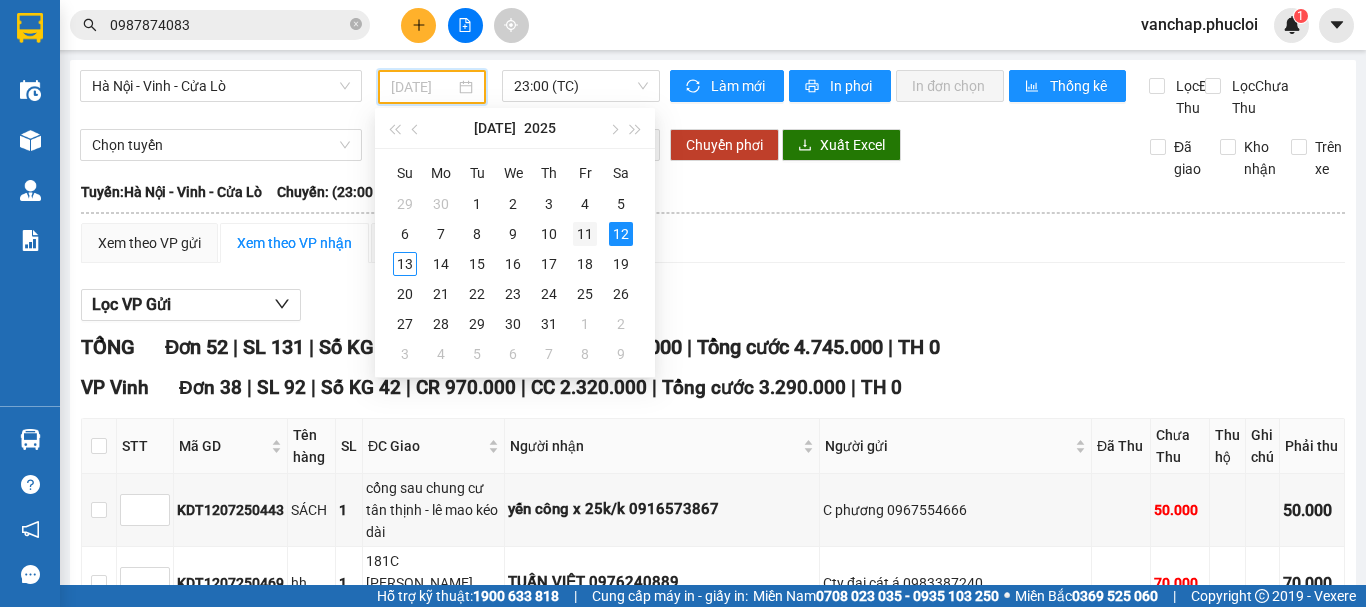 click on "11" at bounding box center [585, 234] 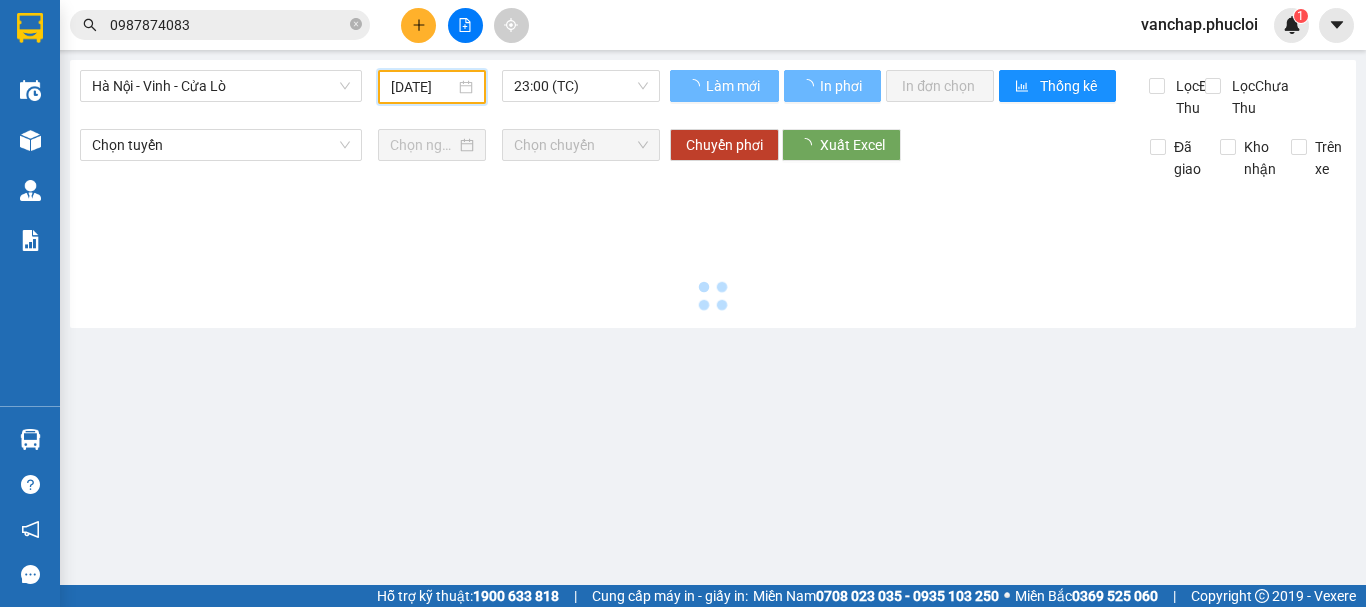 type on "[DATE]" 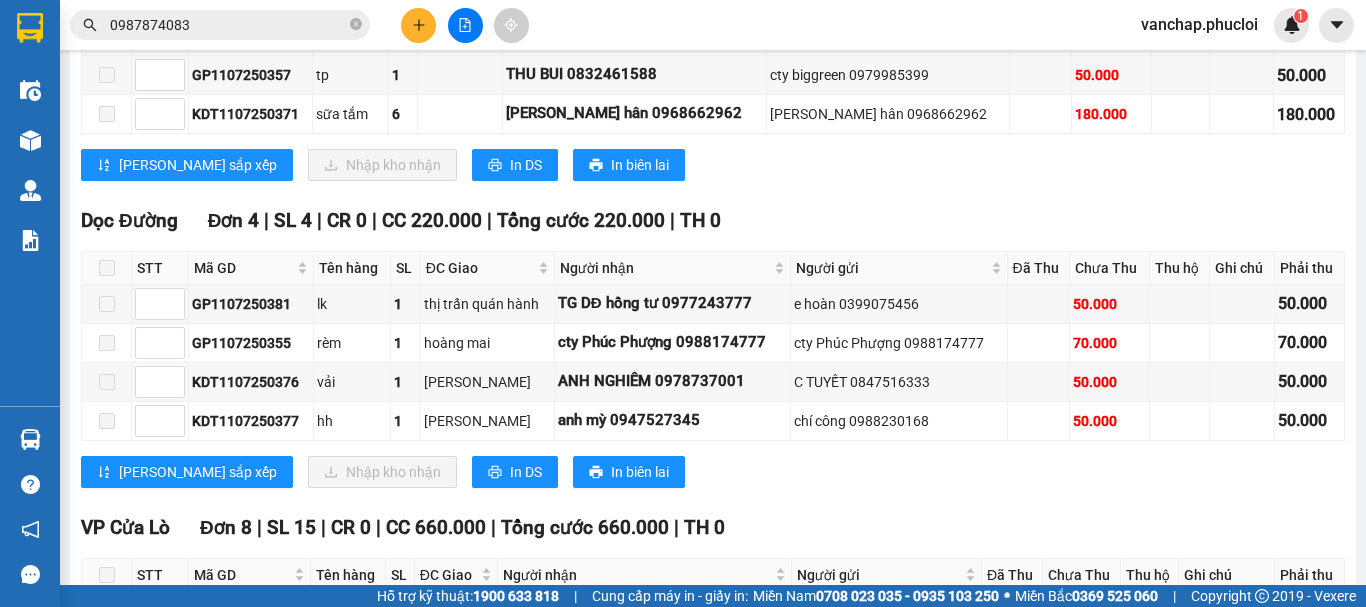 scroll, scrollTop: 2635, scrollLeft: 0, axis: vertical 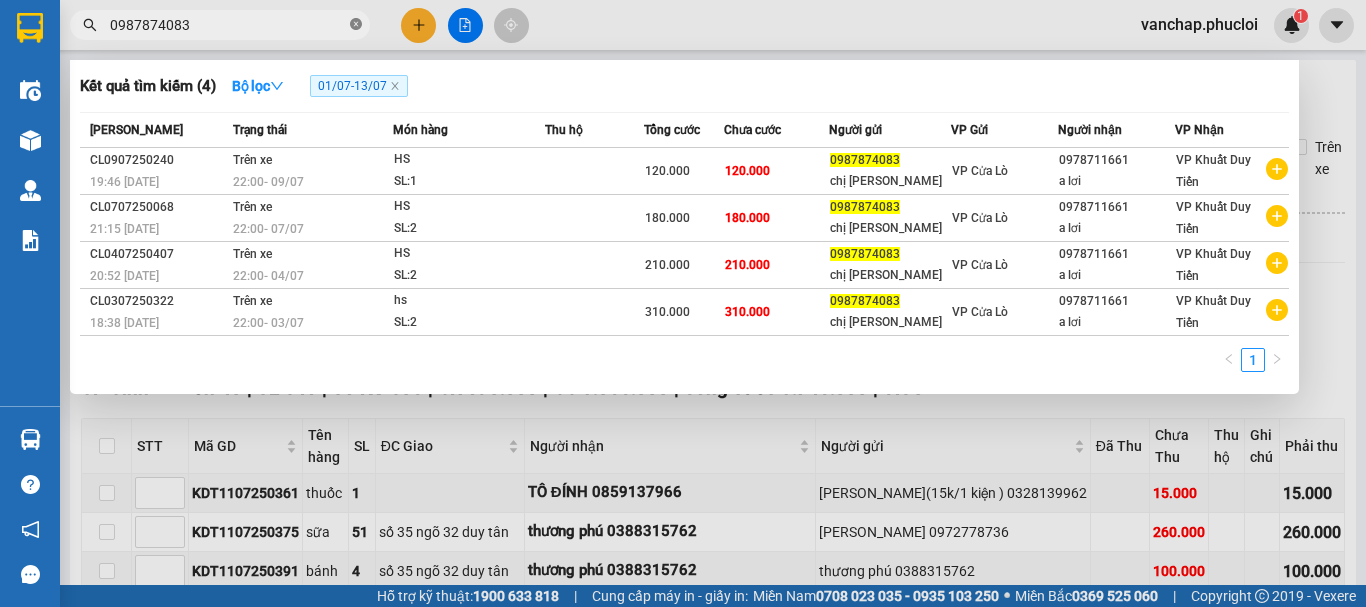 click 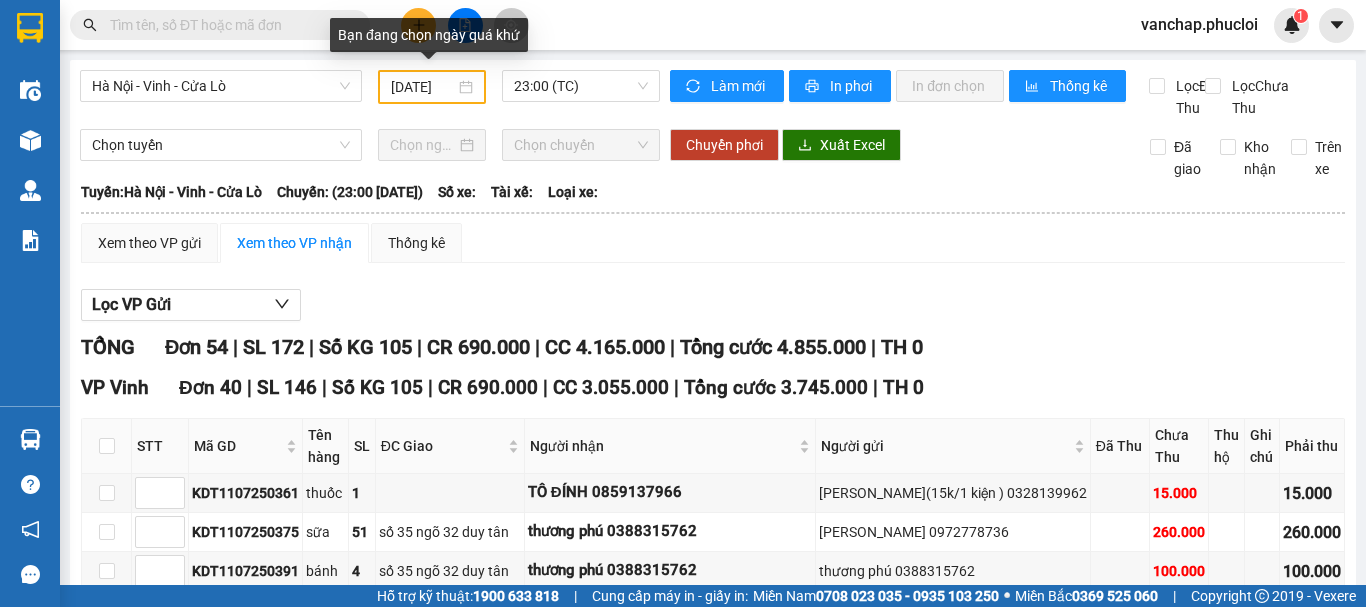 click on "[DATE]" at bounding box center (432, 87) 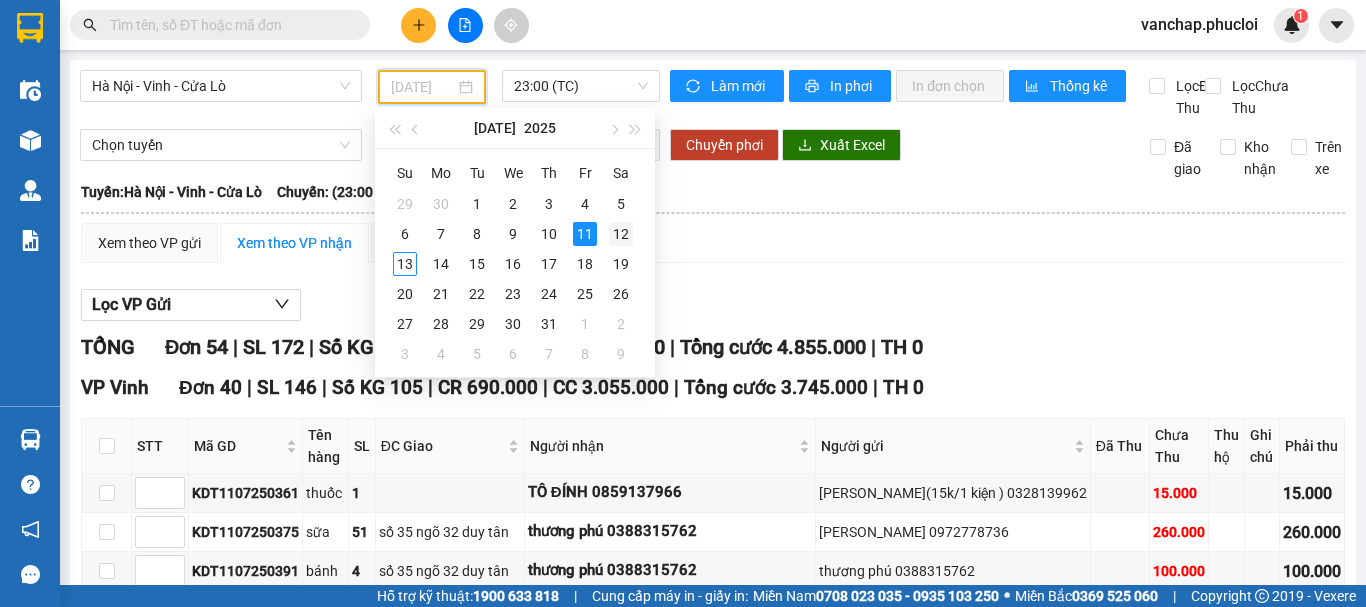 click on "12" at bounding box center (621, 234) 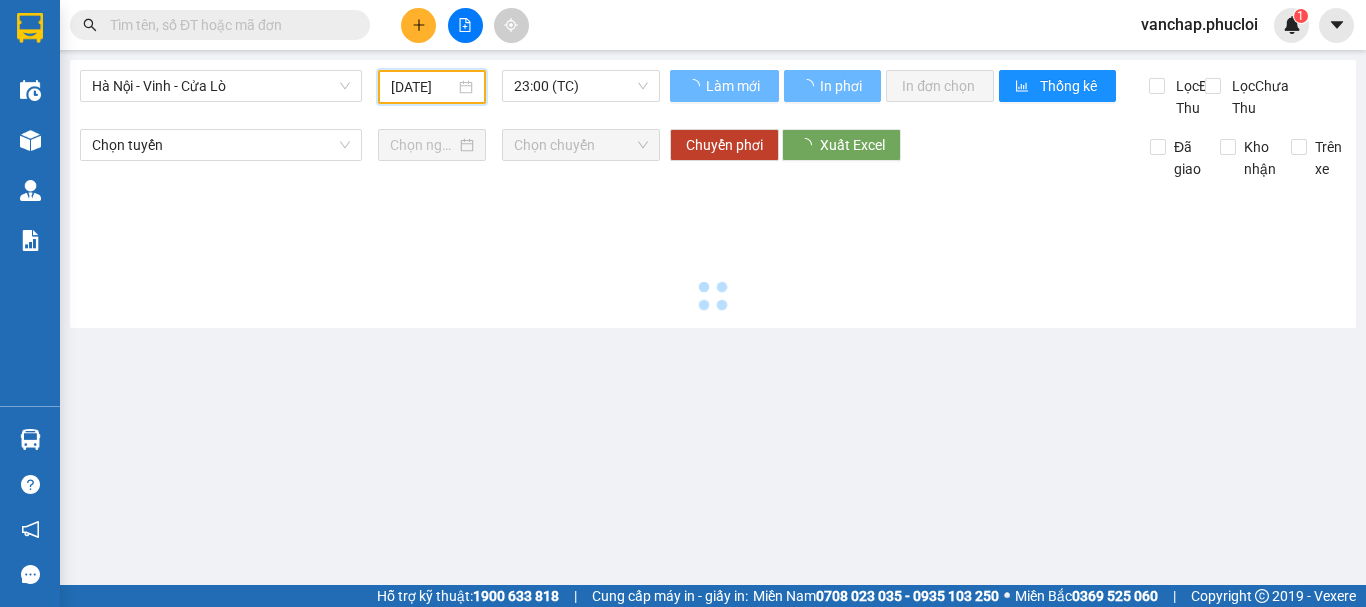 scroll, scrollTop: 0, scrollLeft: 7, axis: horizontal 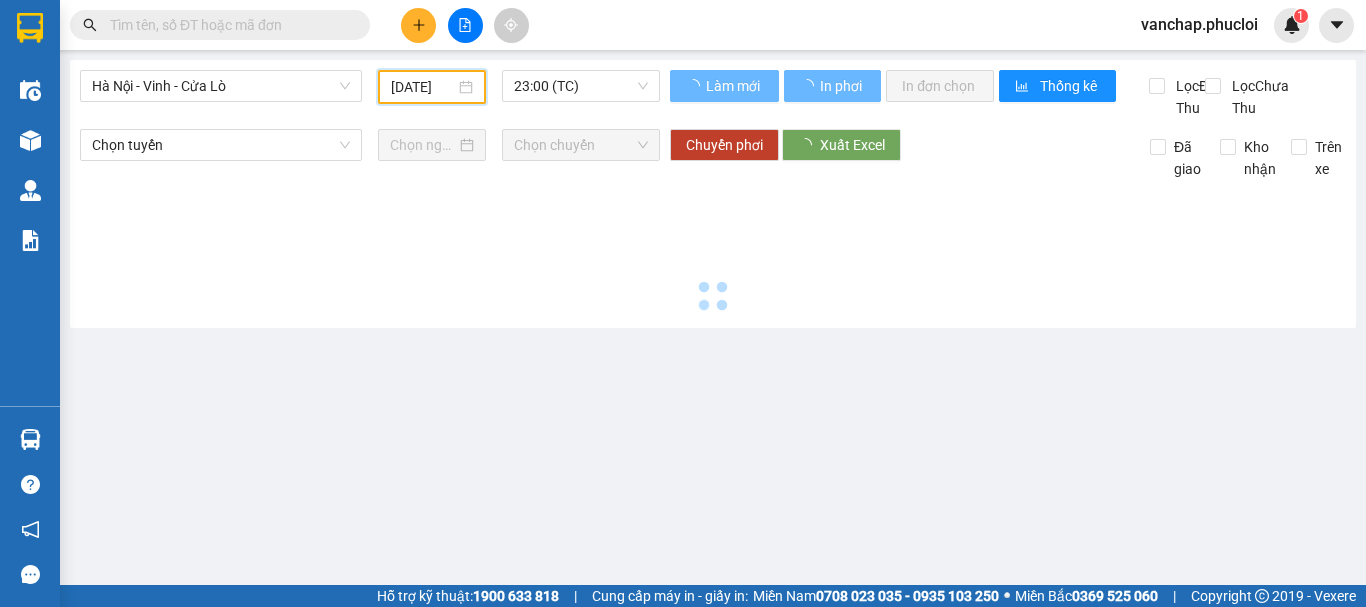 type on "[DATE]" 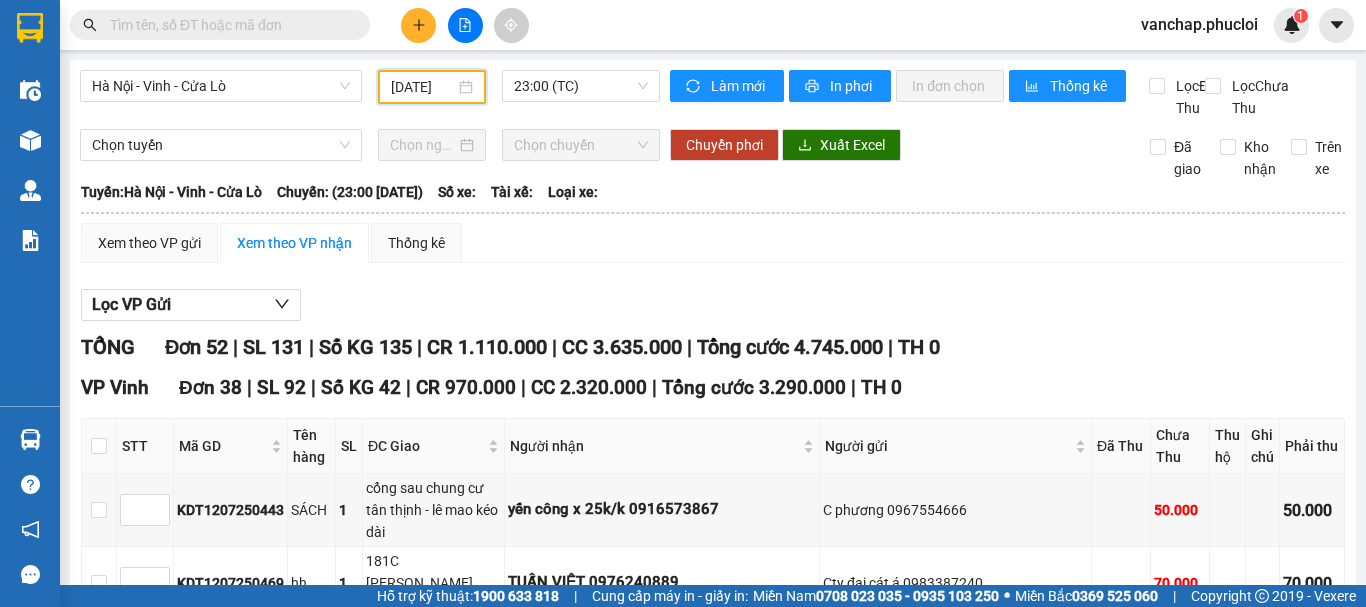 scroll, scrollTop: 0, scrollLeft: 0, axis: both 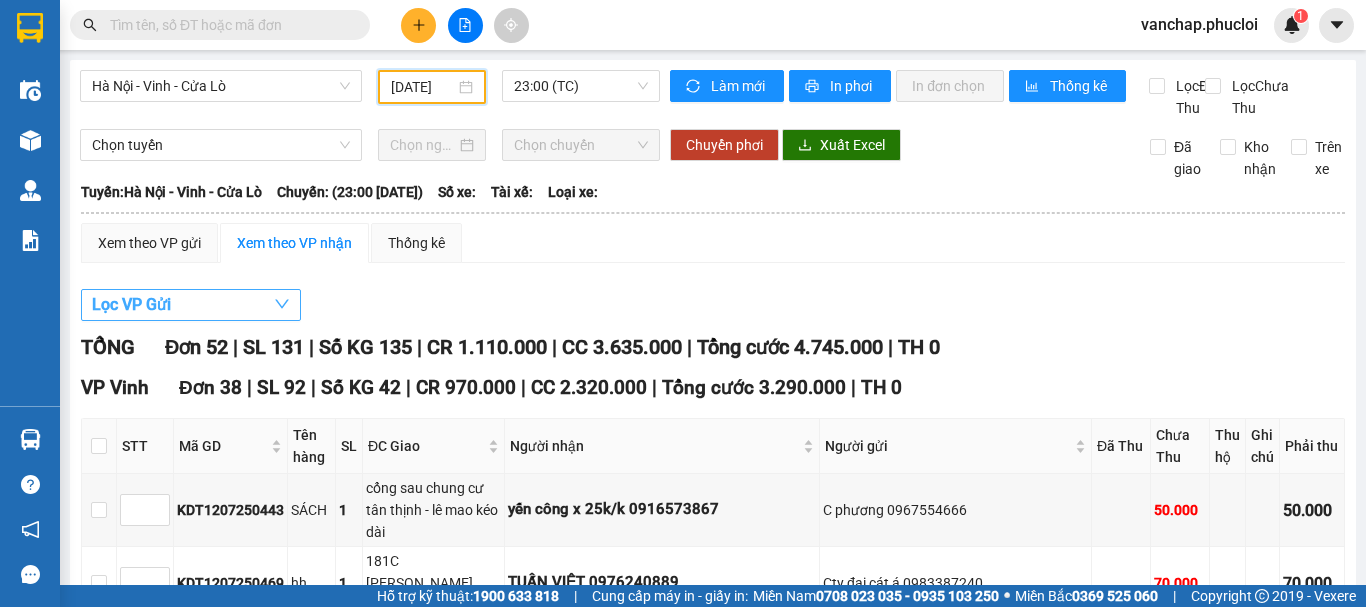 click on "Lọc VP Gửi" at bounding box center (191, 305) 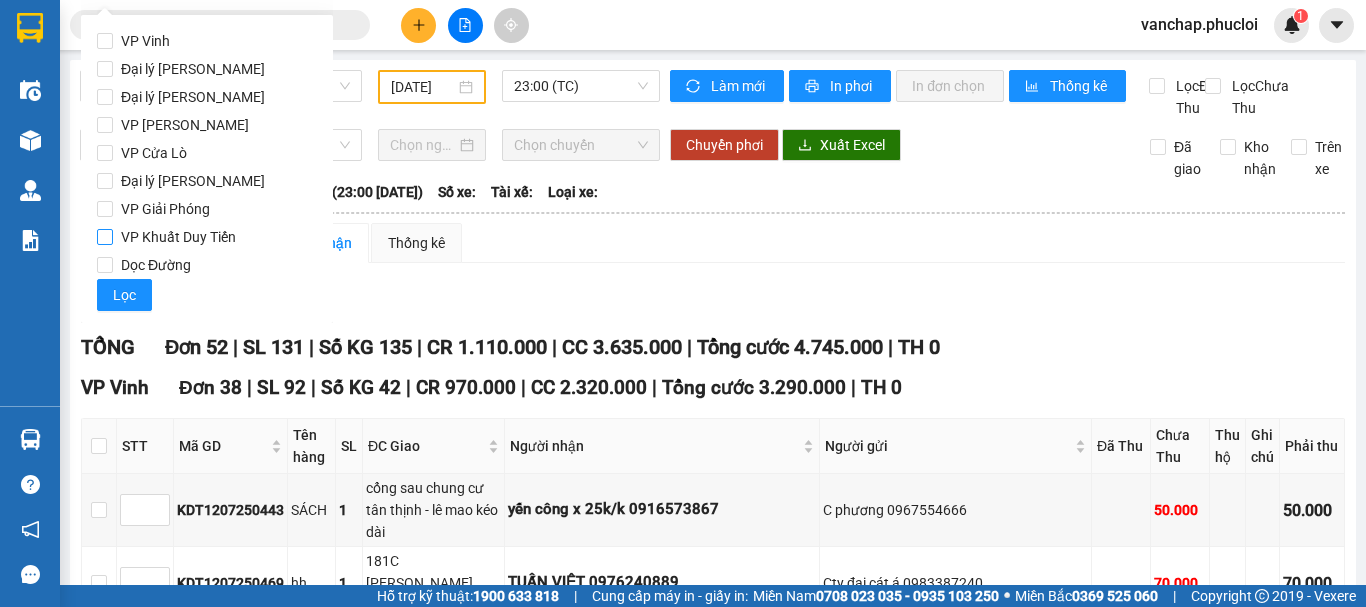 click on "VP Khuất Duy Tiến" at bounding box center [105, 237] 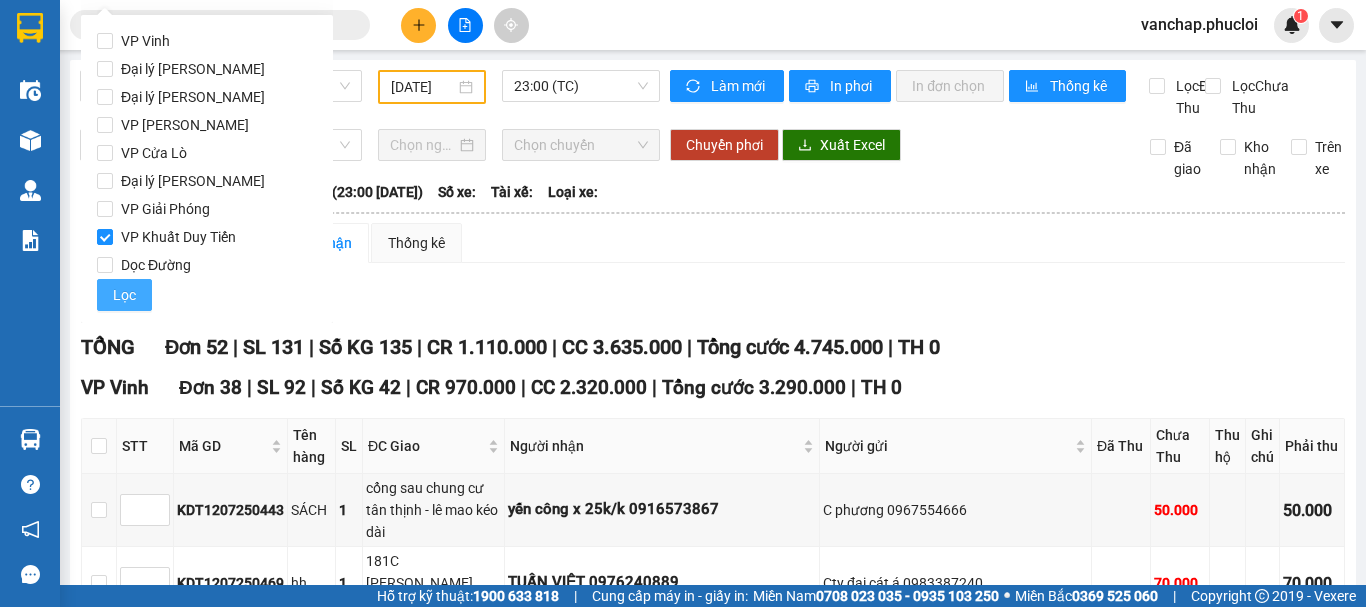 click on "Lọc" at bounding box center [124, 295] 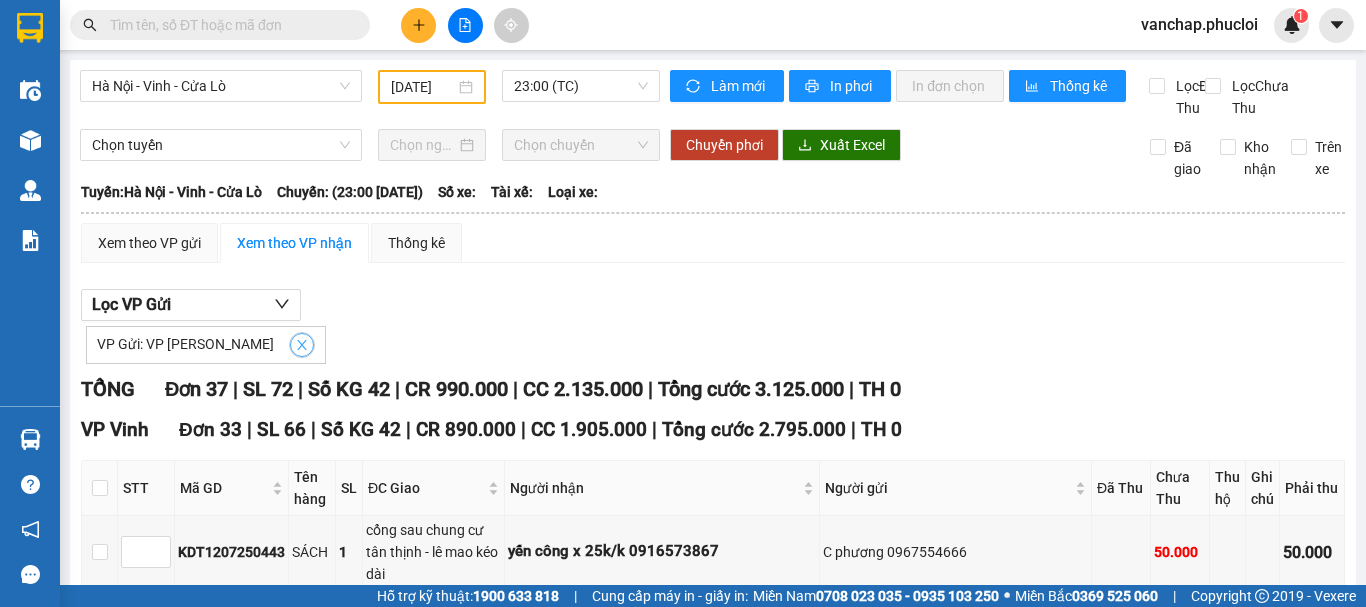 click 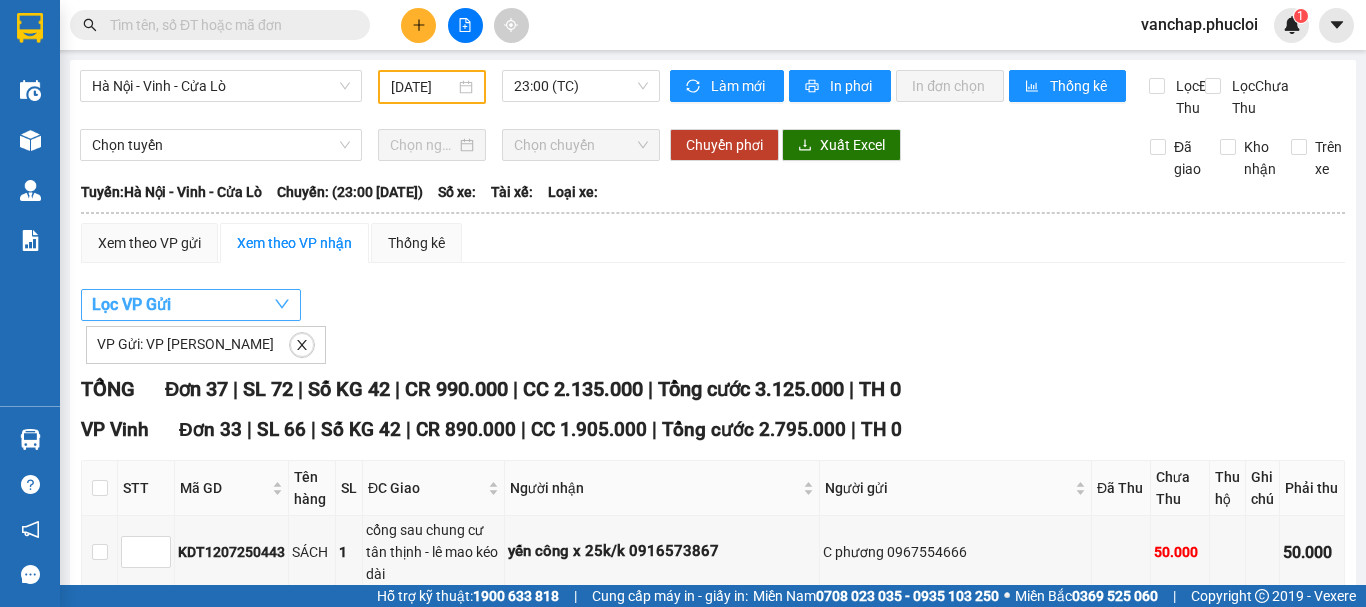 checkbox on "false" 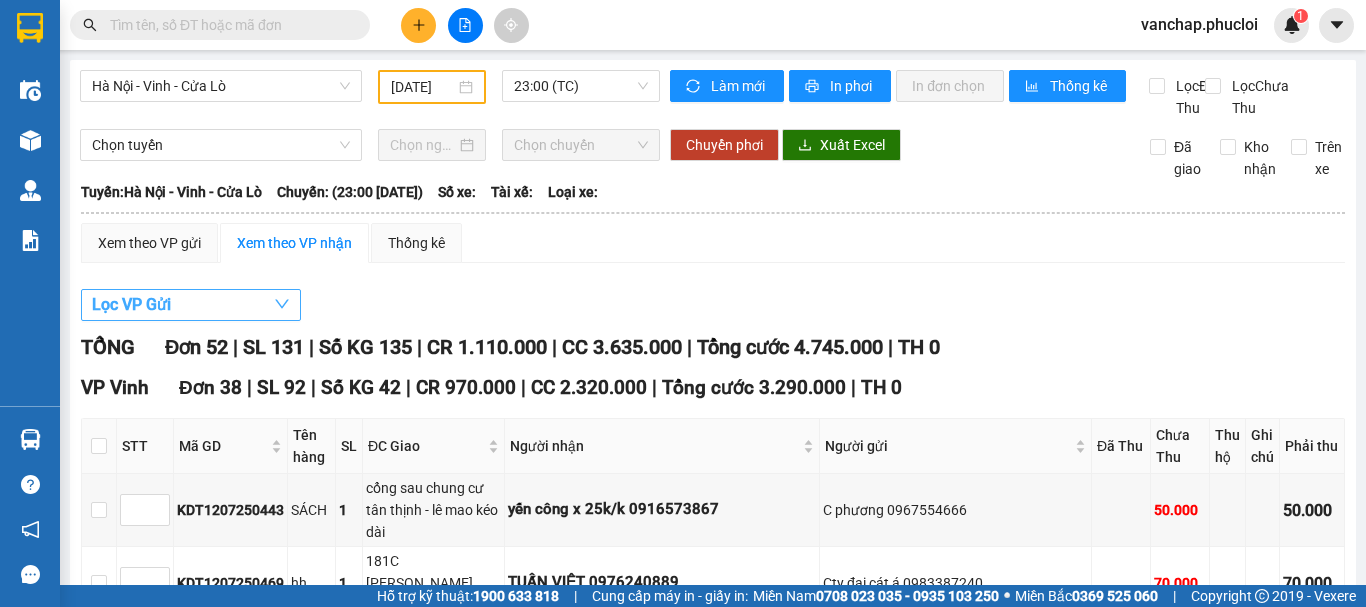 click on "Lọc VP Gửi" at bounding box center [191, 305] 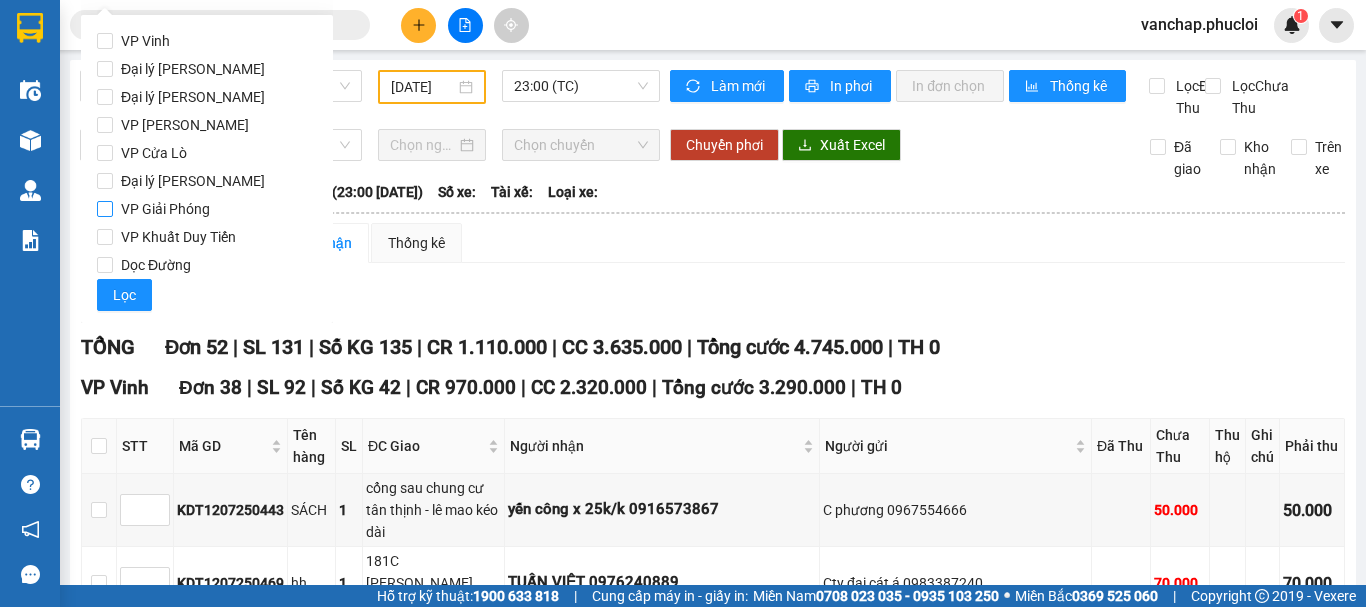 click on "VP Giải Phóng" at bounding box center (105, 209) 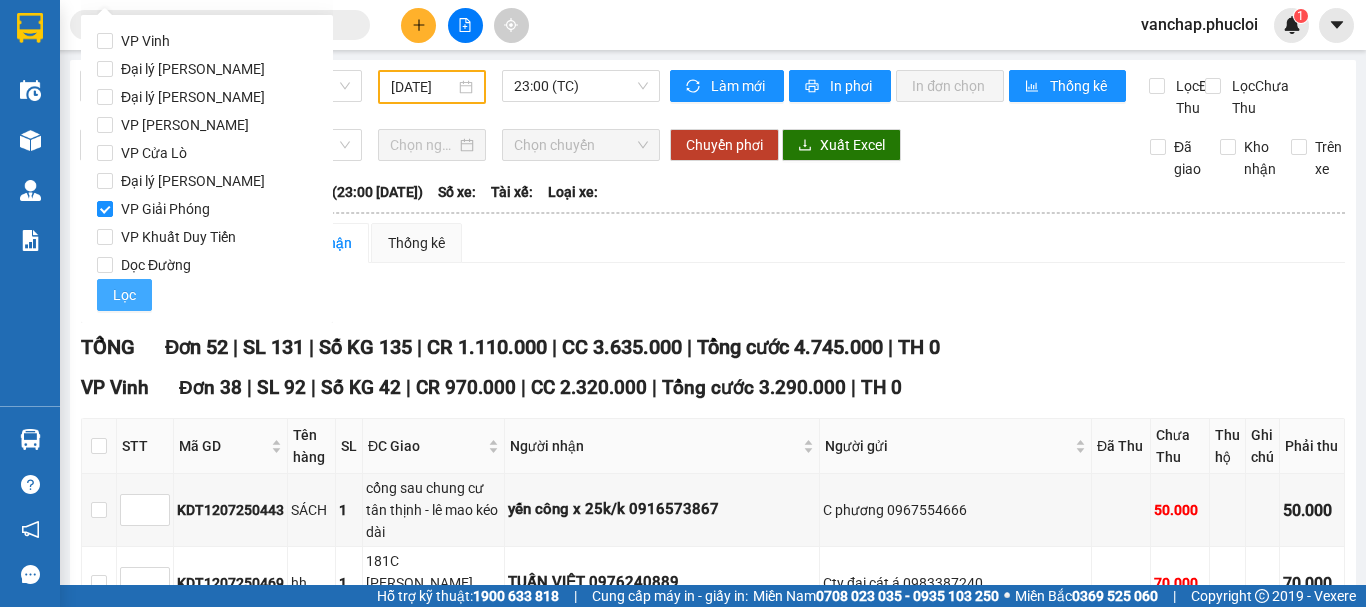 click on "Lọc" at bounding box center (124, 295) 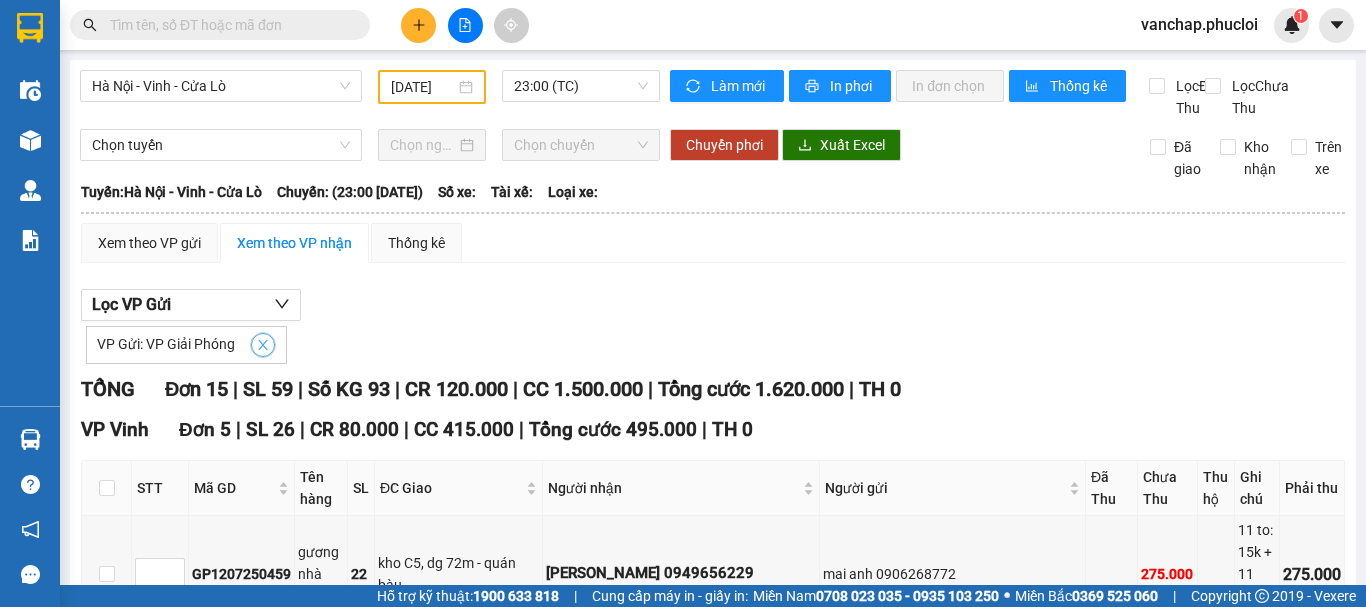 click at bounding box center (263, 345) 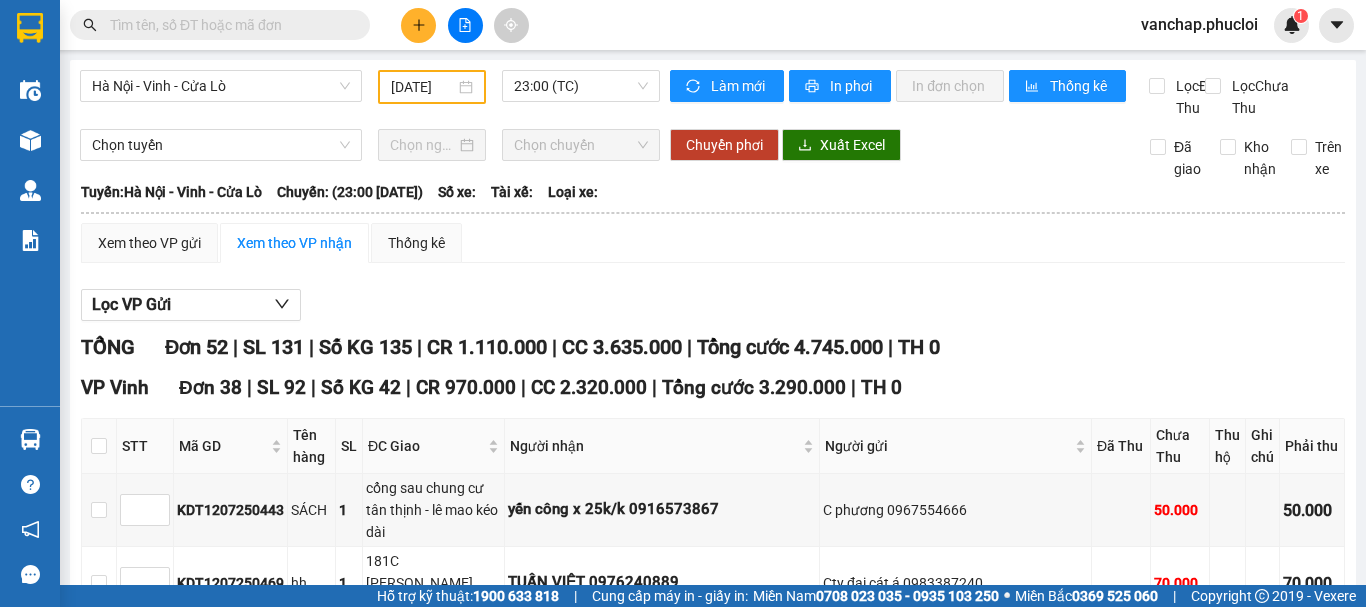 click at bounding box center [228, 25] 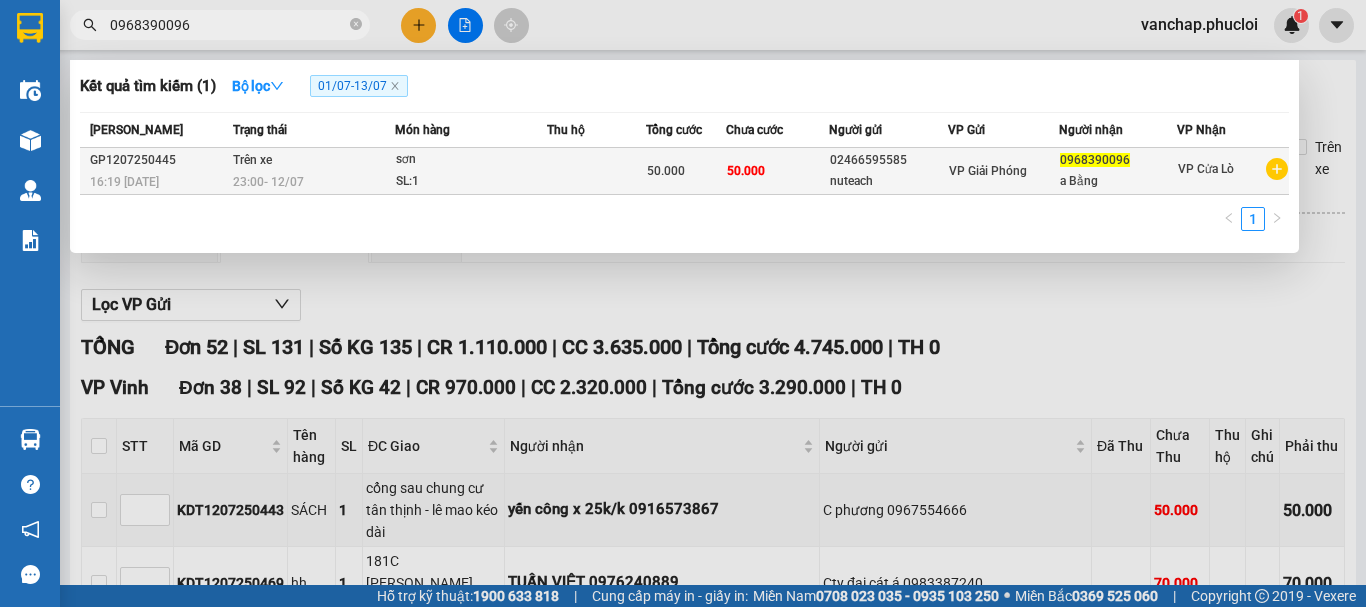 type on "0968390096" 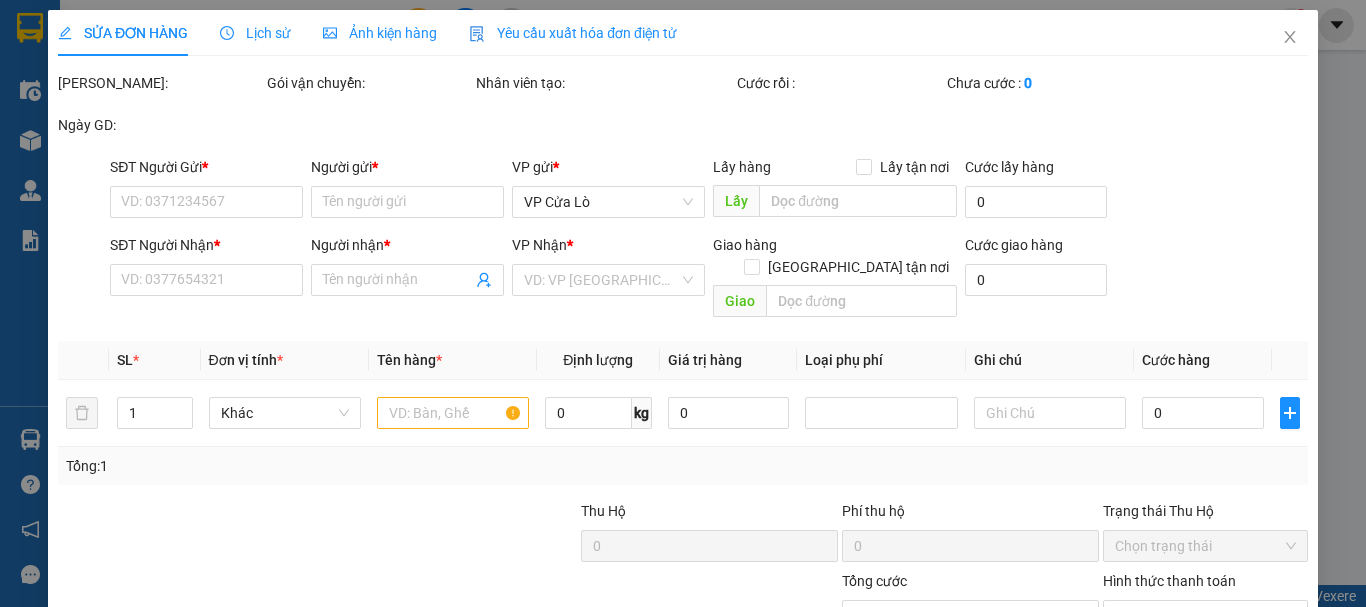 type on "02466595585" 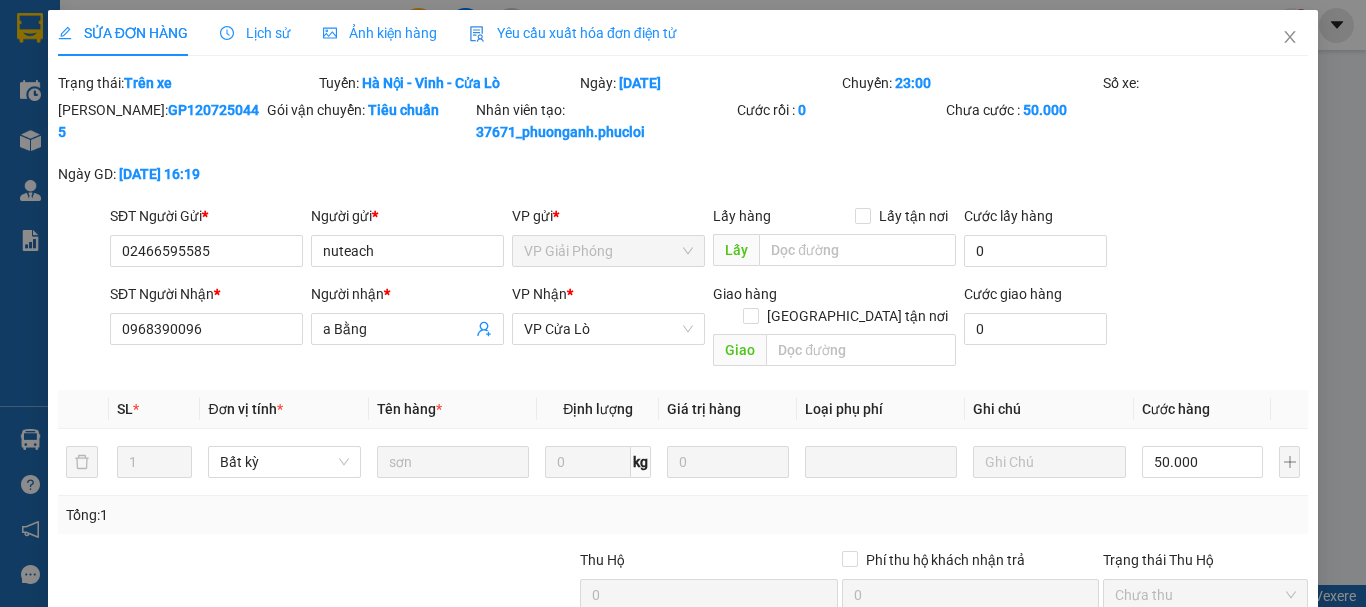 scroll, scrollTop: 248, scrollLeft: 0, axis: vertical 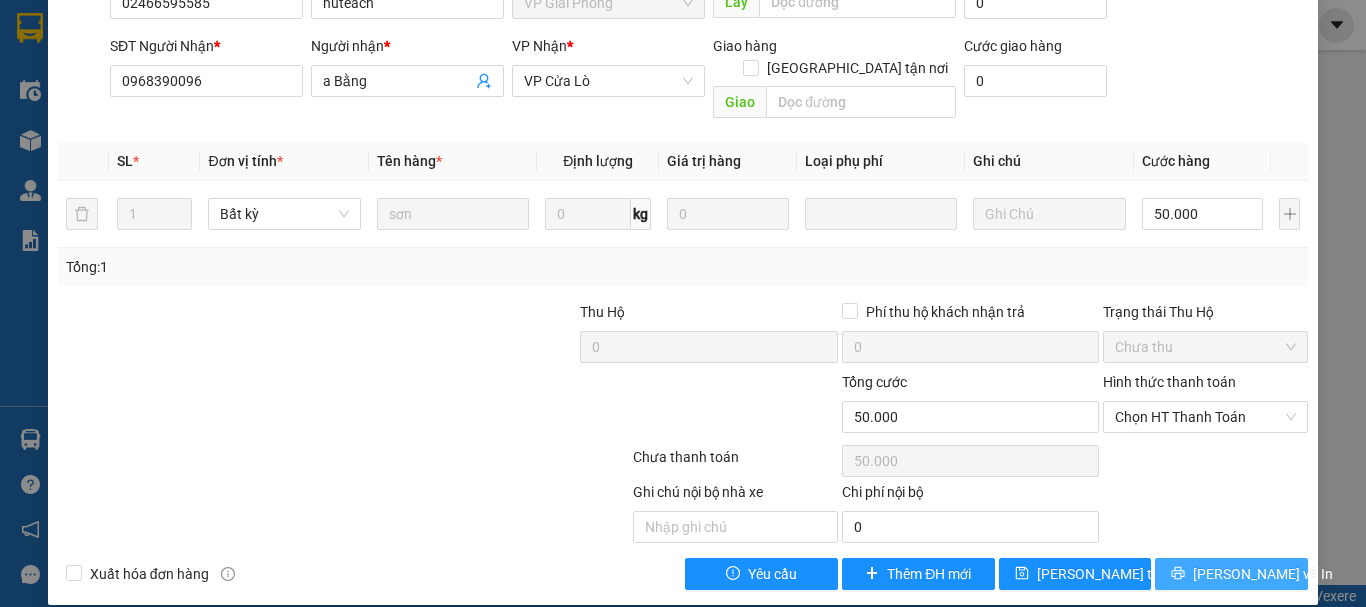 click on "[PERSON_NAME] và In" at bounding box center [1263, 574] 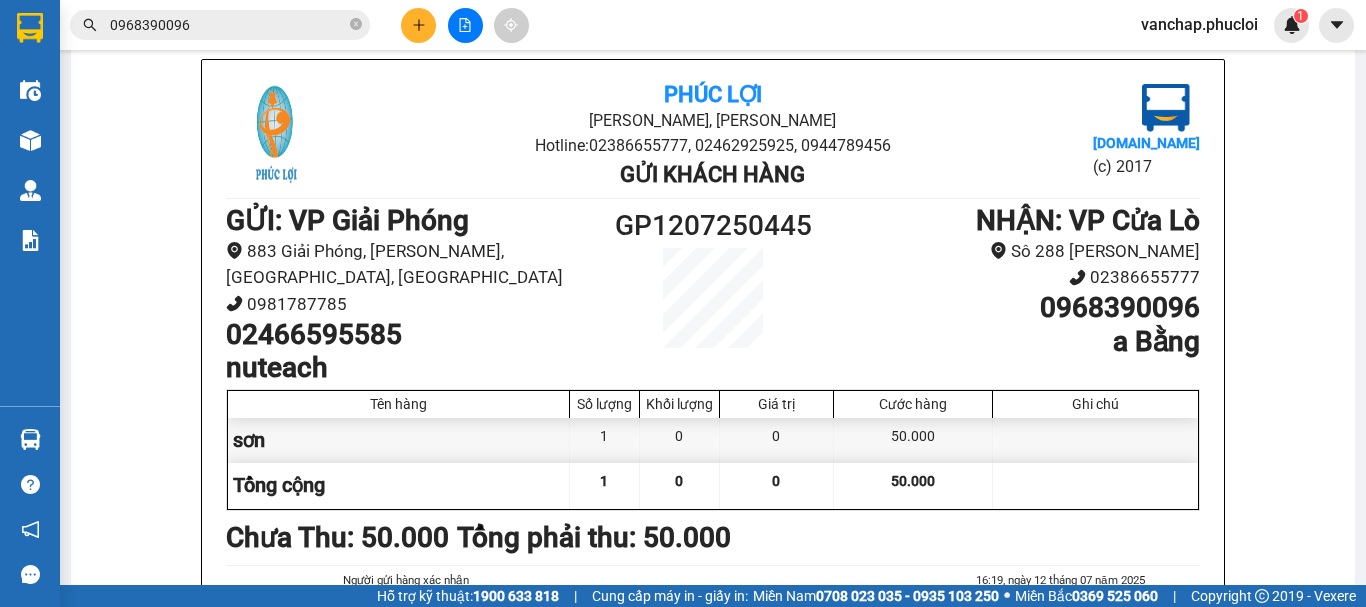 scroll, scrollTop: 124, scrollLeft: 0, axis: vertical 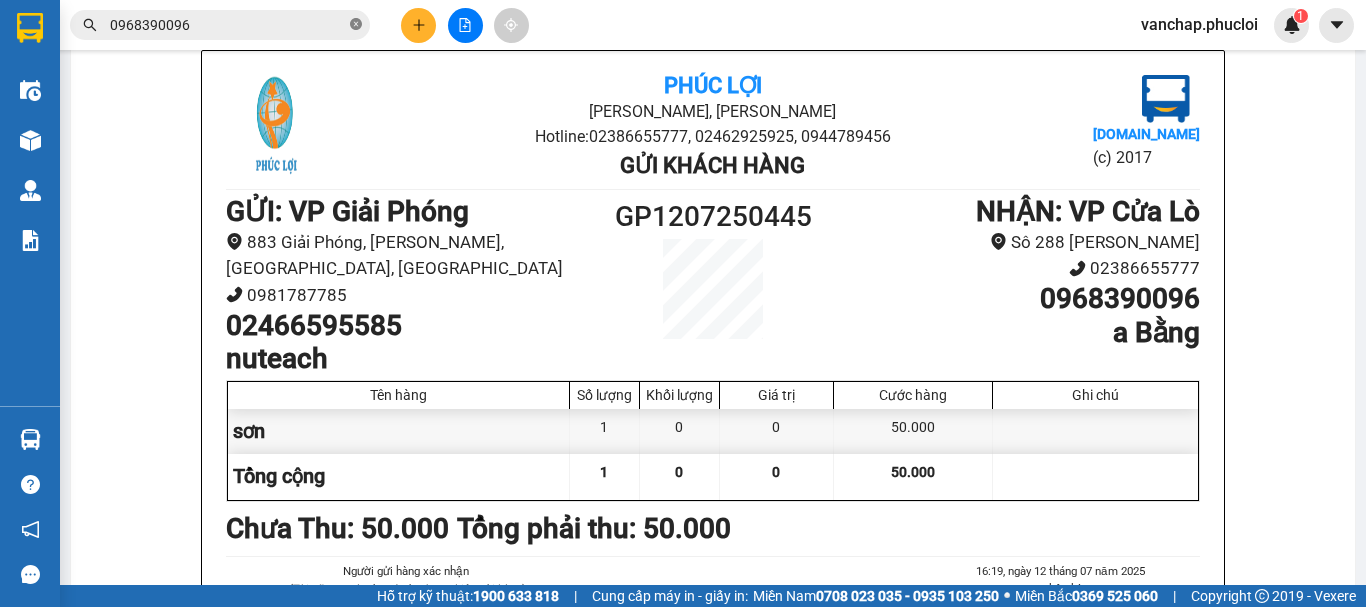 click 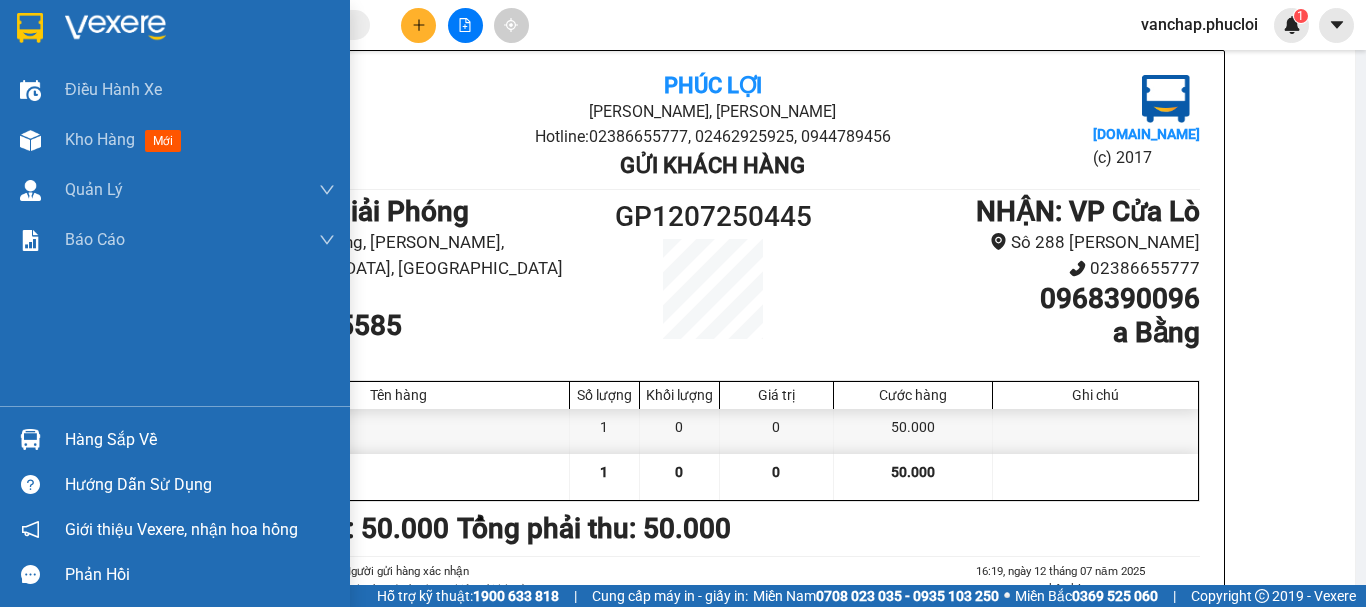 click at bounding box center (115, 28) 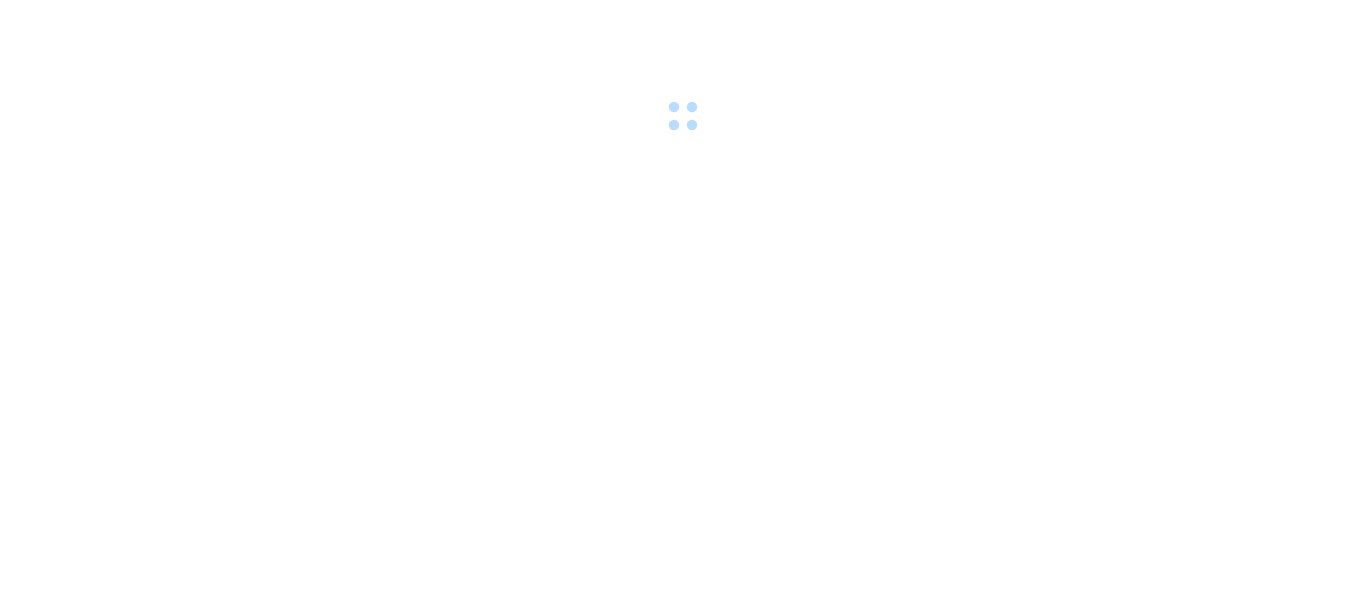 scroll, scrollTop: 0, scrollLeft: 0, axis: both 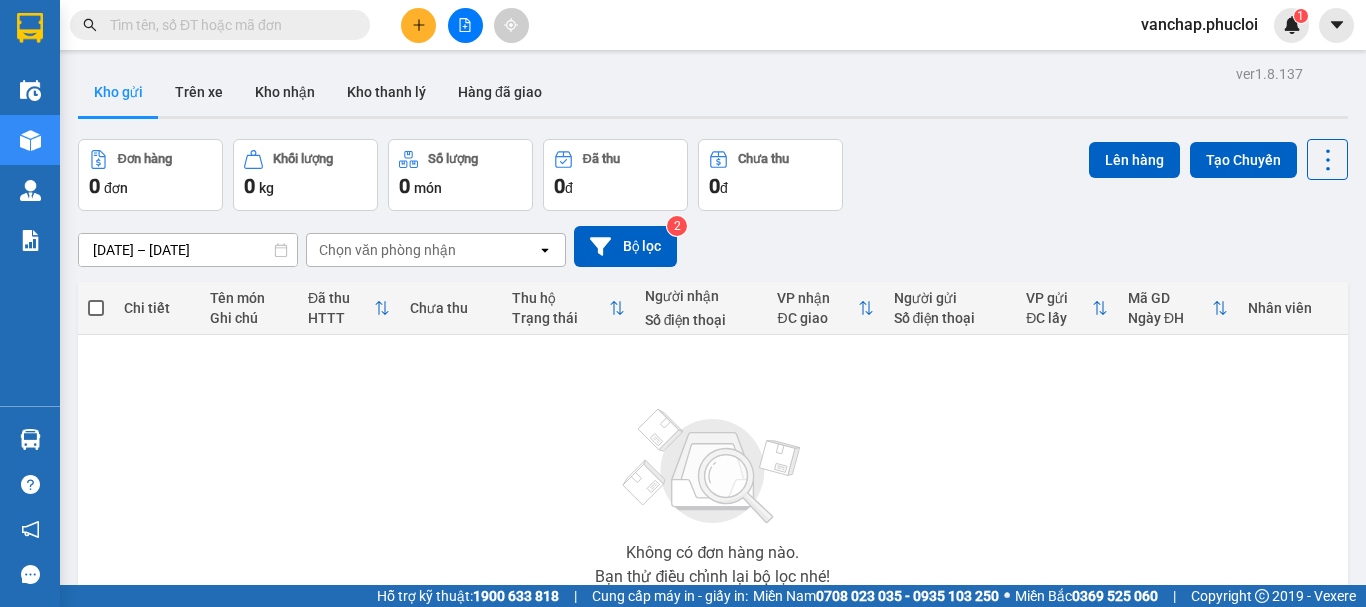 click 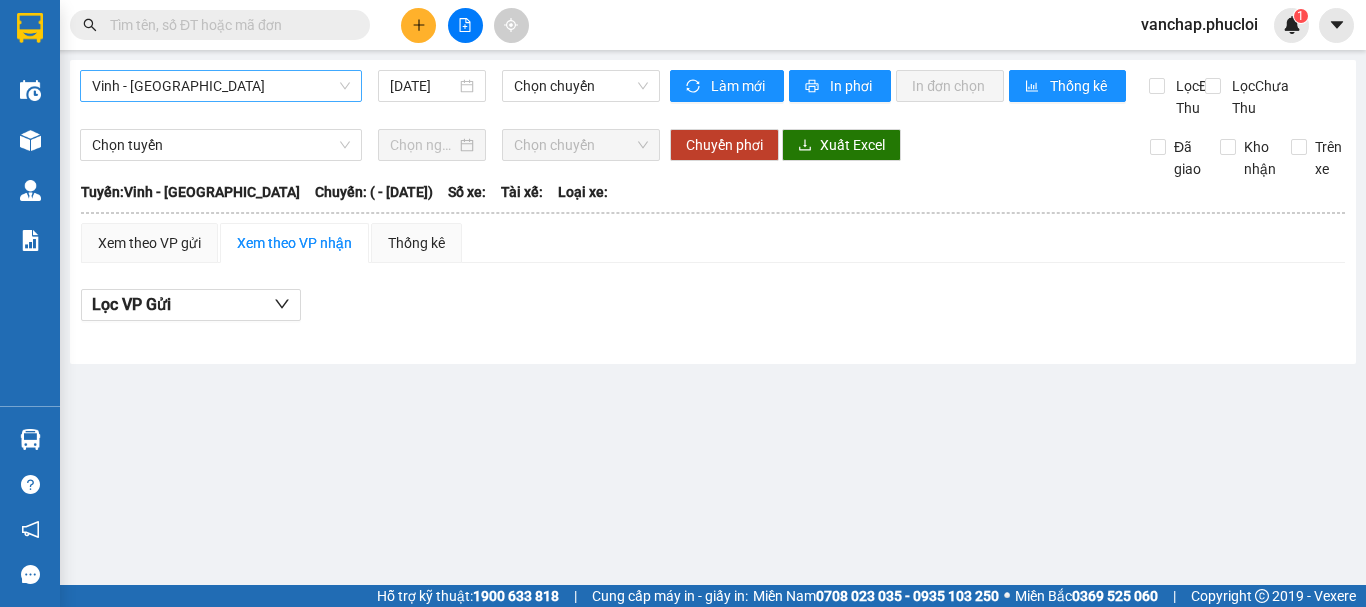 click on "Vinh - [GEOGRAPHIC_DATA]" at bounding box center [221, 86] 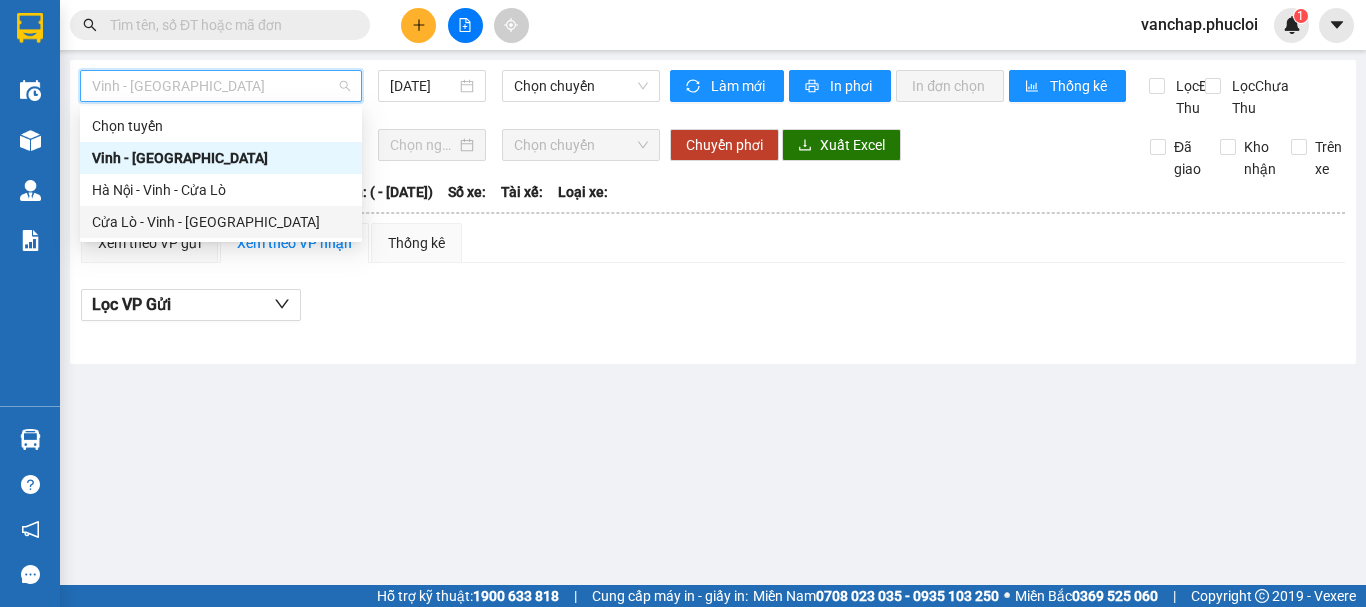 click on "Cửa Lò - Vinh - [GEOGRAPHIC_DATA]" at bounding box center (221, 222) 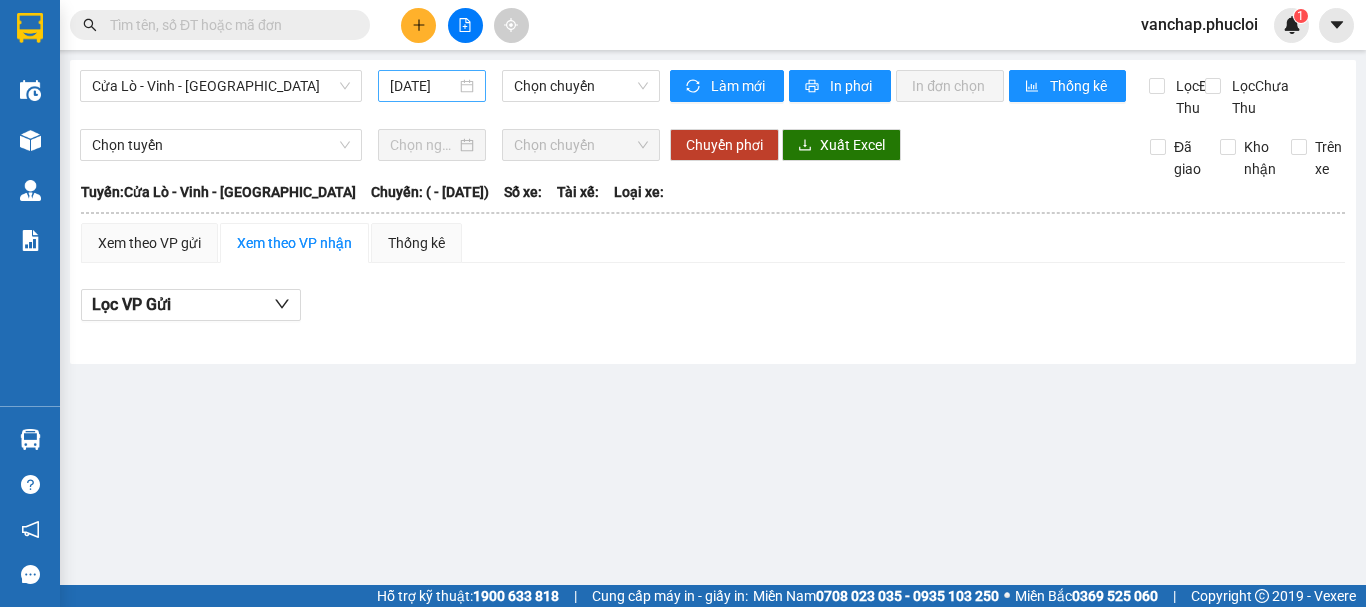 click on "[DATE]" at bounding box center (432, 86) 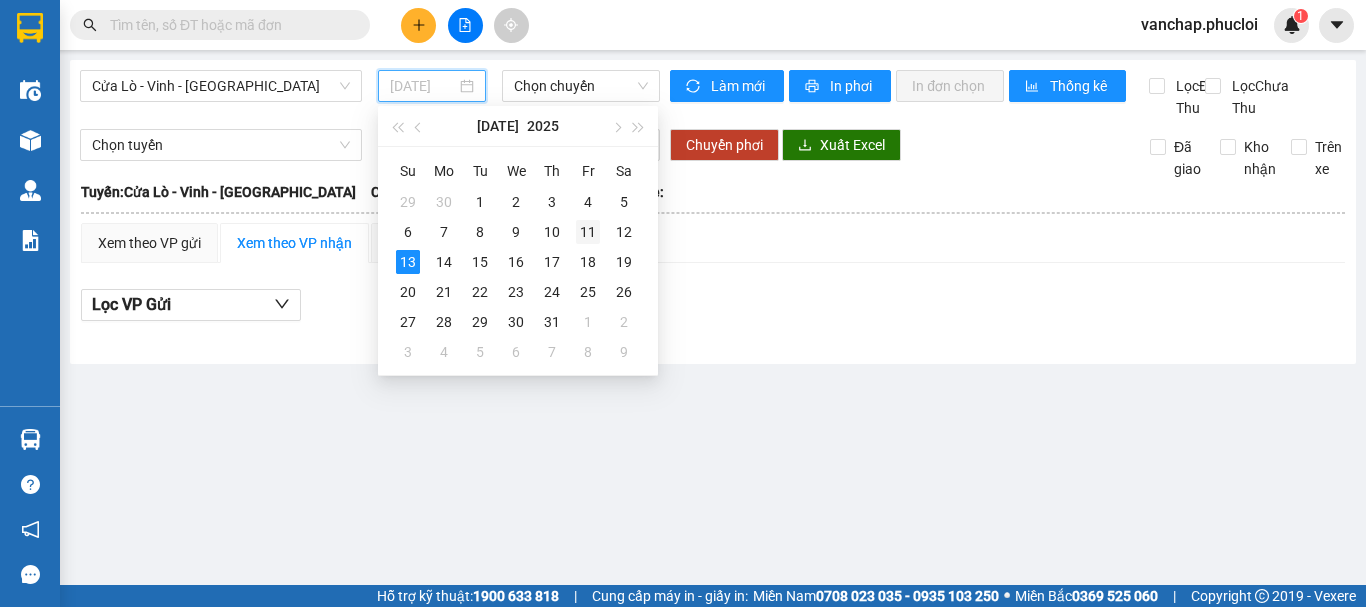 click on "11" at bounding box center [588, 232] 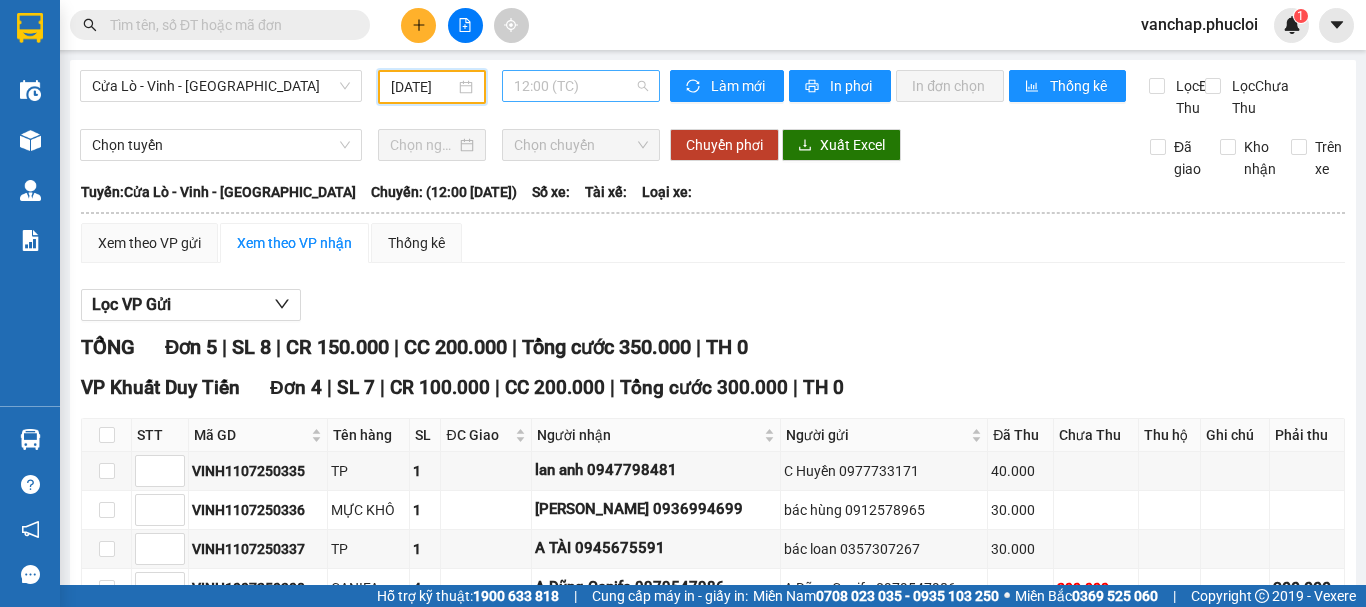 click on "12:00   (TC)" at bounding box center (581, 86) 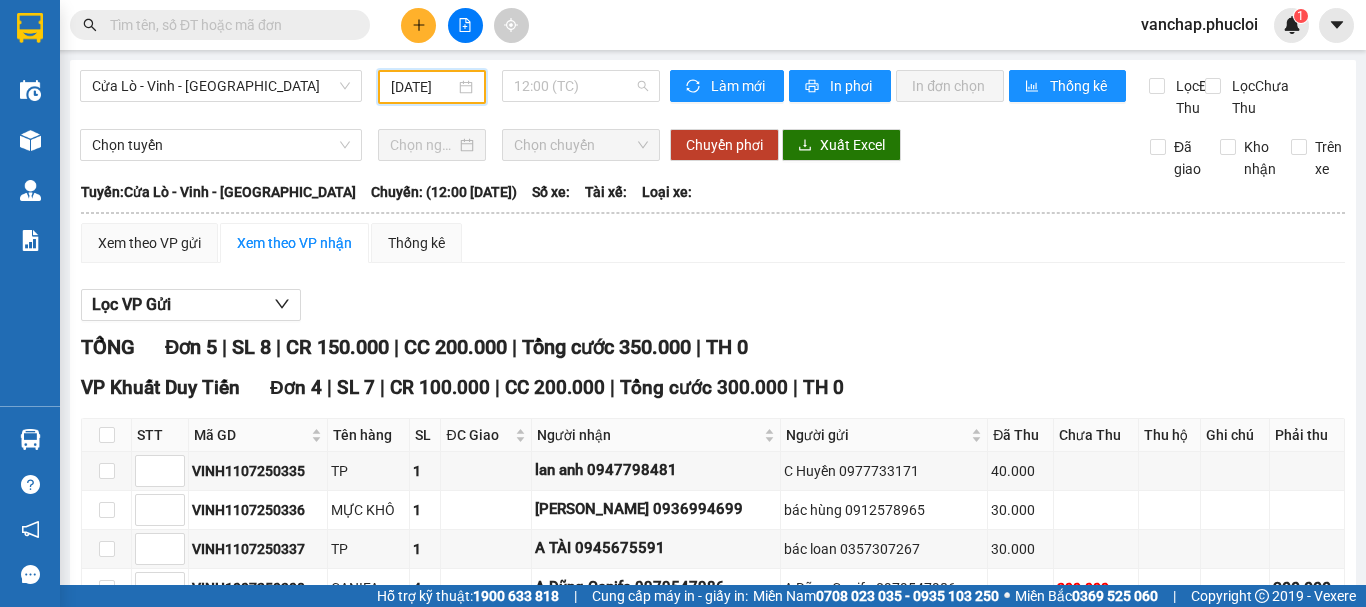 scroll, scrollTop: 0, scrollLeft: 0, axis: both 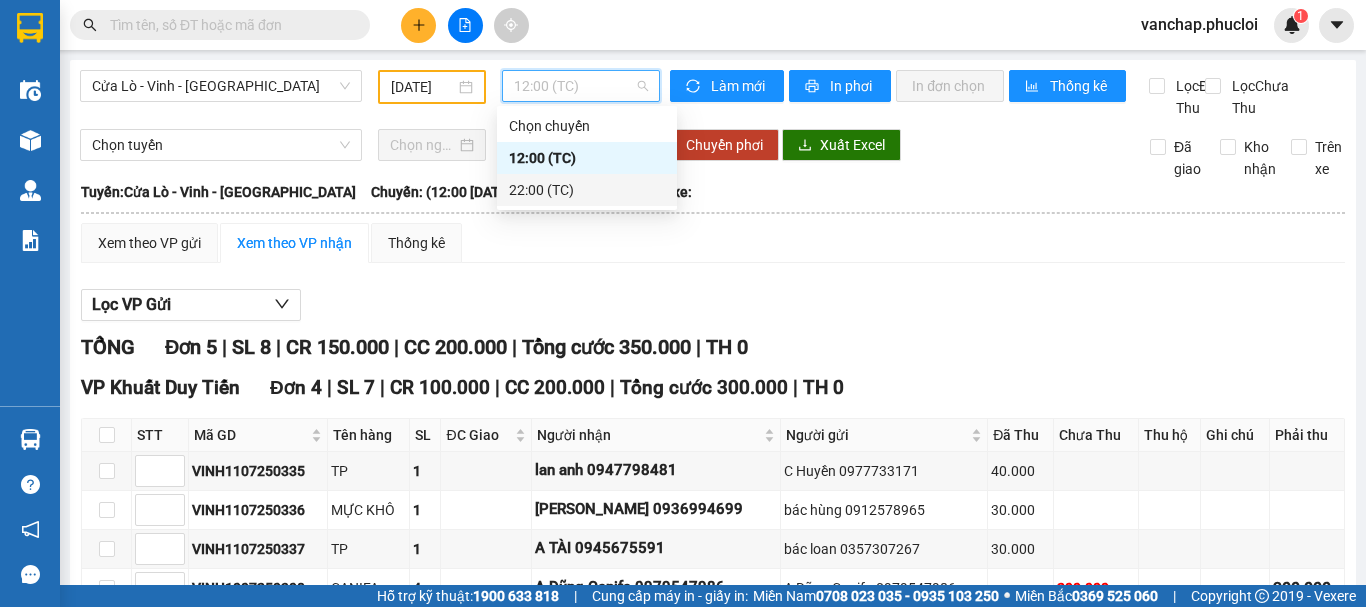 click on "22:00   (TC)" at bounding box center (587, 190) 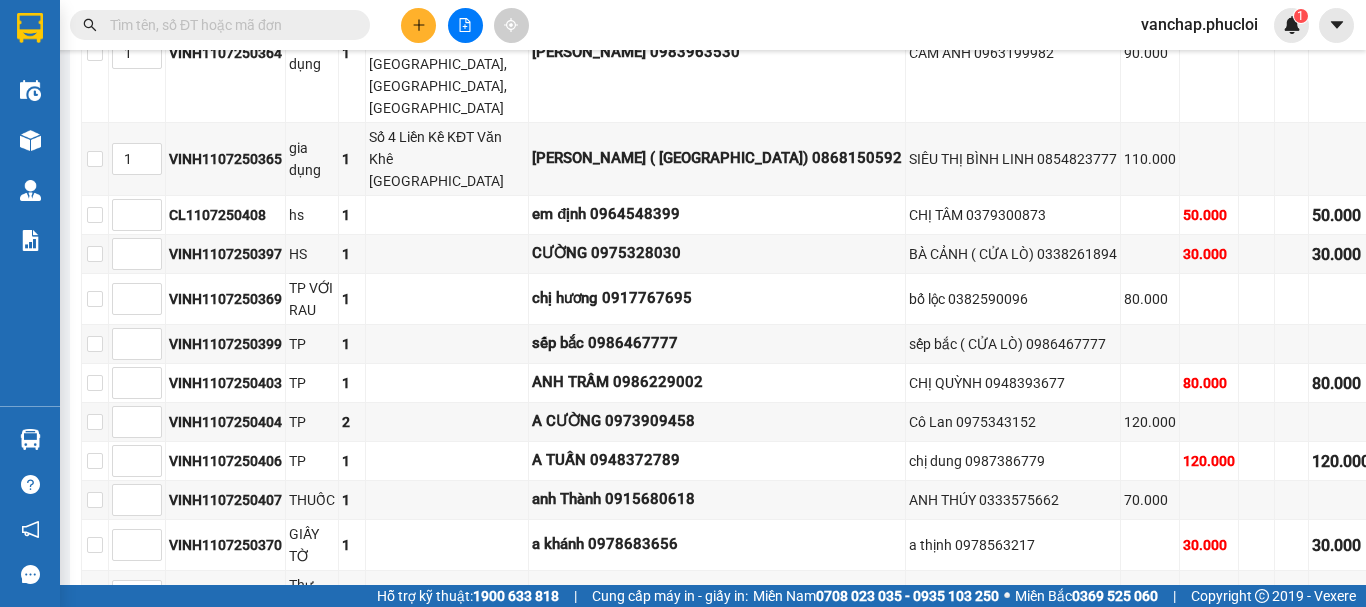 scroll, scrollTop: 973, scrollLeft: 0, axis: vertical 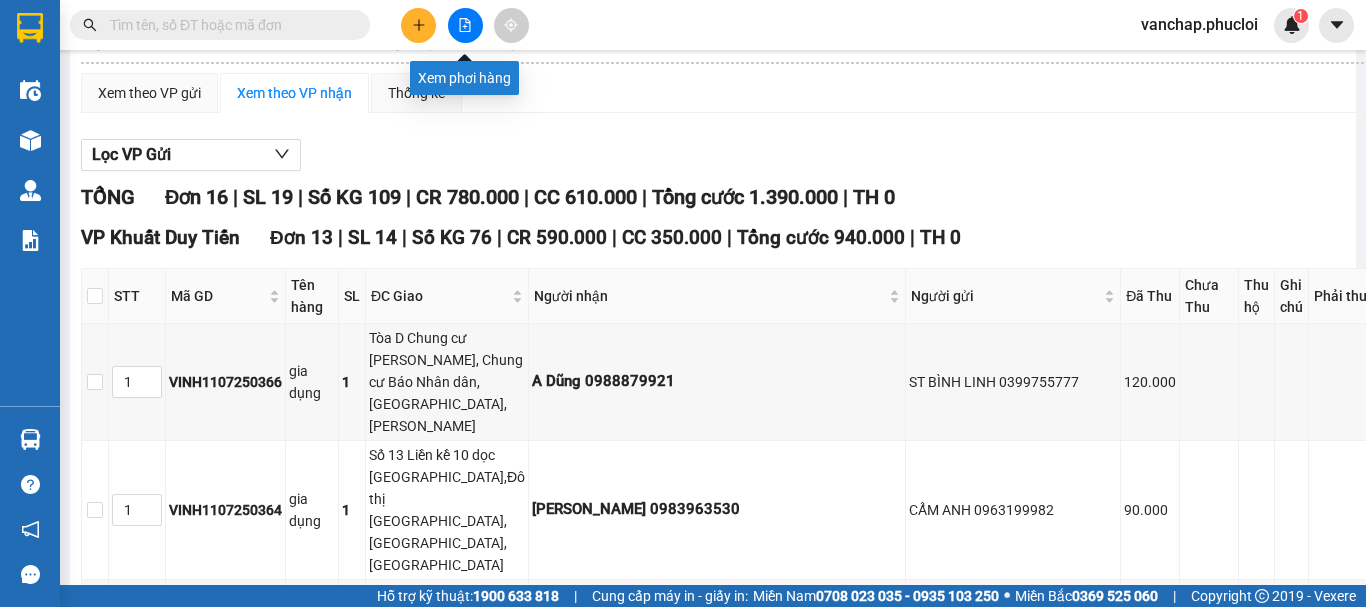 click 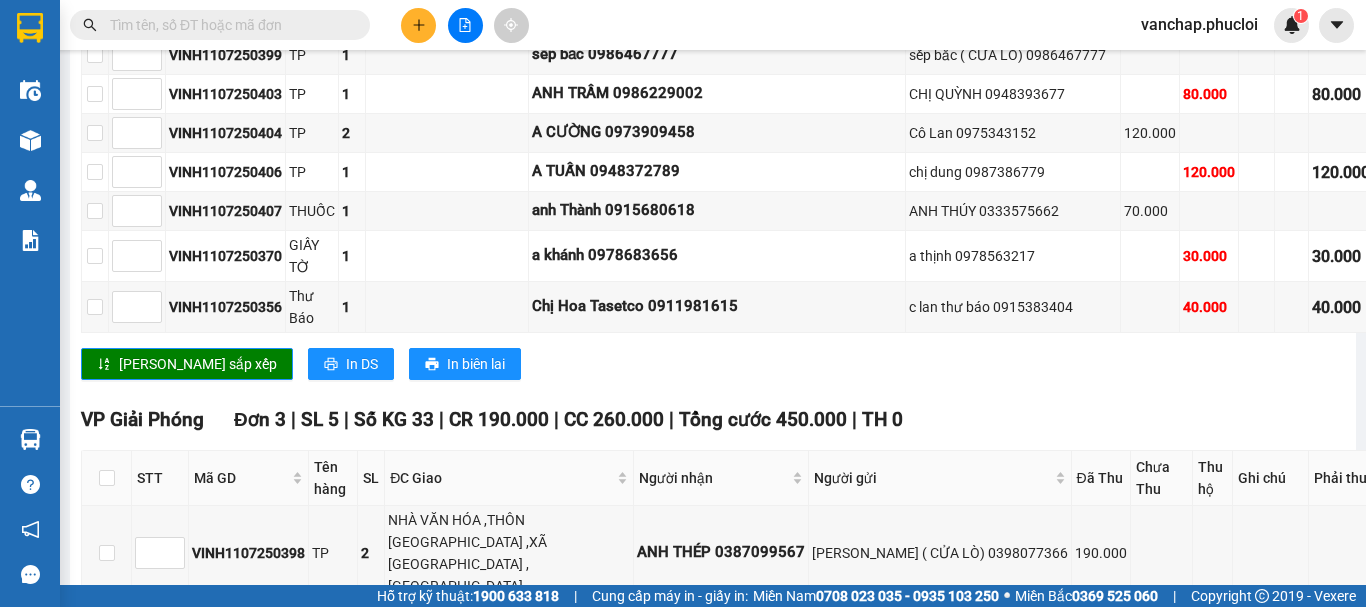 scroll, scrollTop: 973, scrollLeft: 0, axis: vertical 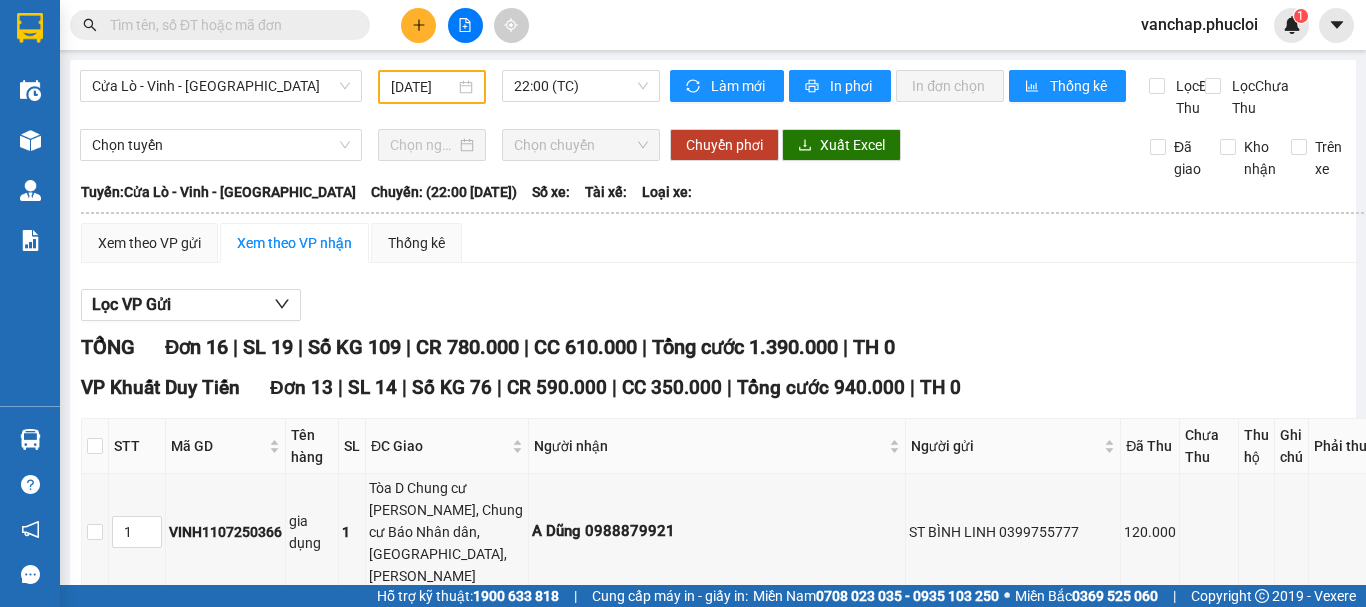 click on "[DATE]" at bounding box center (432, 87) 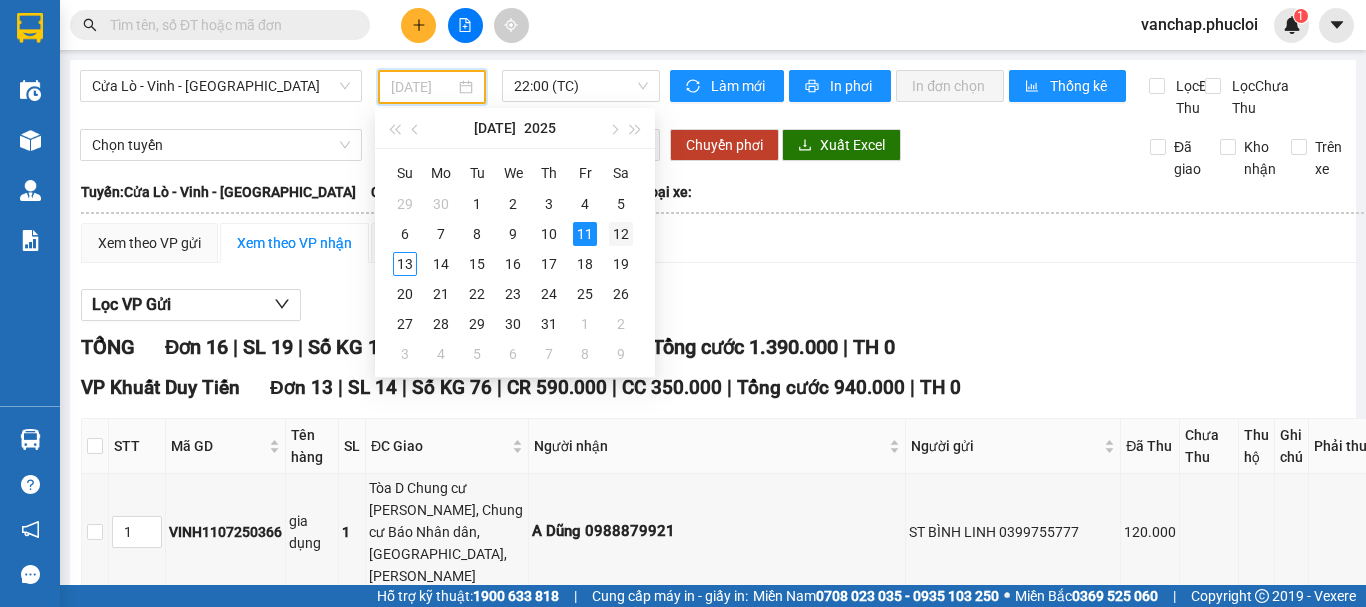 click on "12" at bounding box center [621, 234] 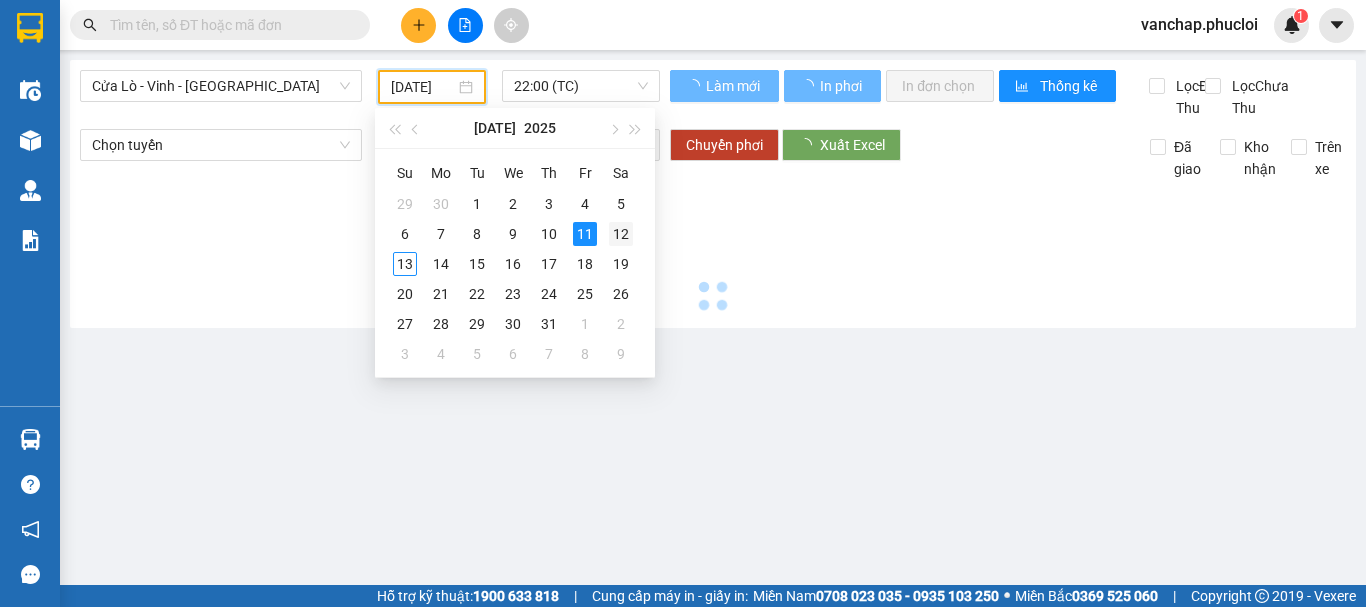 scroll, scrollTop: 0, scrollLeft: 7, axis: horizontal 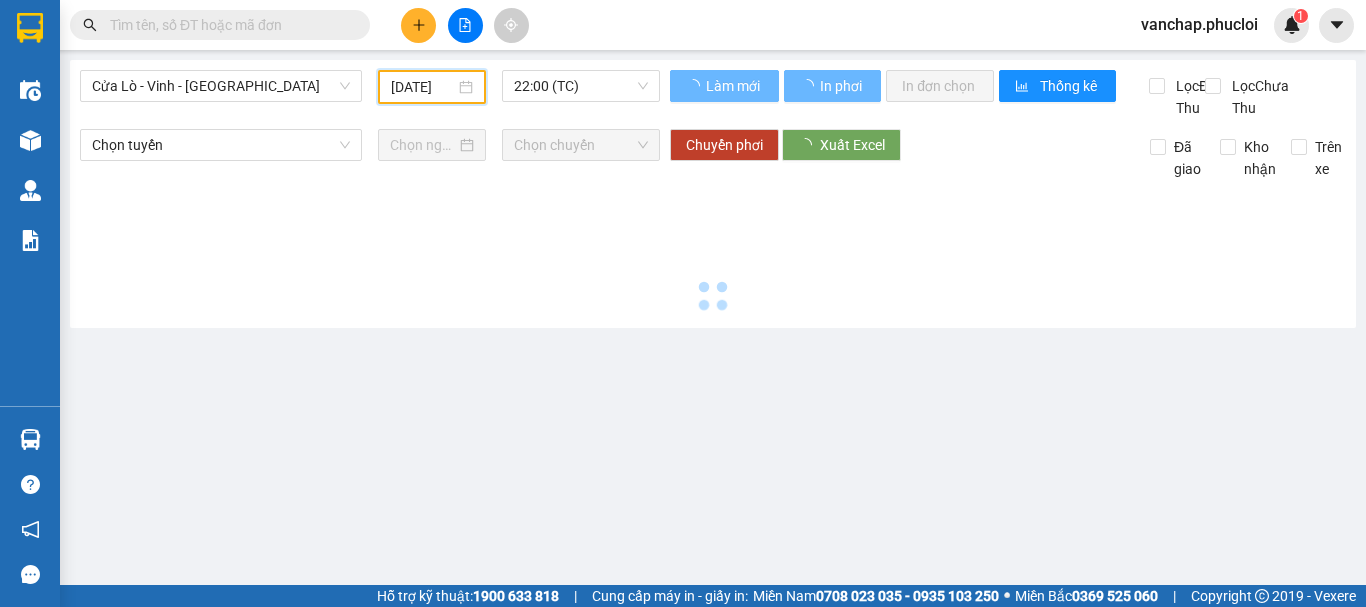 type on "[DATE]" 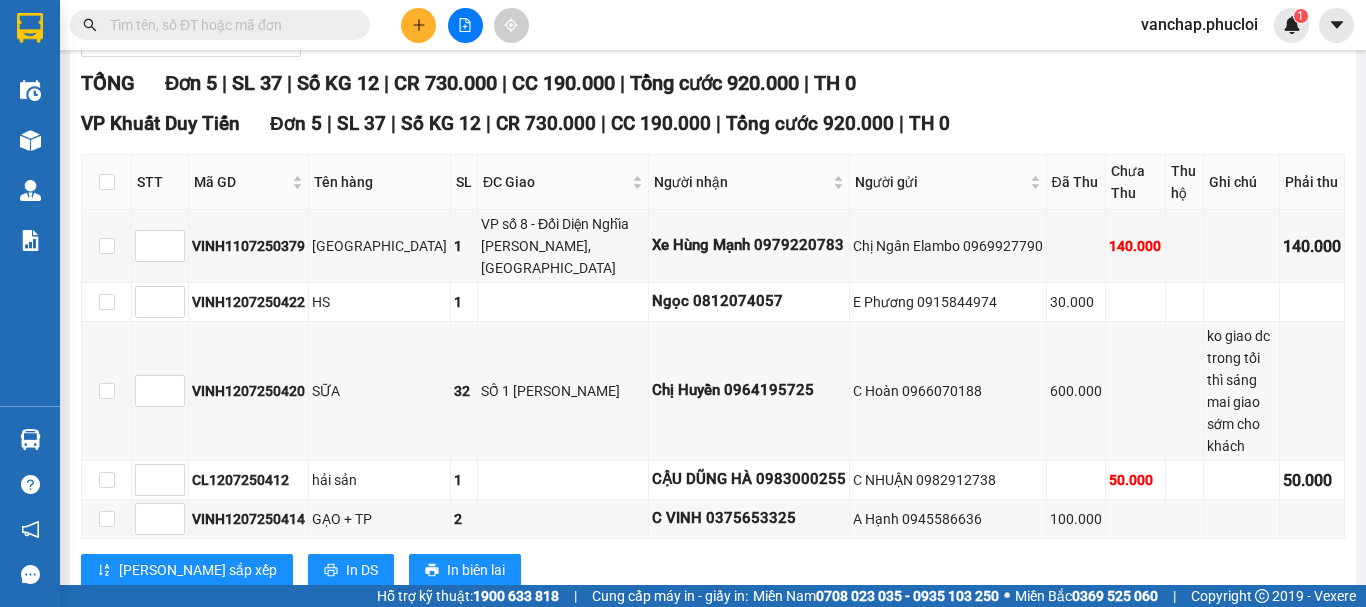 scroll, scrollTop: 289, scrollLeft: 0, axis: vertical 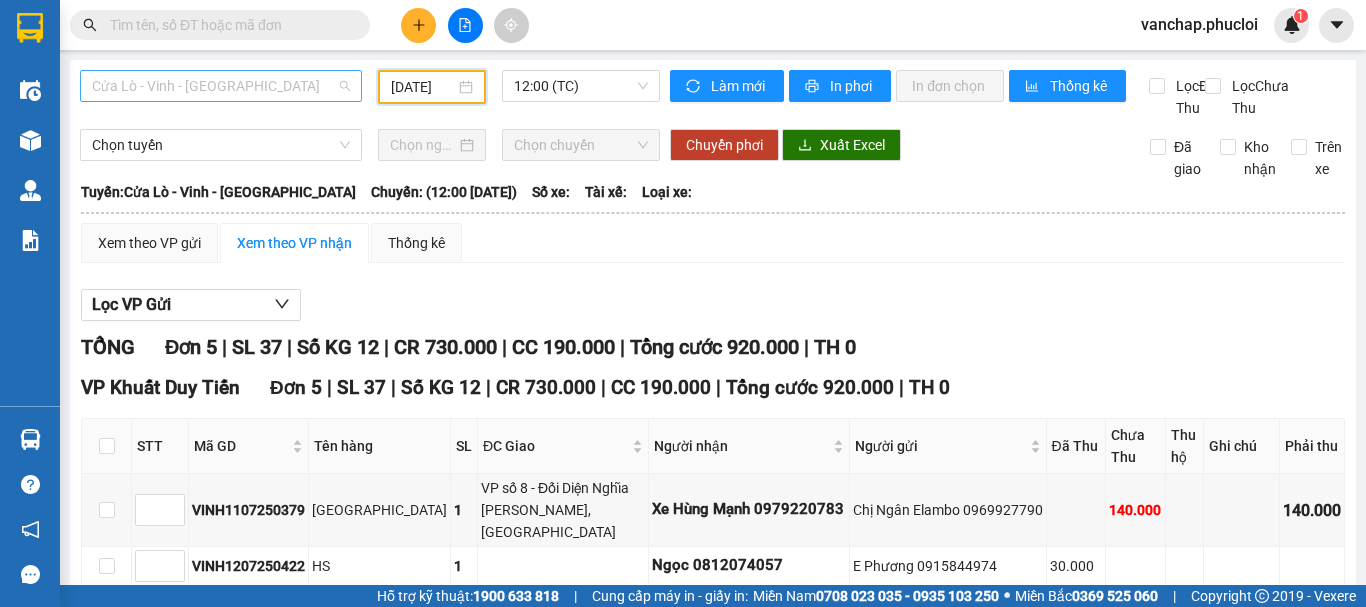 click on "Cửa Lò - Vinh - [GEOGRAPHIC_DATA]" at bounding box center [221, 86] 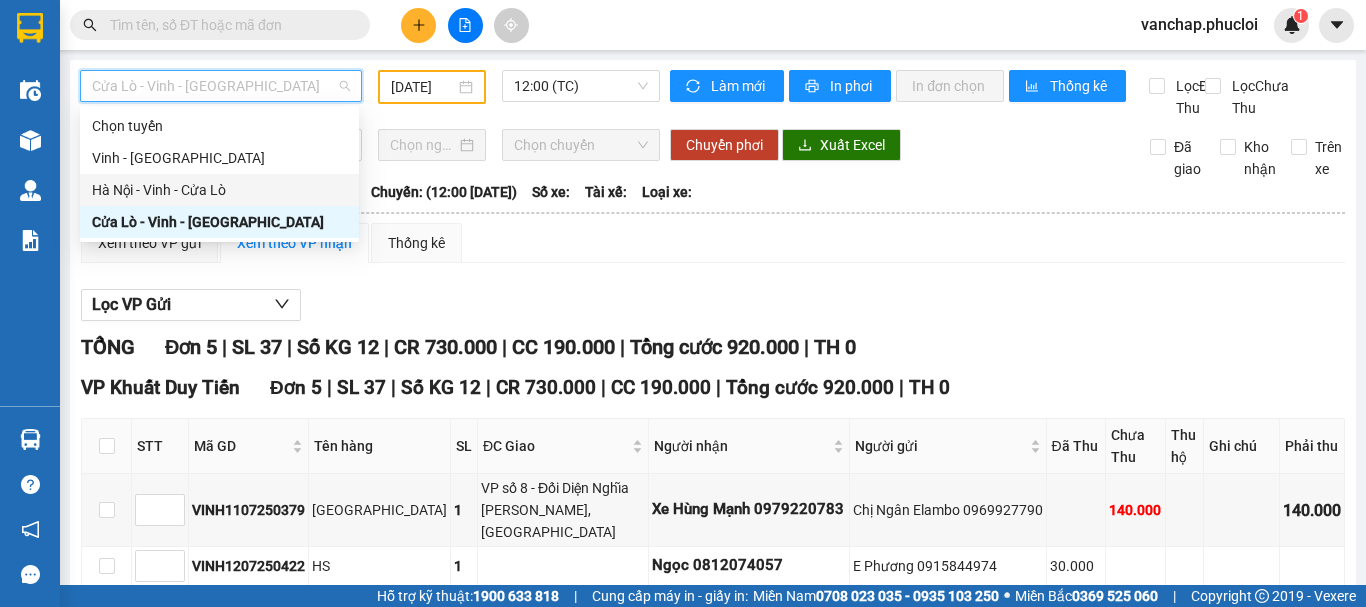 click on "Hà Nội - Vinh - Cửa Lò" at bounding box center [219, 190] 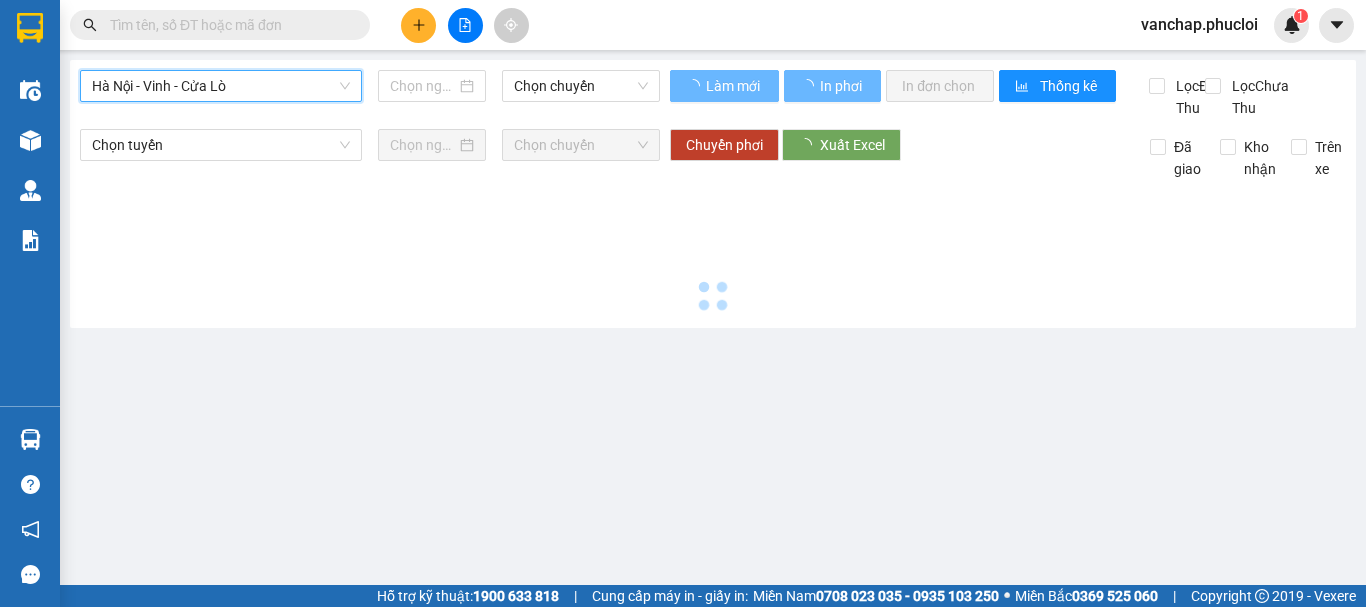type on "[DATE]" 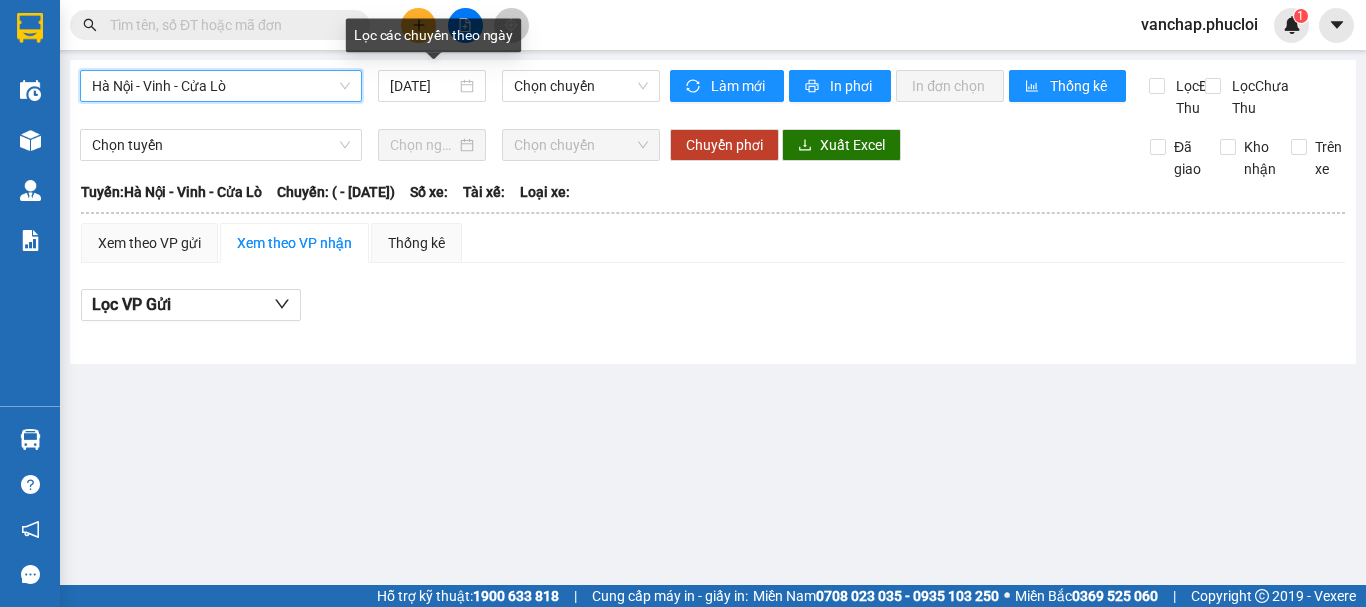 click on "Hà Nội - Vinh - Cửa Lò" at bounding box center [221, 86] 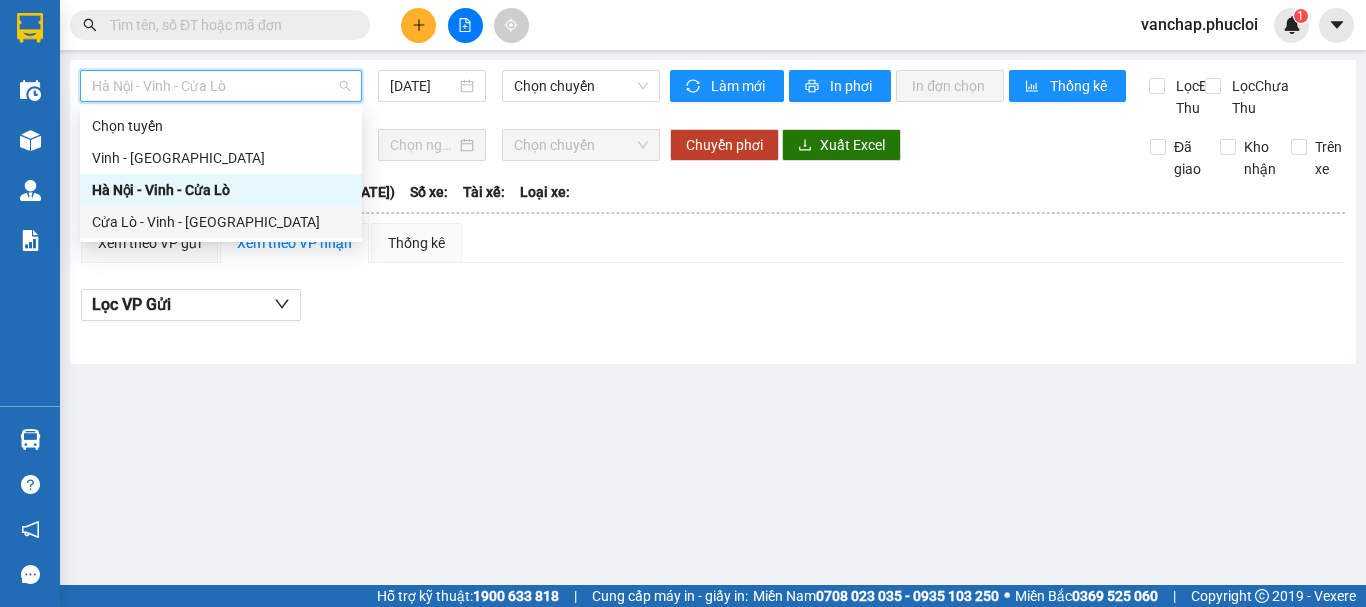 click on "Cửa Lò - Vinh - [GEOGRAPHIC_DATA]" at bounding box center [221, 222] 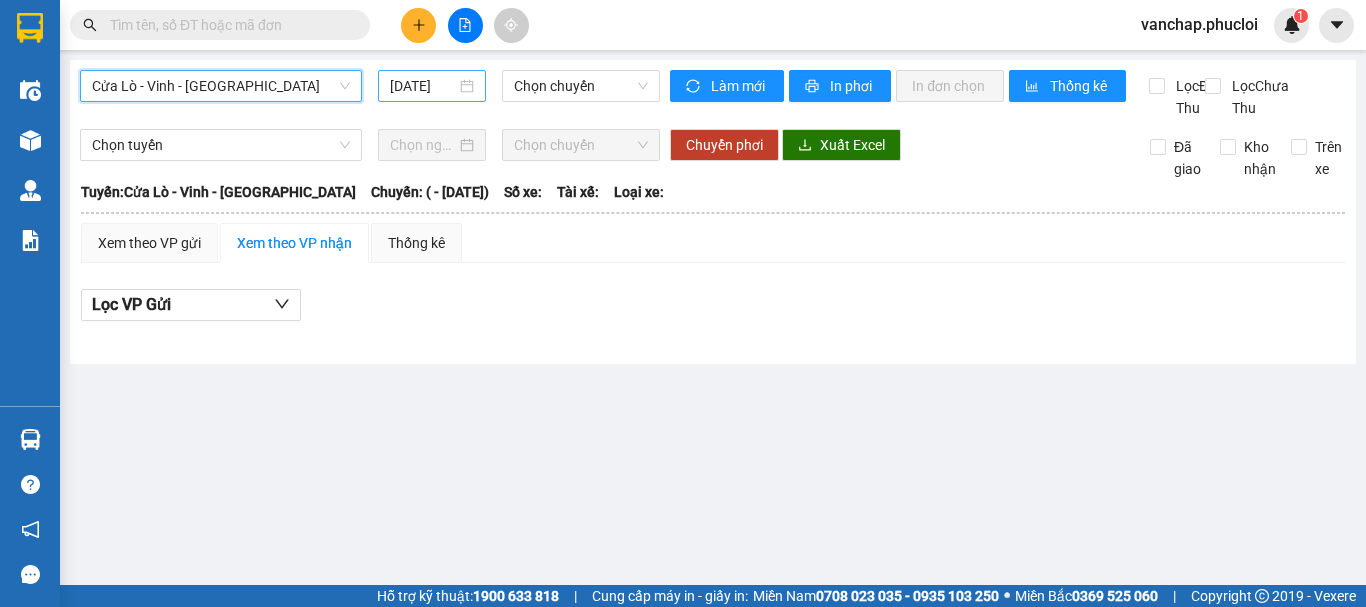 click on "[DATE]" at bounding box center (432, 86) 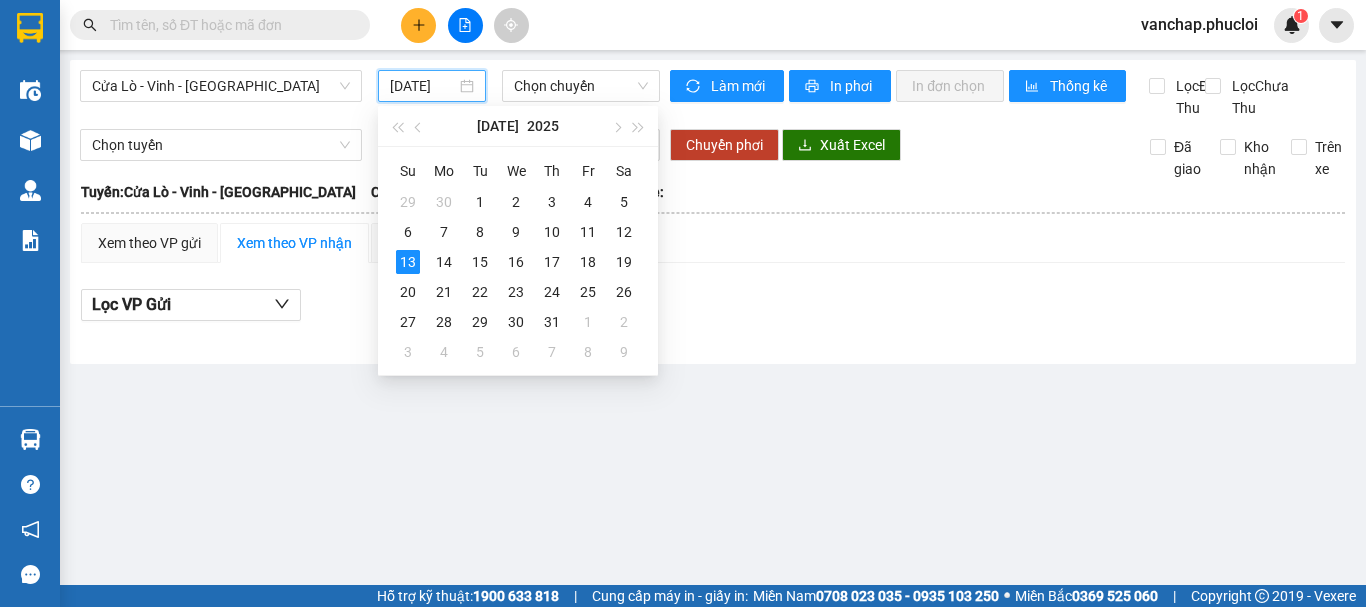 scroll, scrollTop: 0, scrollLeft: 5, axis: horizontal 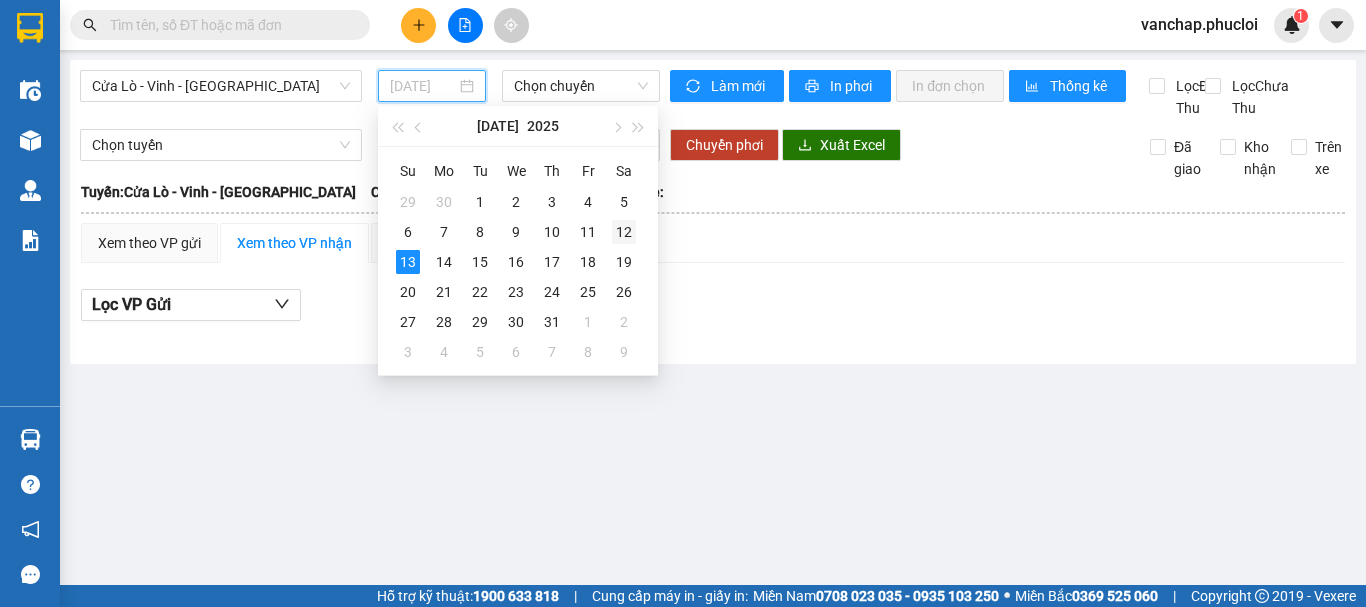 click on "12" at bounding box center [624, 232] 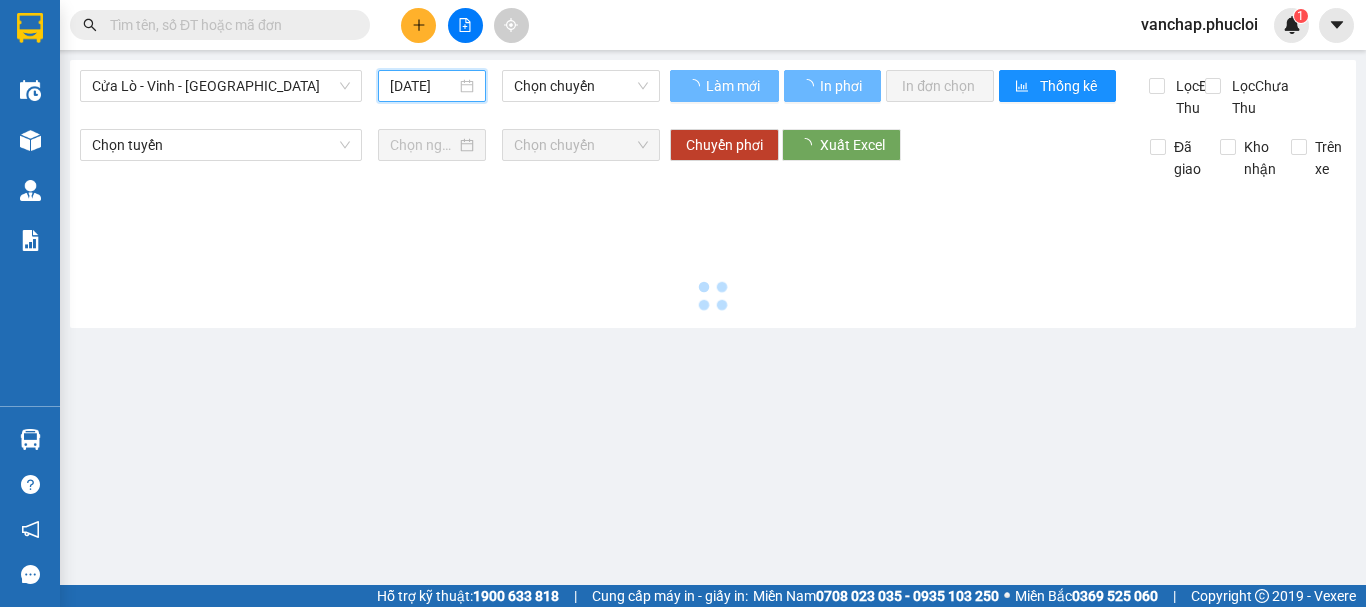 type on "[DATE]" 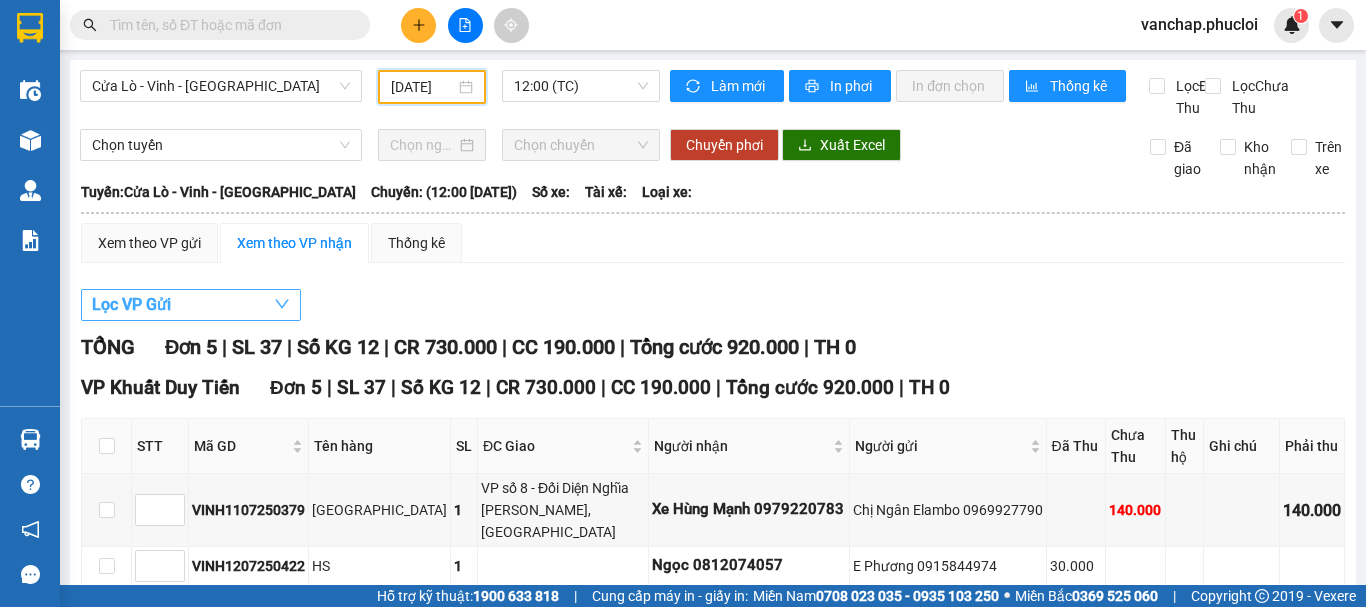 click on "Lọc VP Gửi" at bounding box center (191, 305) 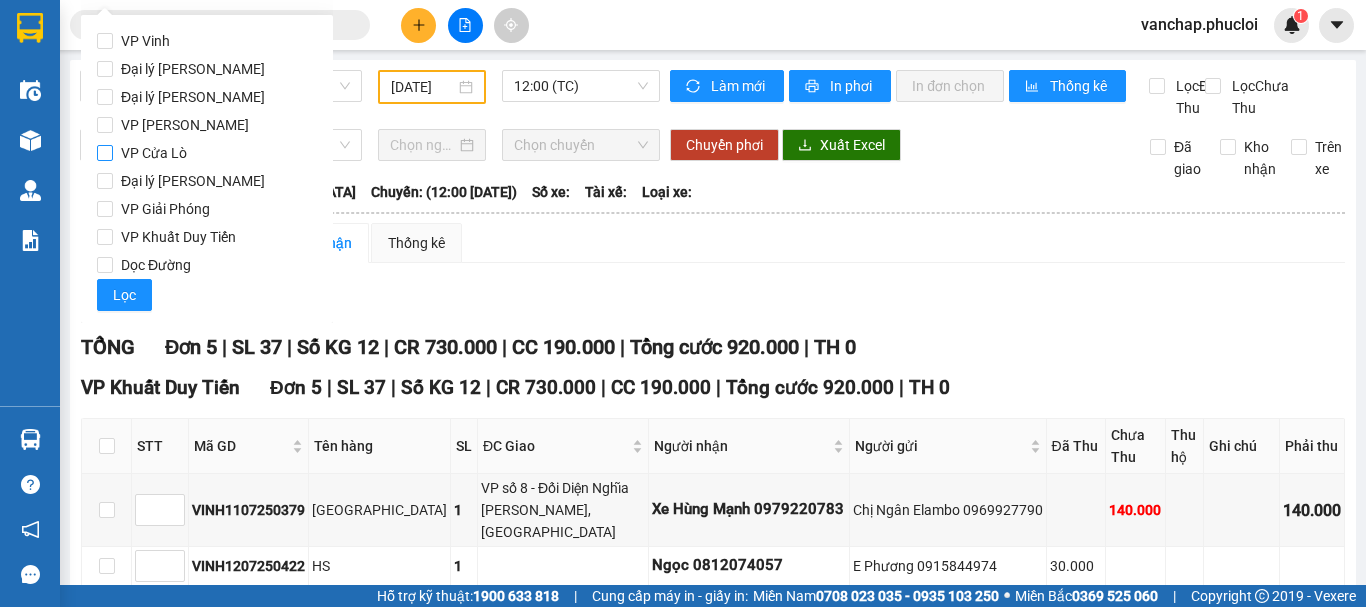 click on "VP Cửa Lò" at bounding box center [105, 153] 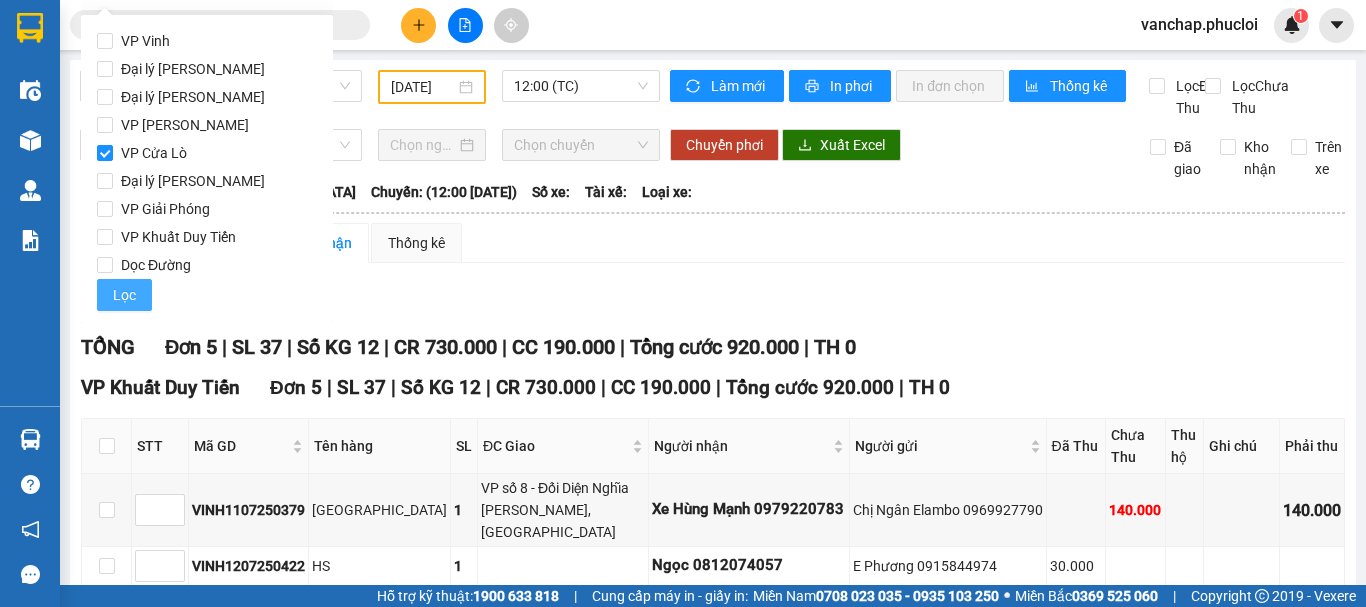 click on "Lọc" at bounding box center (124, 295) 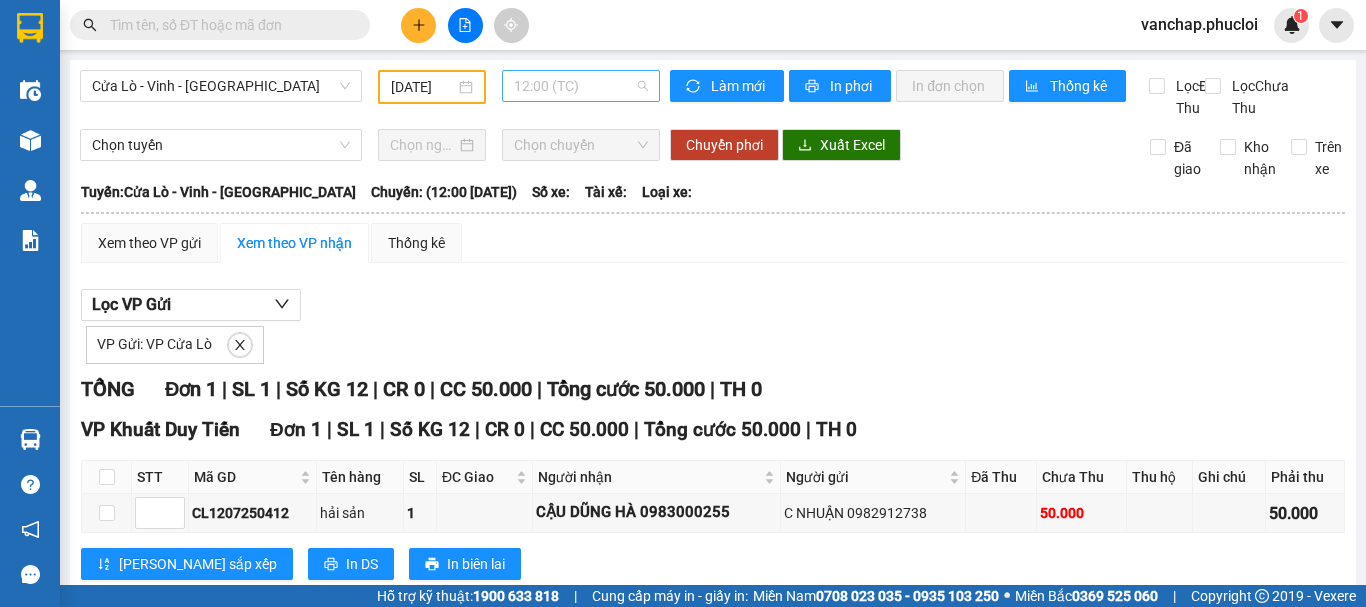 click on "12:00   (TC)" at bounding box center (581, 86) 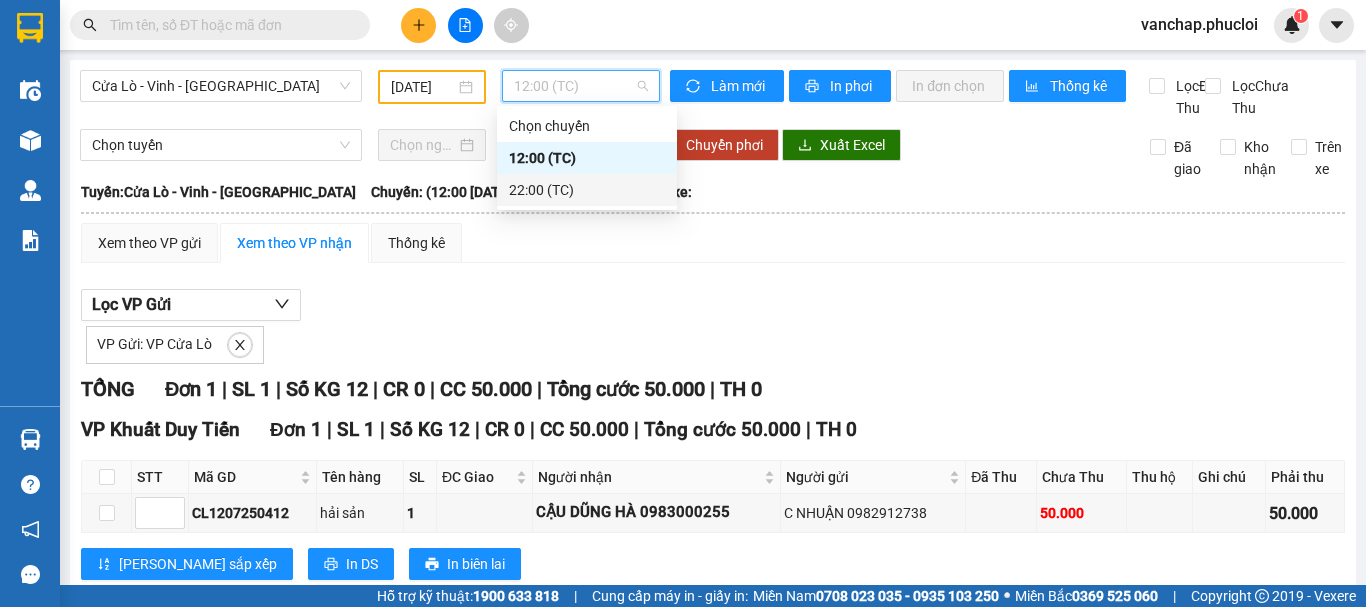 click on "22:00   (TC)" at bounding box center [587, 190] 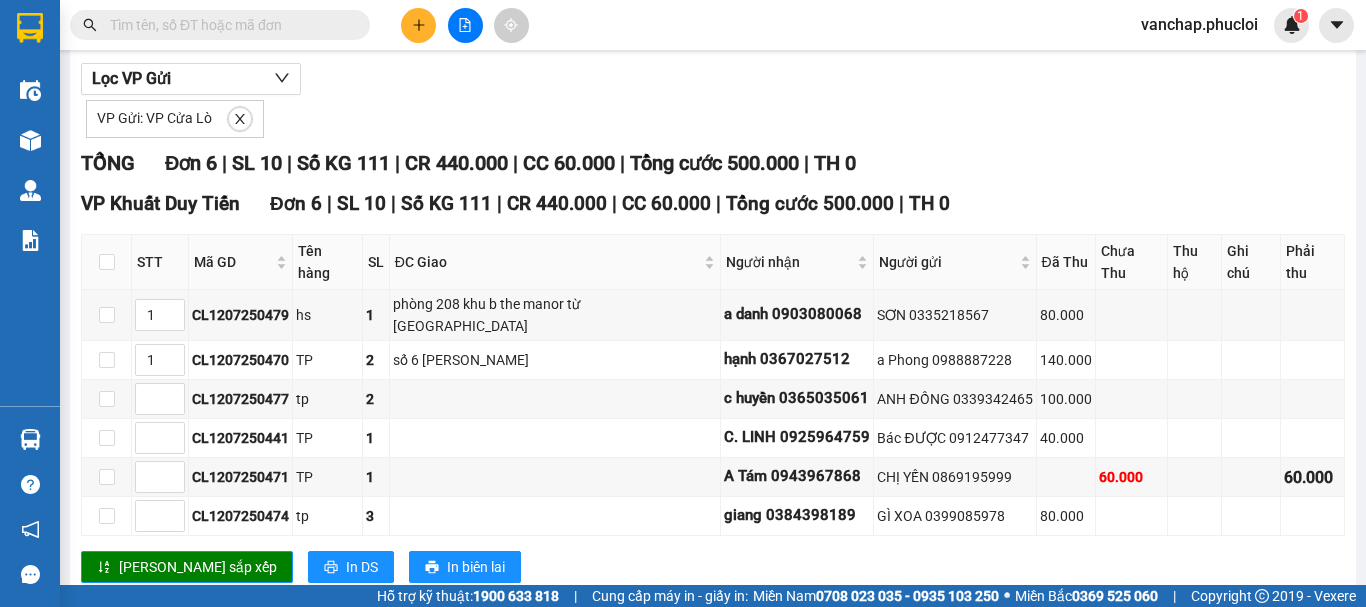 scroll, scrollTop: 268, scrollLeft: 0, axis: vertical 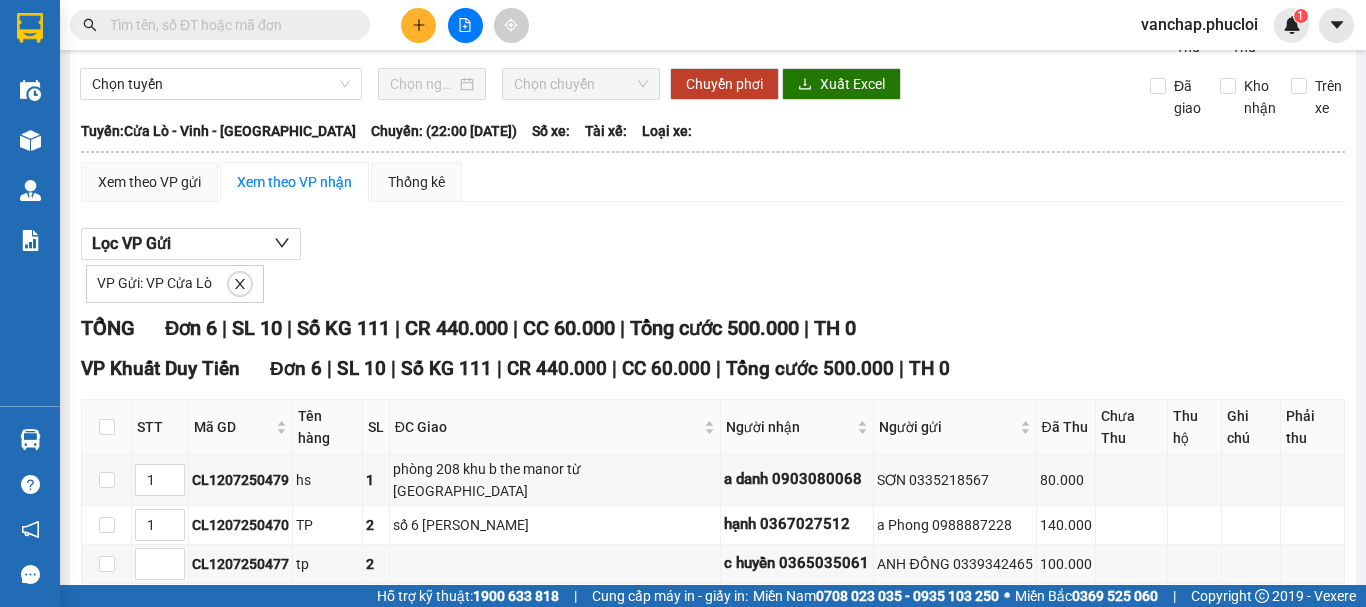 click on "VP Gửi: VP Cửa Lò" at bounding box center (175, 284) 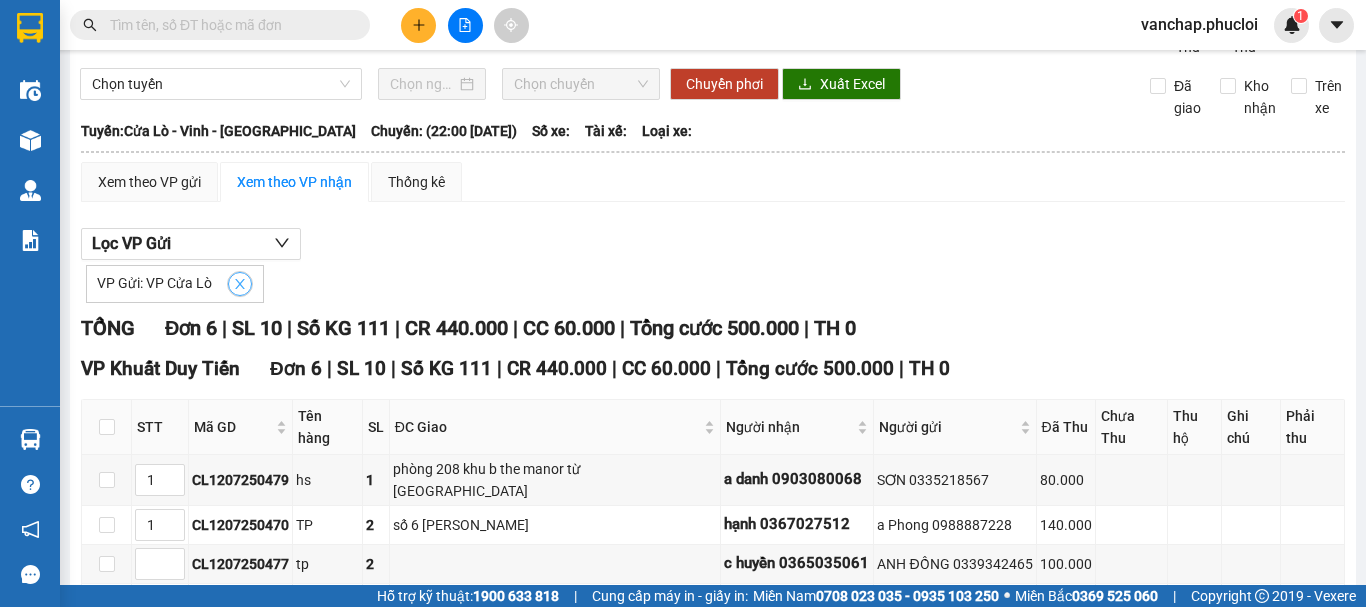 click 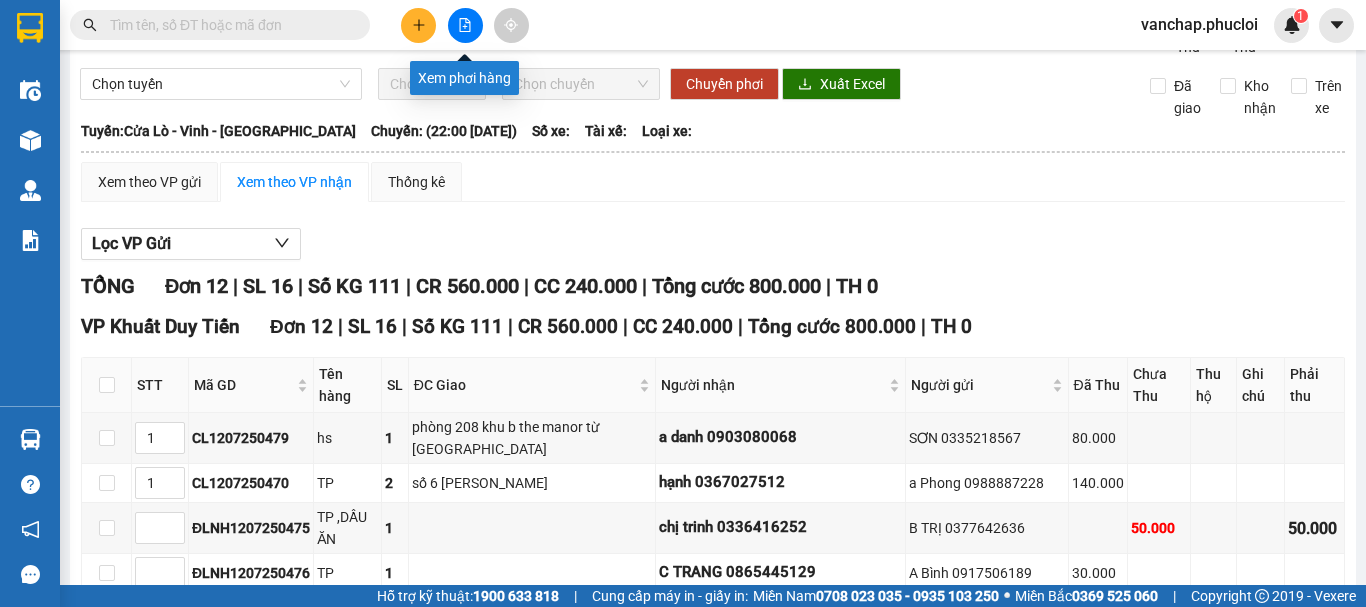 click 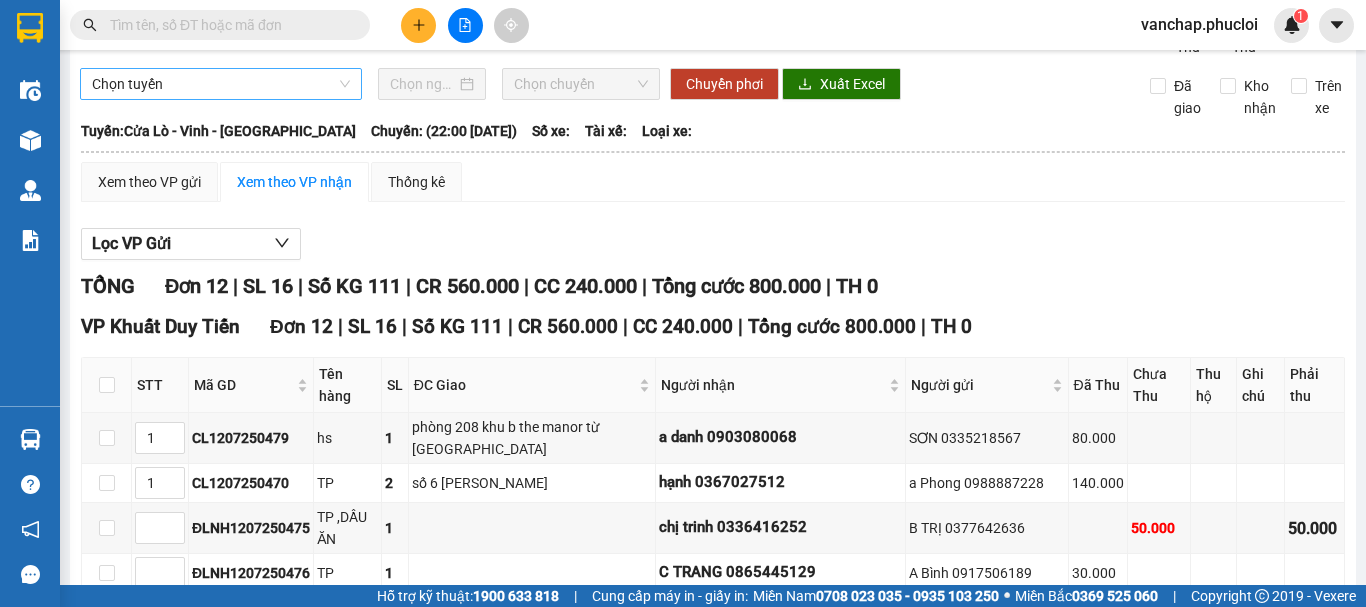 click on "Chọn tuyến" at bounding box center (221, 84) 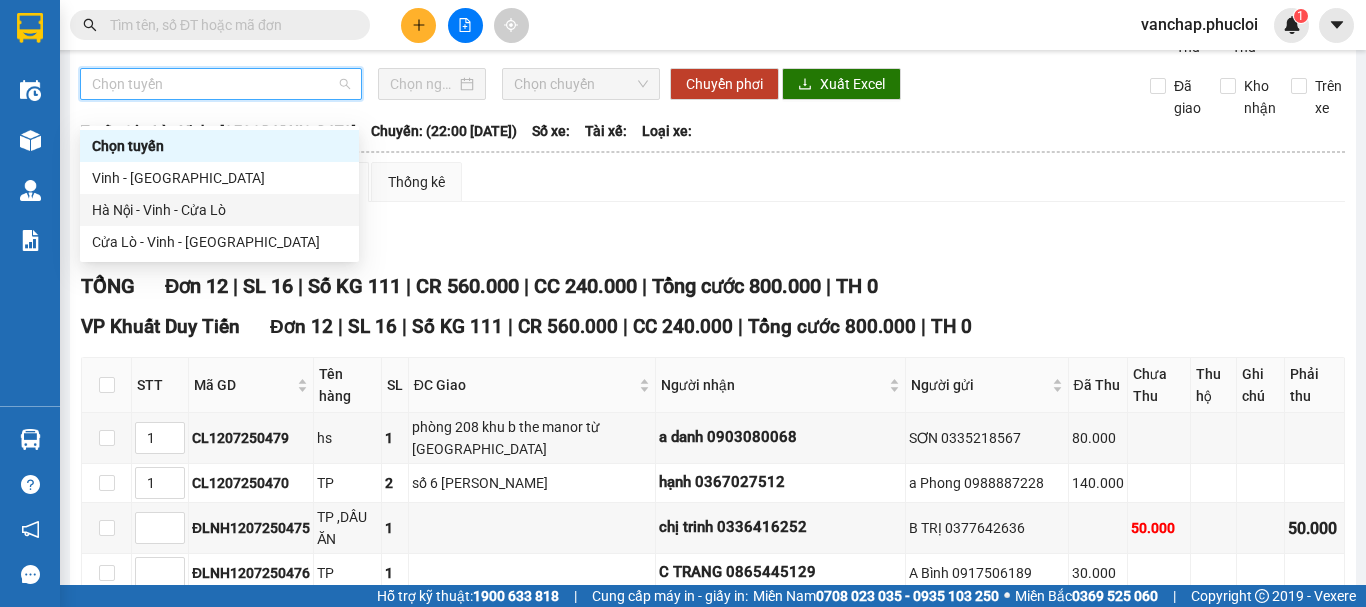 click on "Hà Nội - Vinh - Cửa Lò" at bounding box center [219, 210] 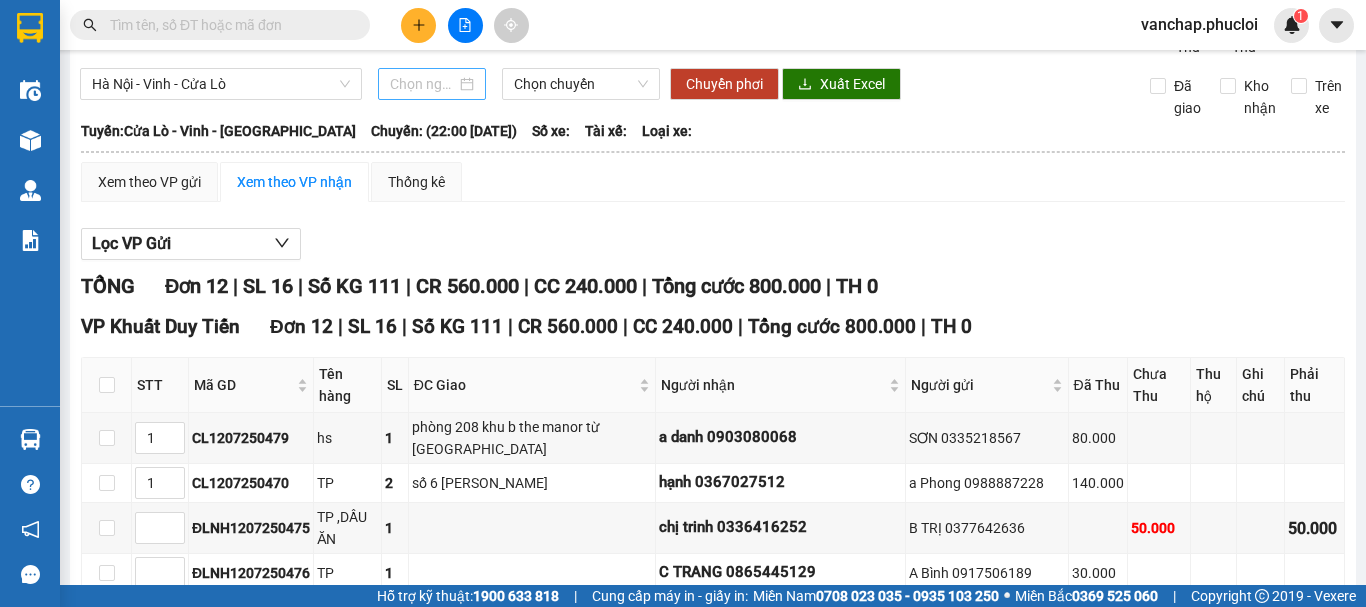 click at bounding box center [432, 84] 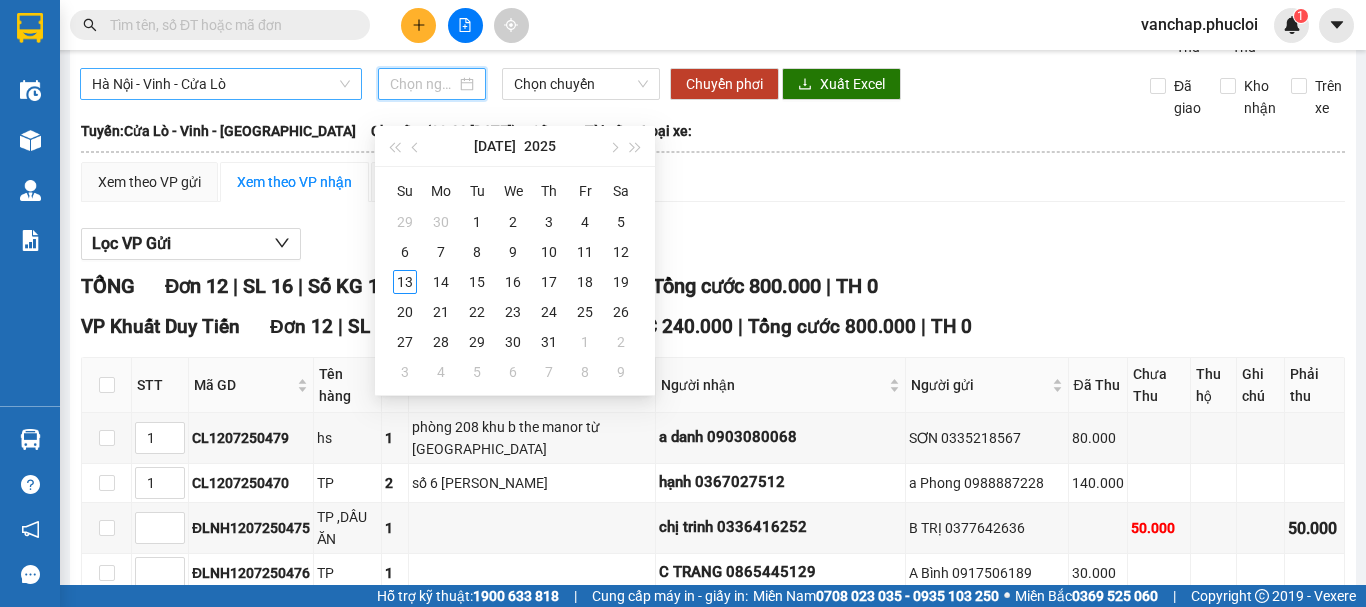 click on "Hà Nội - Vinh - Cửa Lò" at bounding box center (221, 84) 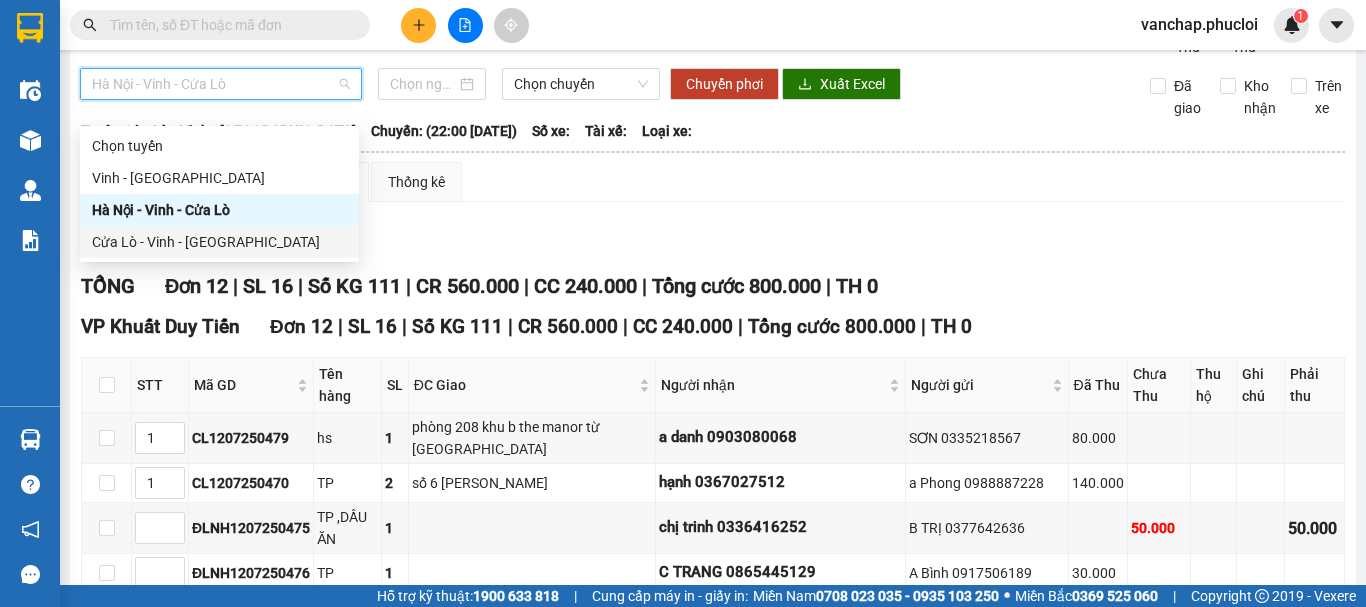 click on "Cửa Lò - Vinh - [GEOGRAPHIC_DATA]" at bounding box center [219, 242] 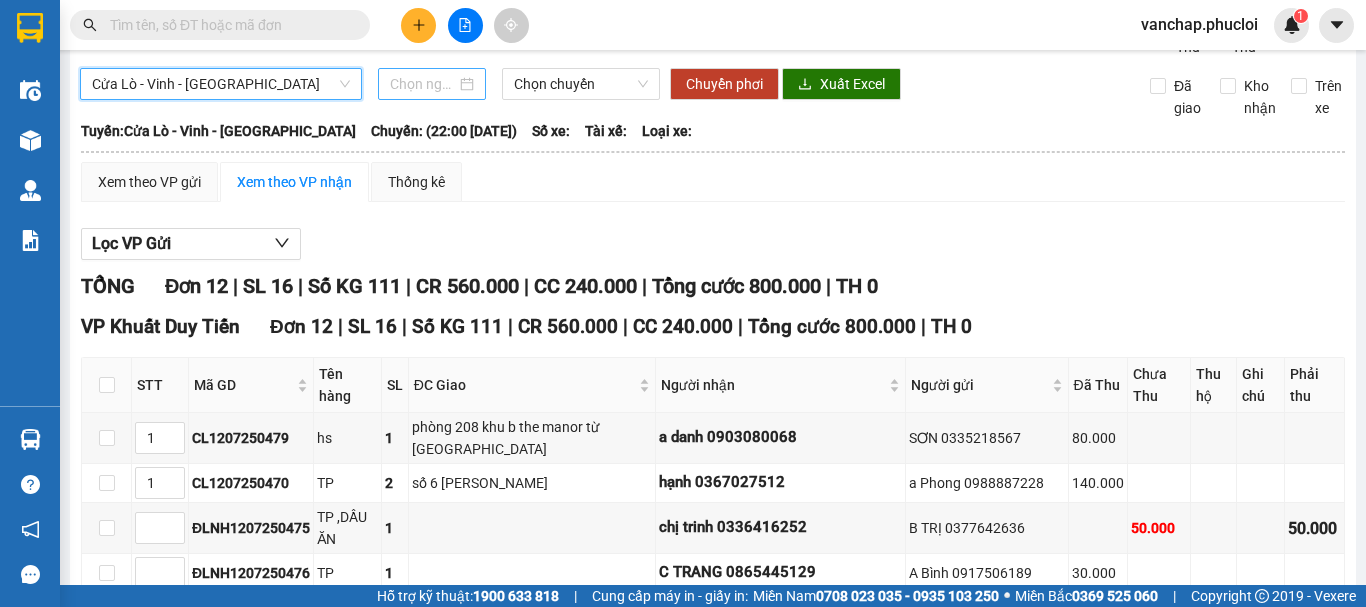 click at bounding box center [432, 84] 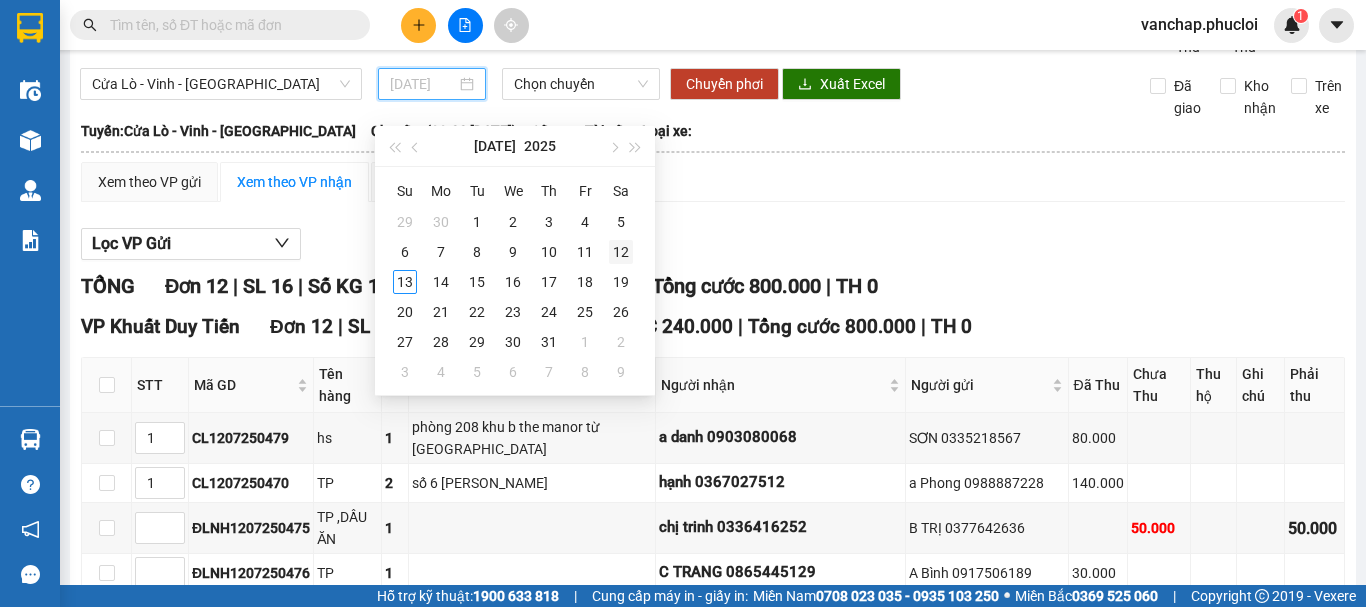 type on "[DATE]" 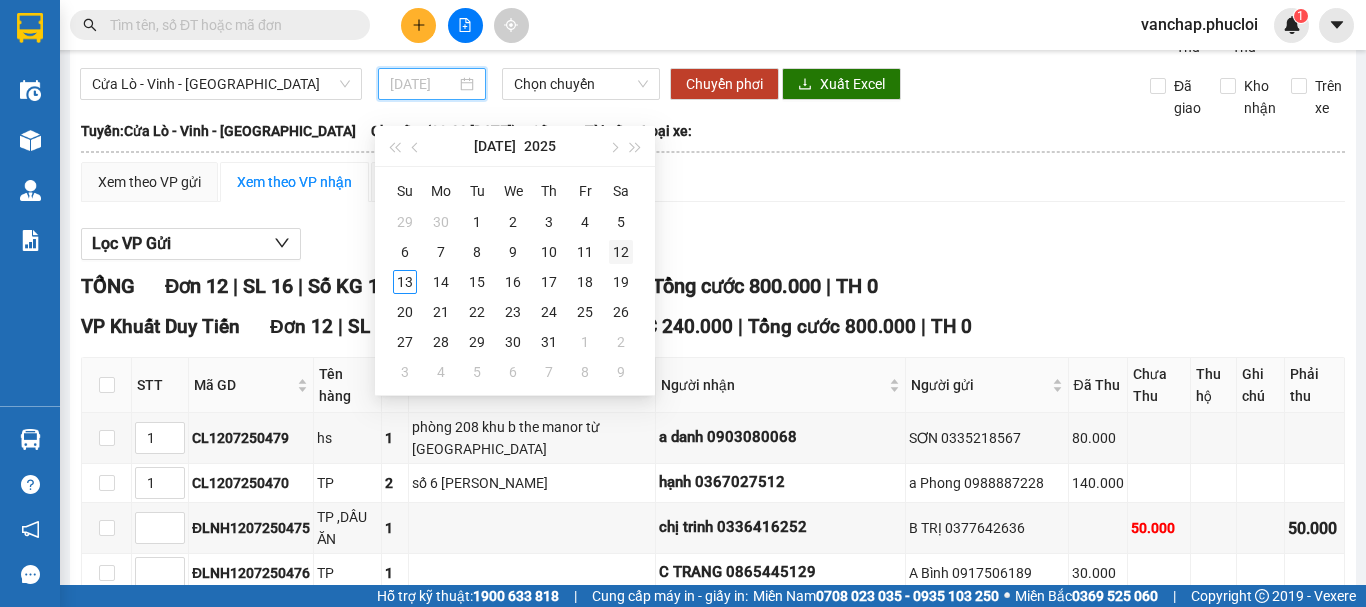 click on "12" at bounding box center [621, 252] 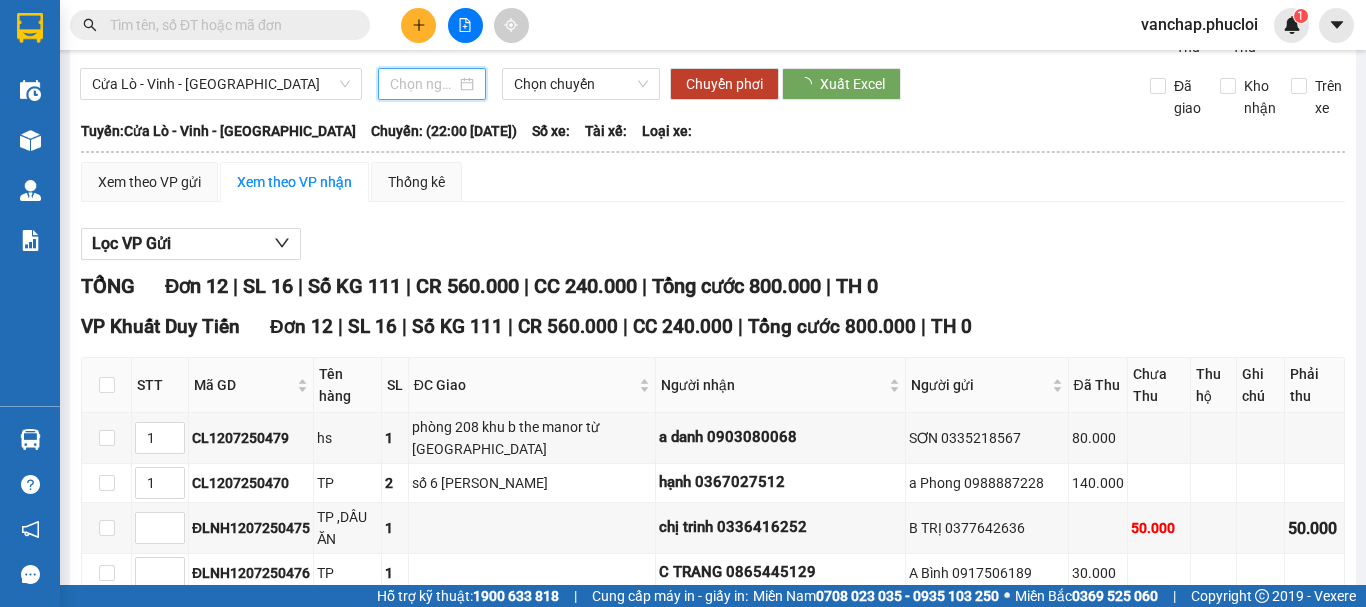 type on "[DATE]" 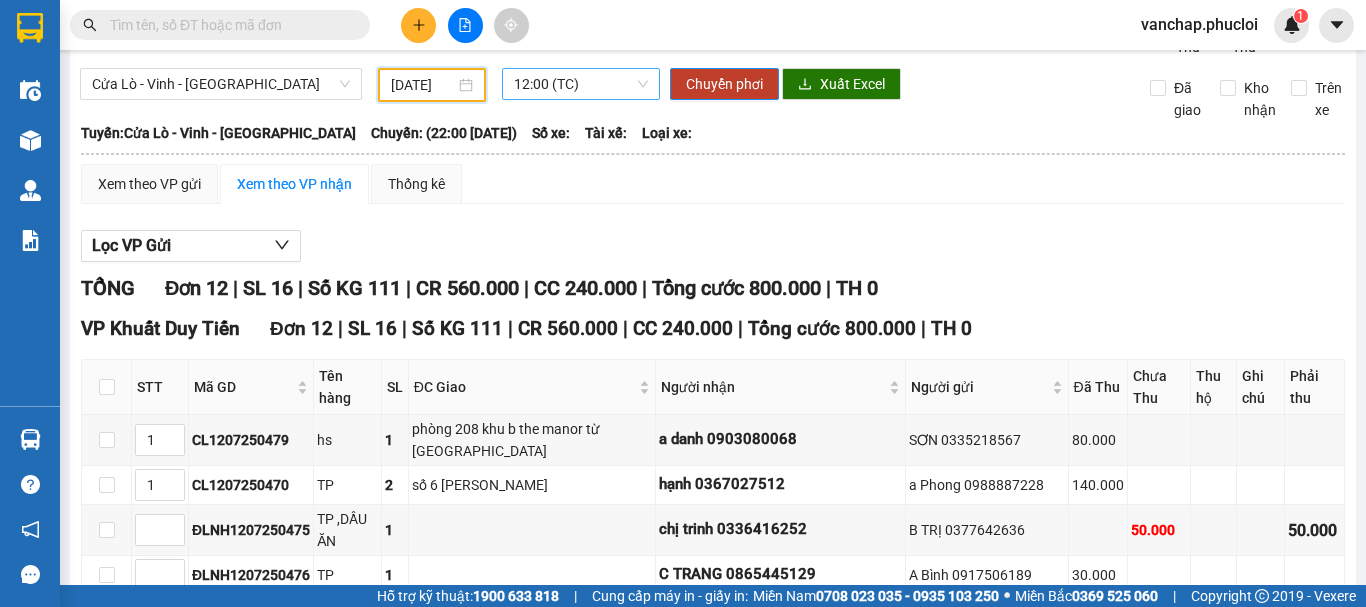 click on "12:00   (TC)" at bounding box center [581, 84] 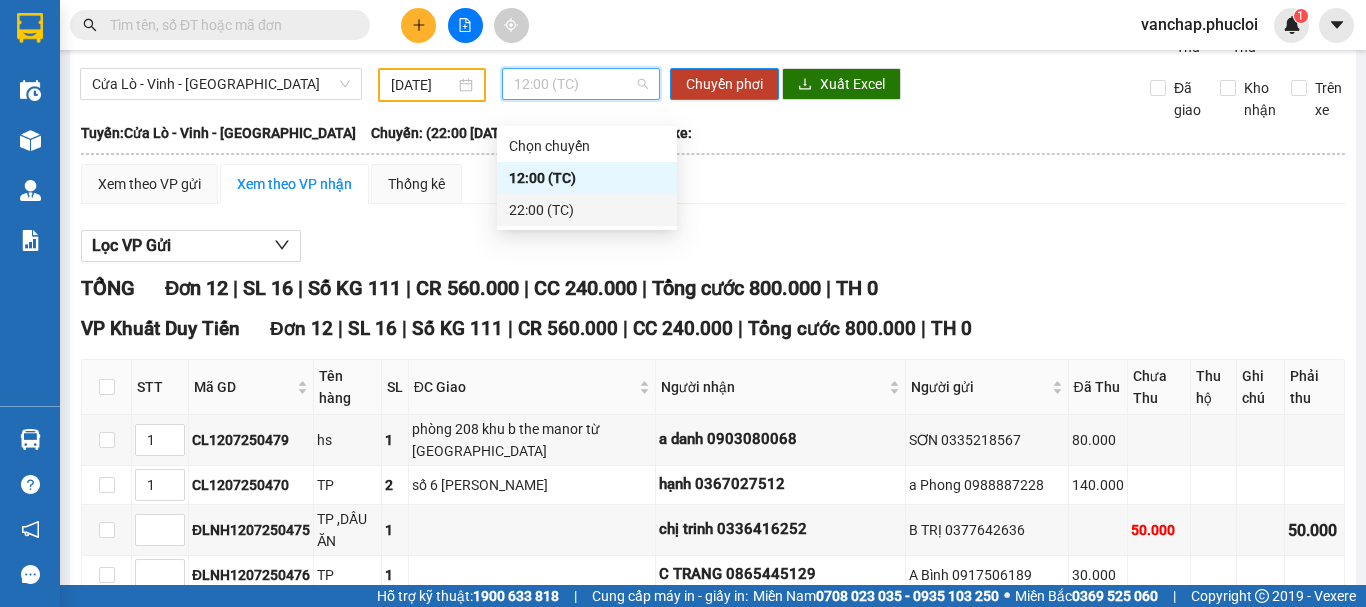 click on "22:00   (TC)" at bounding box center (587, 210) 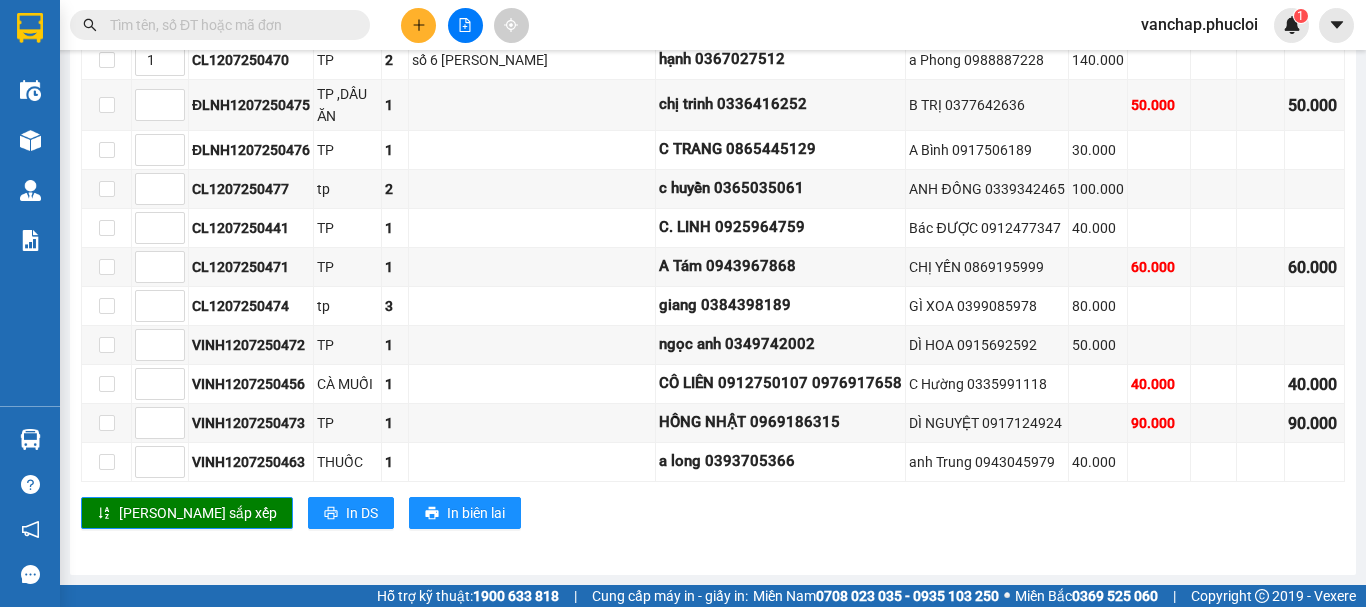 scroll, scrollTop: 495, scrollLeft: 0, axis: vertical 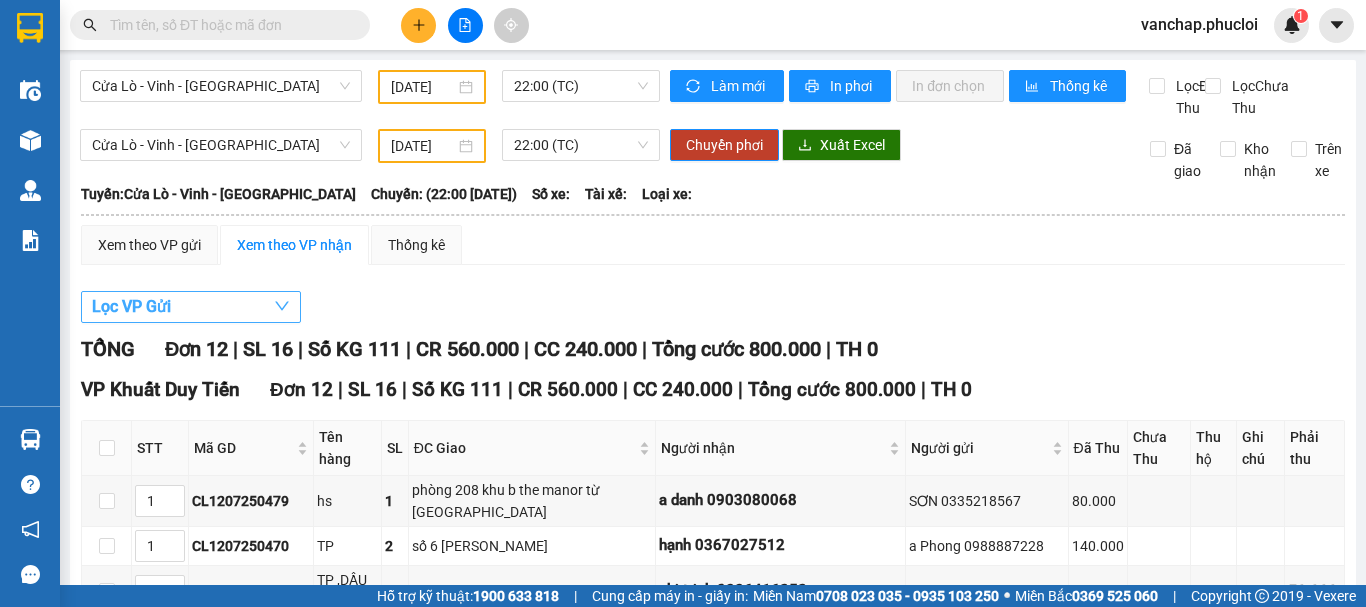 click on "Lọc VP Gửi" at bounding box center [191, 307] 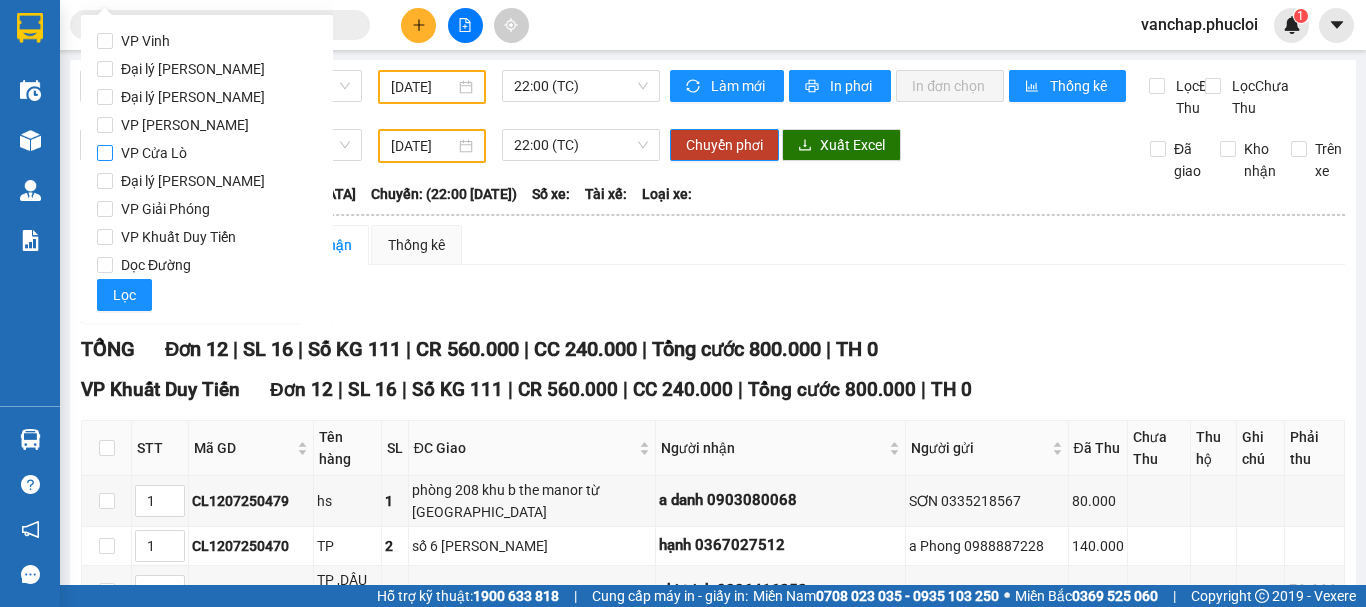 click on "VP Cửa Lò" at bounding box center [105, 153] 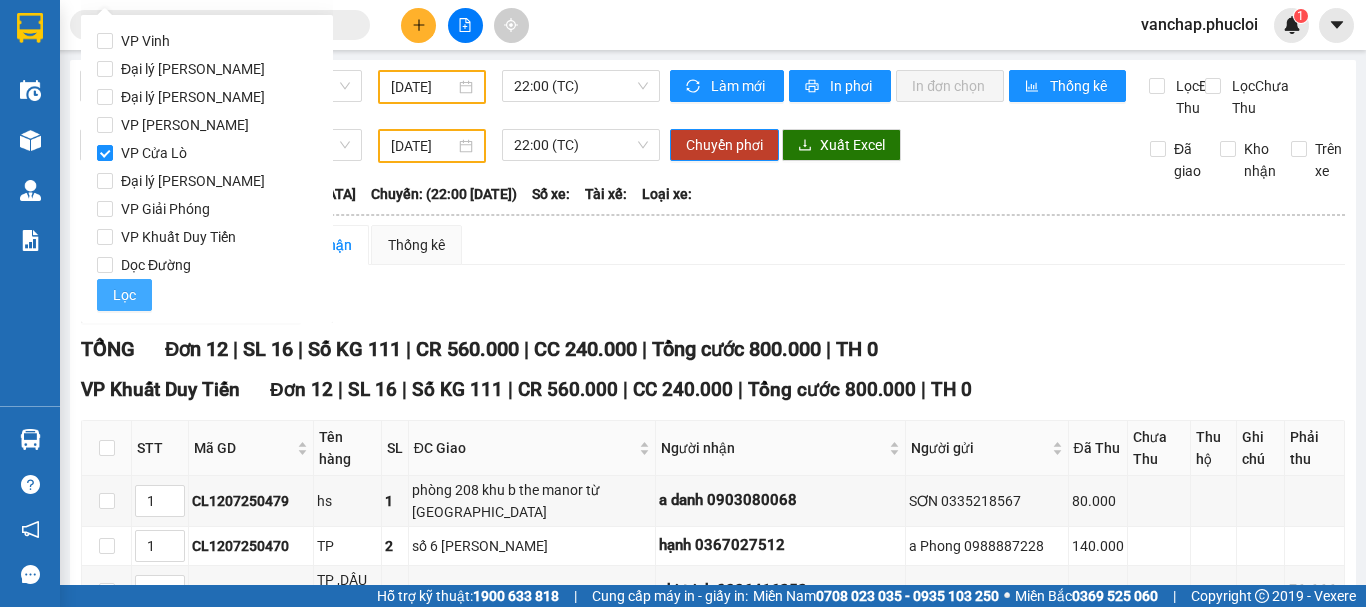 click on "Lọc" at bounding box center [124, 295] 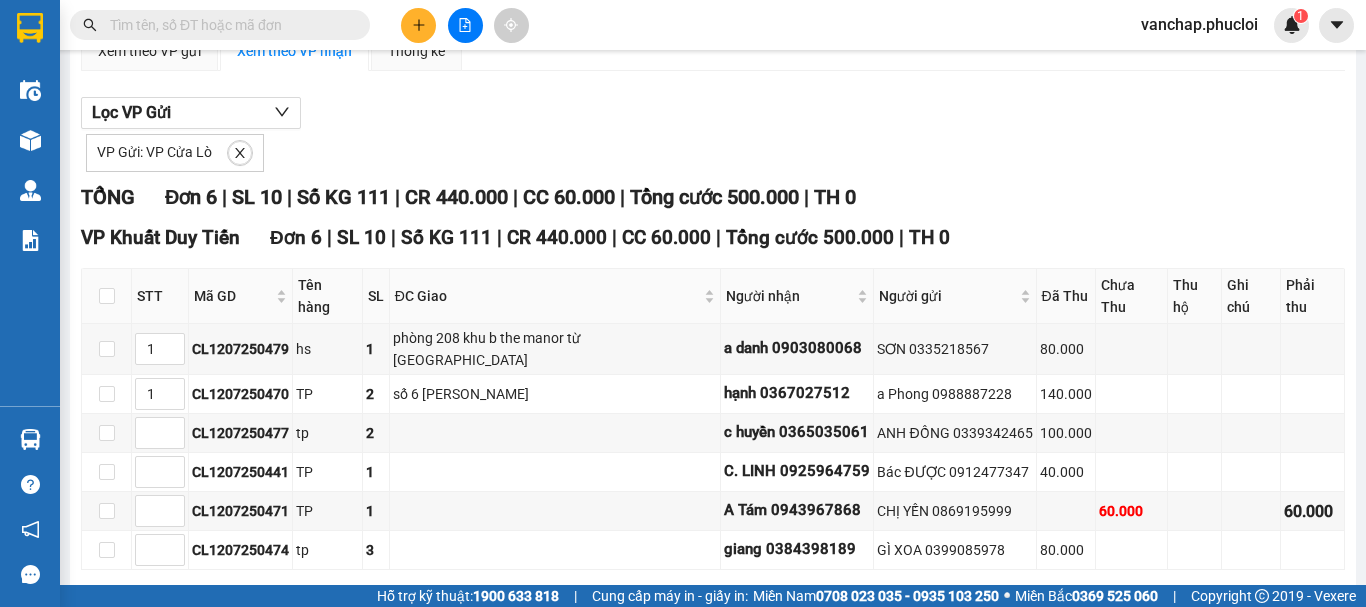 scroll, scrollTop: 206, scrollLeft: 0, axis: vertical 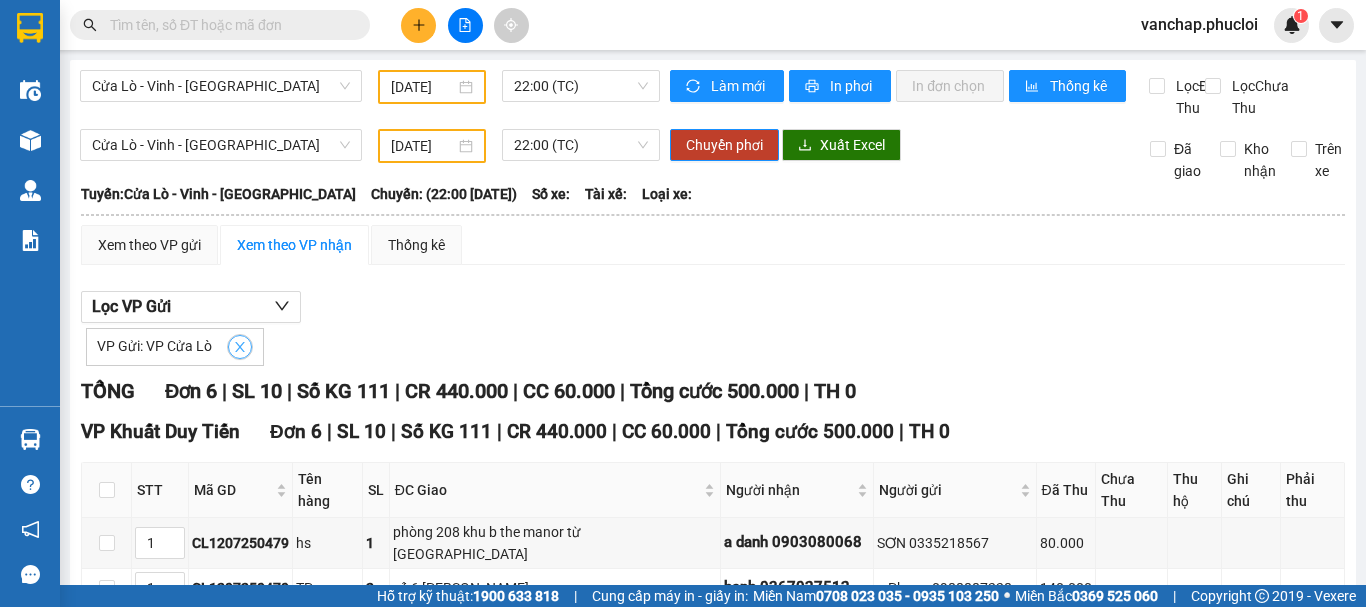 drag, startPoint x: 235, startPoint y: 374, endPoint x: 312, endPoint y: 196, distance: 193.94072 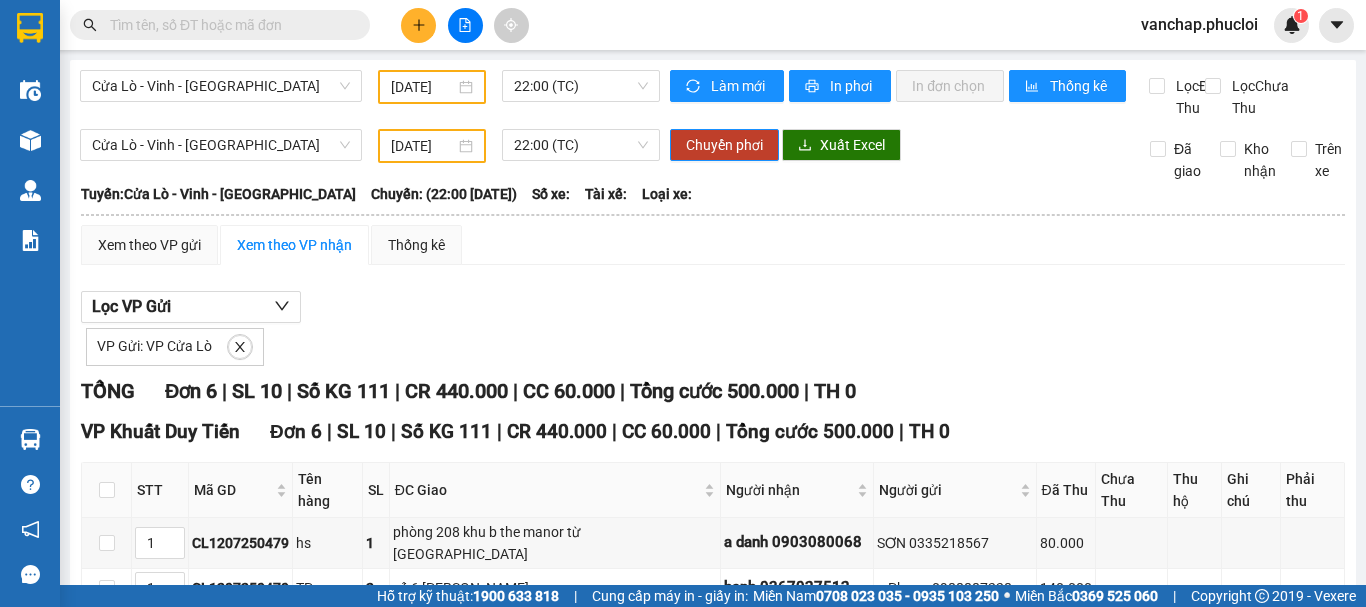 checkbox on "false" 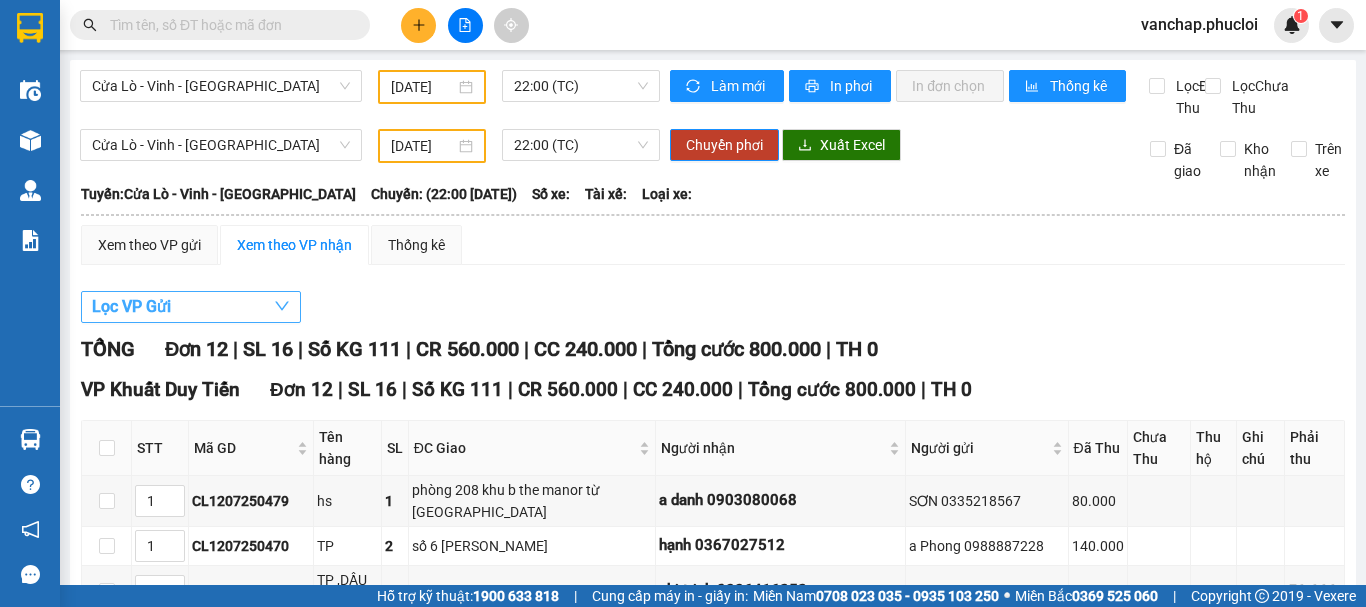 click on "Lọc VP Gửi" at bounding box center (191, 307) 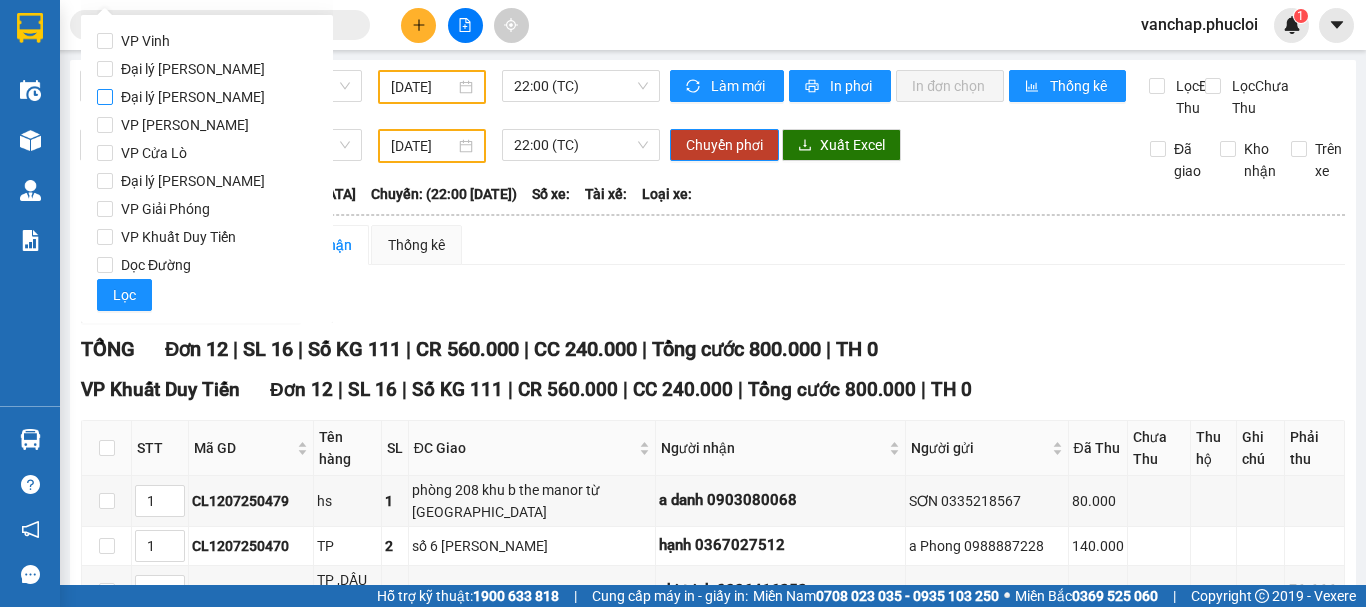 click on "Đại lý [PERSON_NAME]" at bounding box center [105, 97] 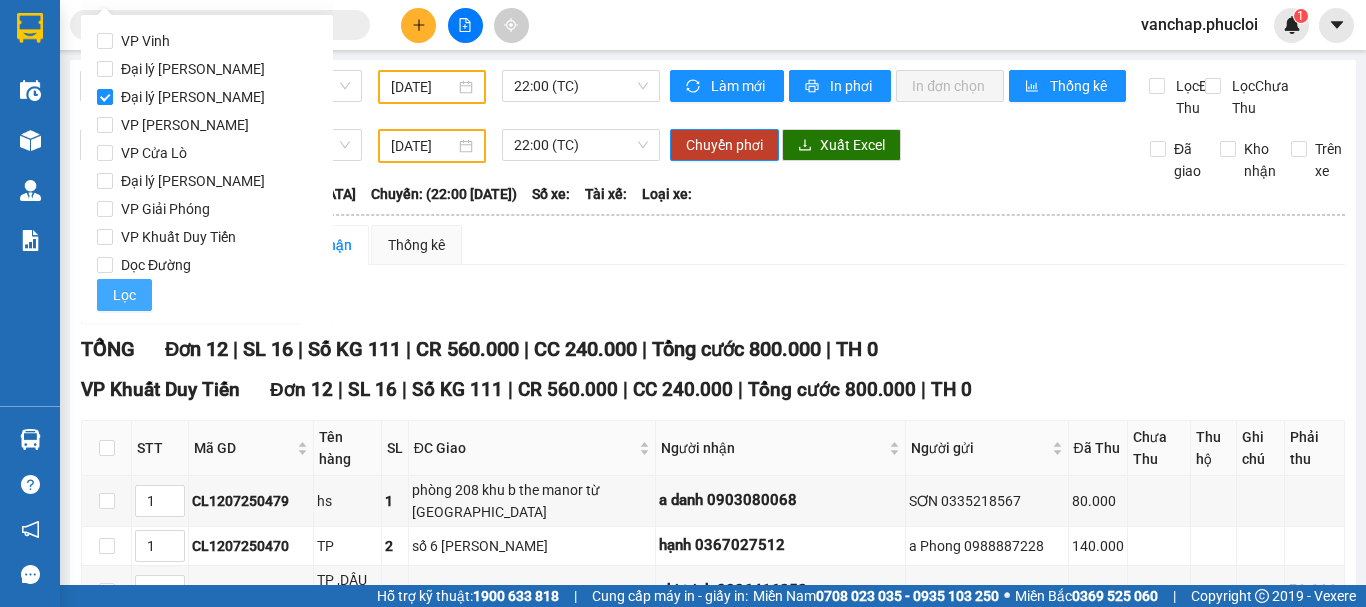 click on "Lọc" at bounding box center [124, 295] 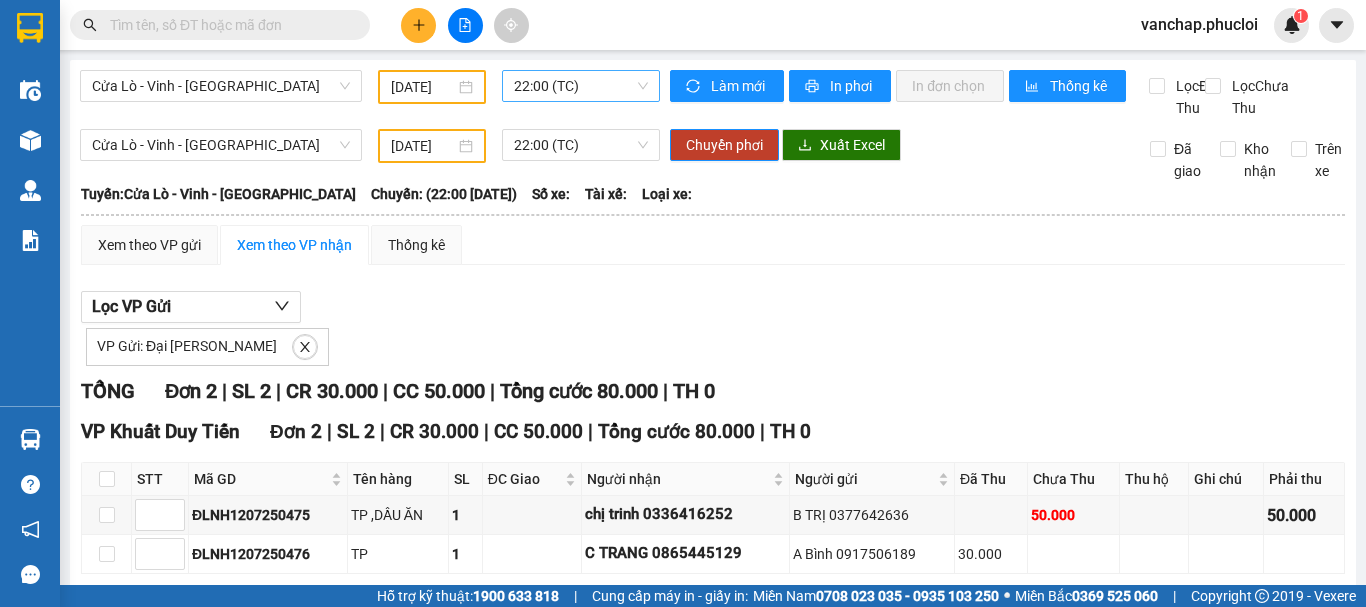 click on "22:00   (TC)" at bounding box center (581, 86) 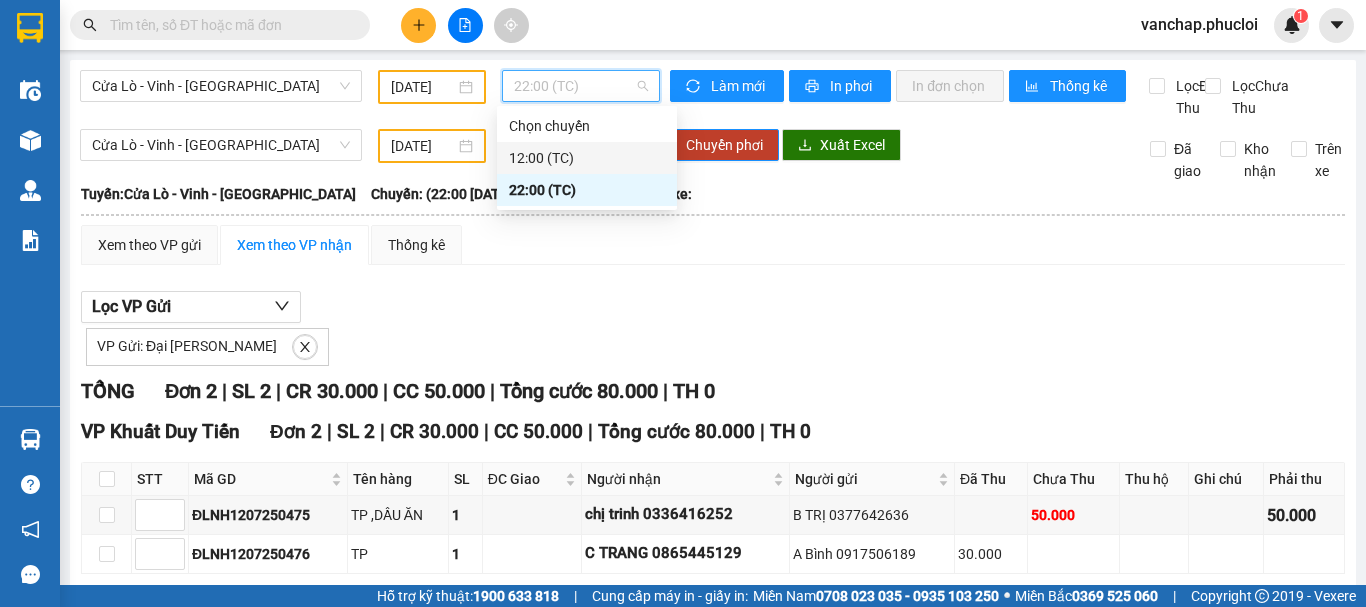 click on "12:00   (TC)" at bounding box center (587, 158) 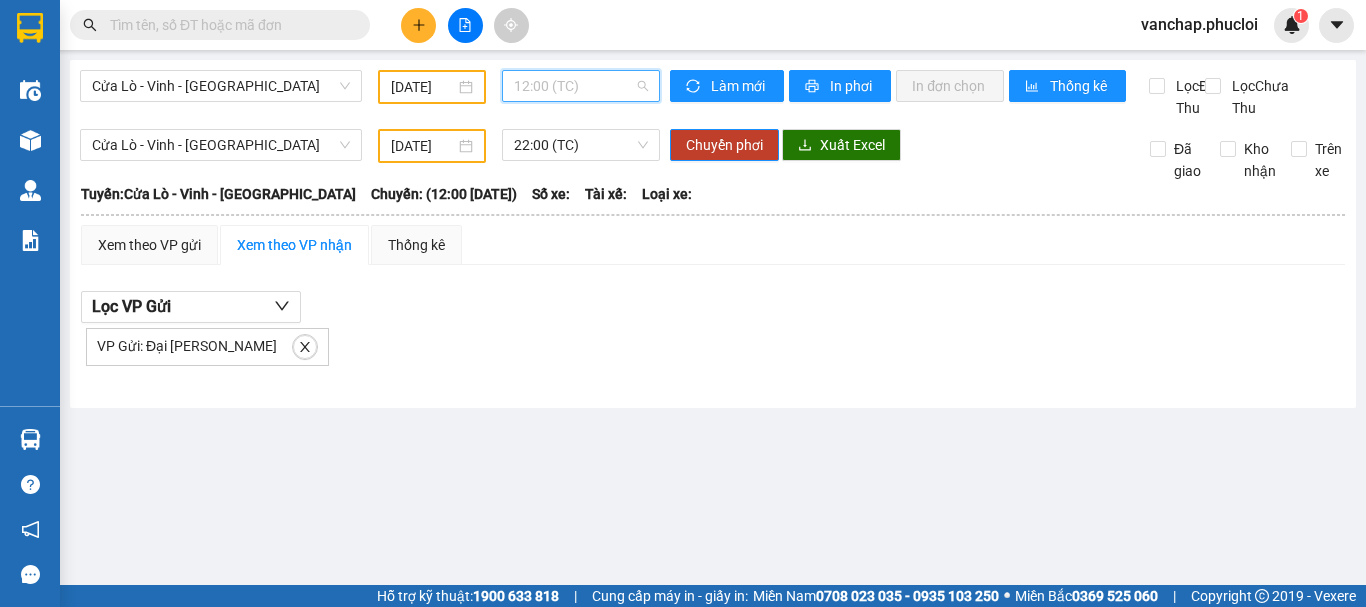 click on "12:00   (TC)" at bounding box center (581, 86) 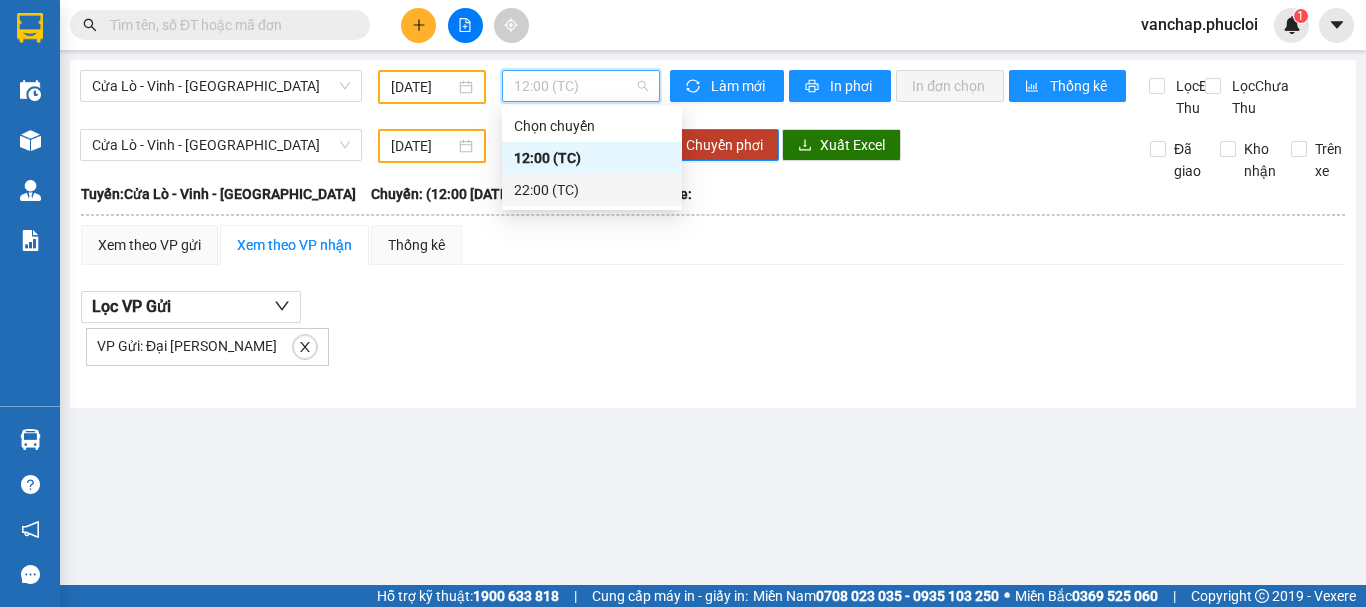 click on "22:00   (TC)" at bounding box center [592, 190] 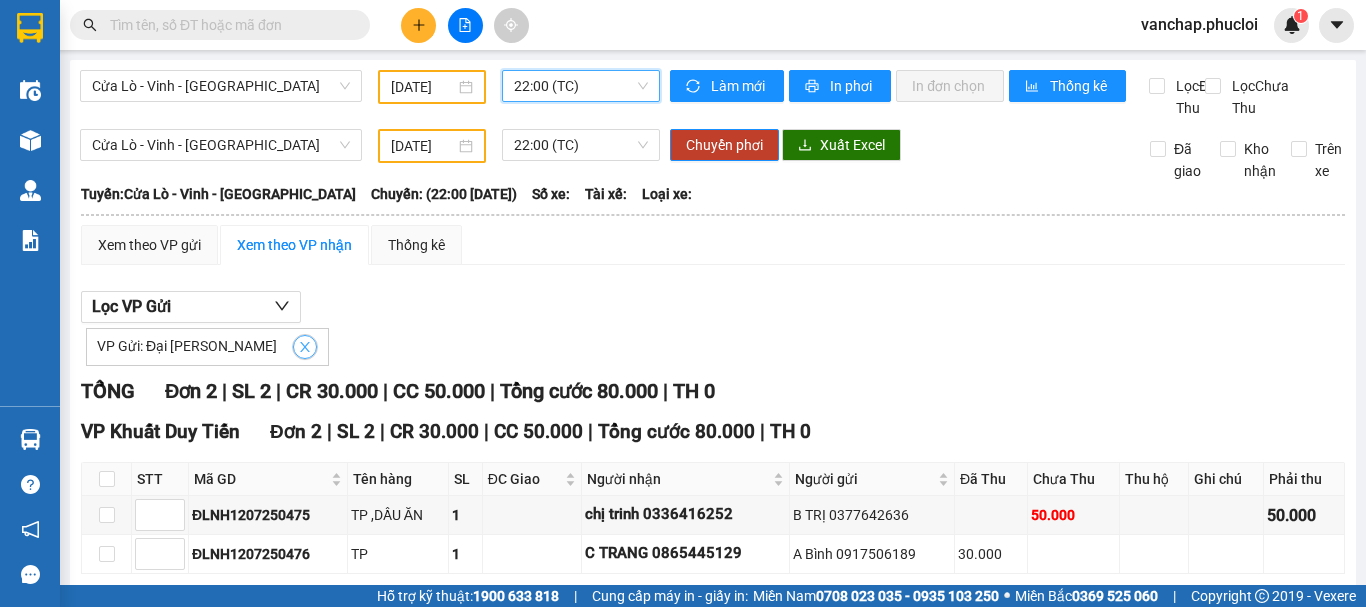 click at bounding box center (305, 347) 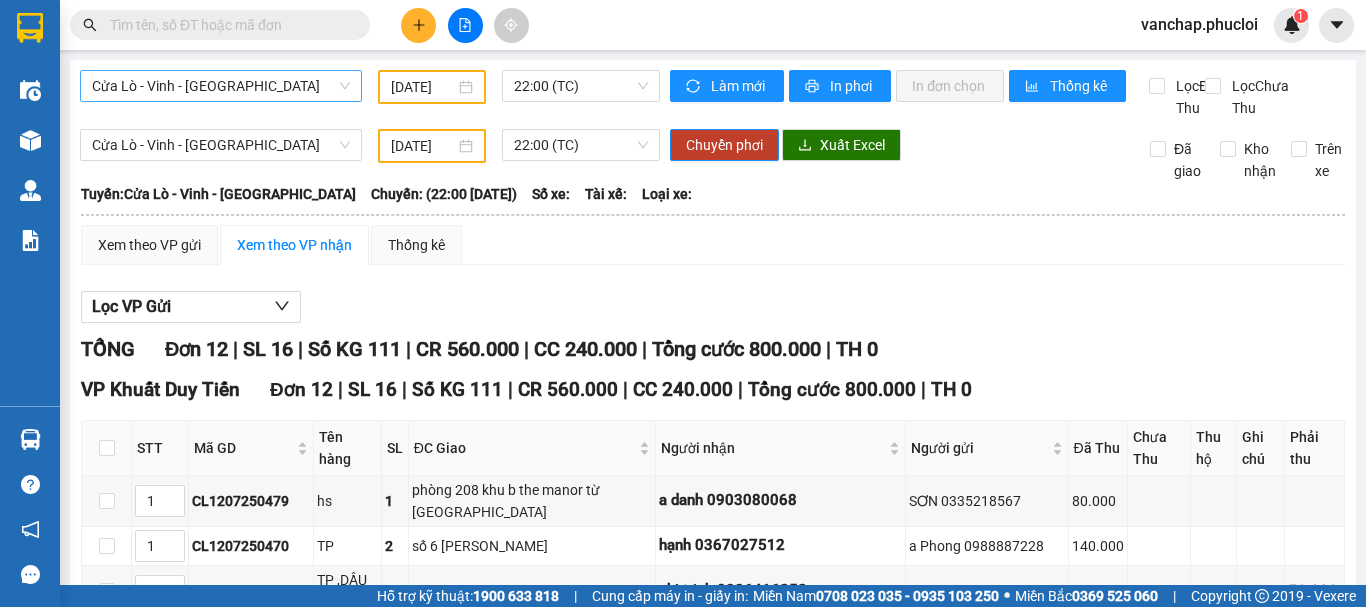 click on "Cửa Lò - Vinh - [GEOGRAPHIC_DATA]" at bounding box center (221, 86) 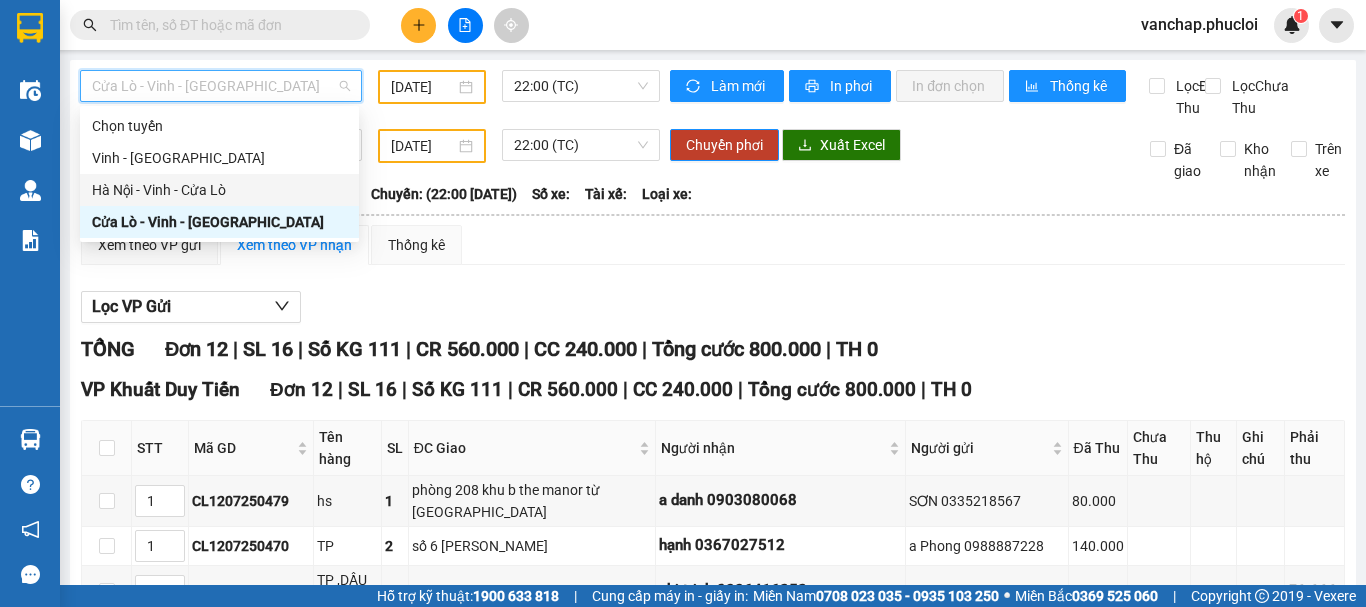 click on "Hà Nội - Vinh - Cửa Lò" at bounding box center (219, 190) 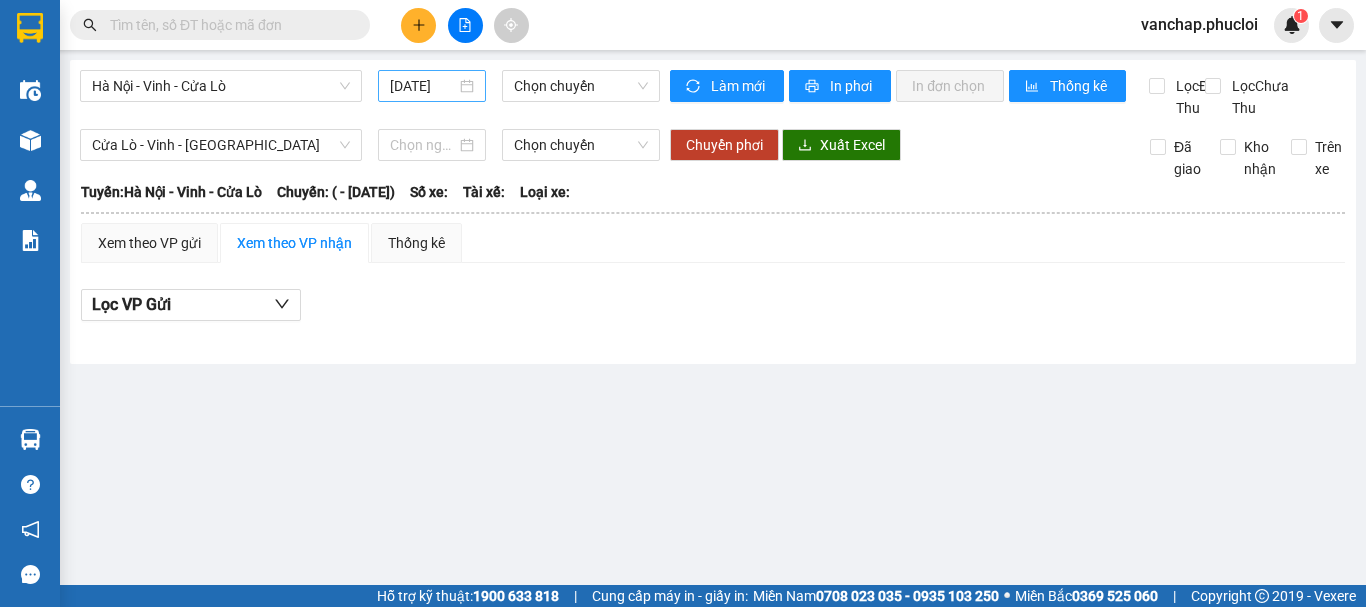 click on "[DATE]" at bounding box center [432, 86] 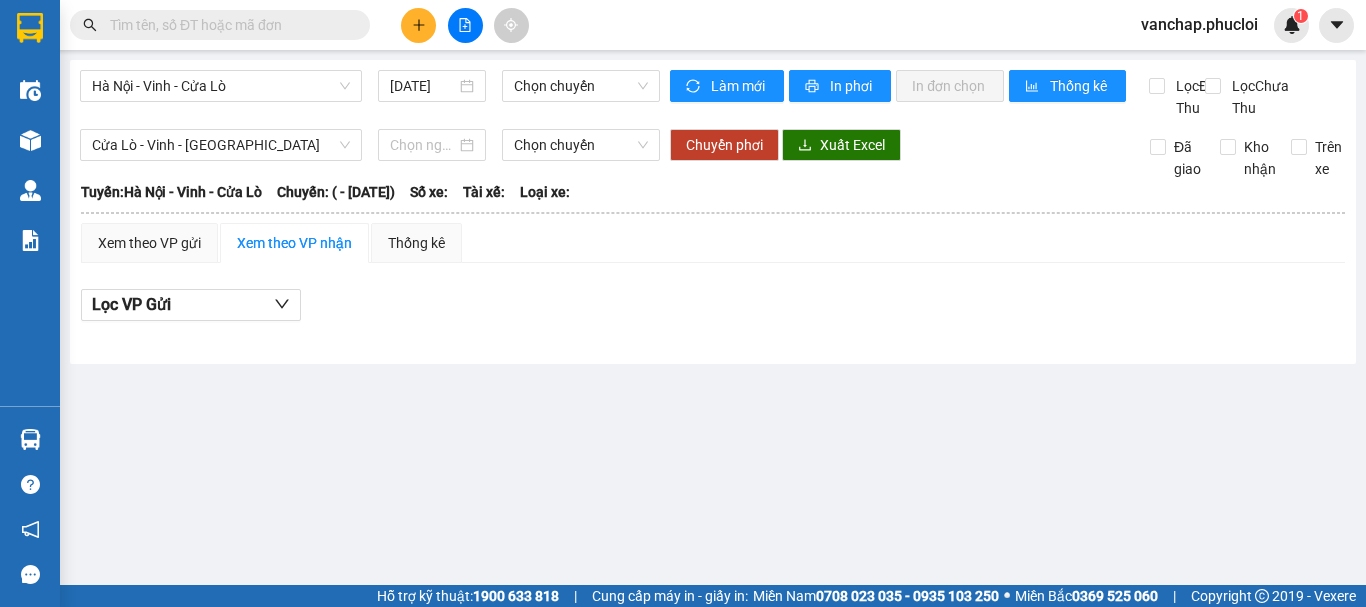 scroll, scrollTop: 0, scrollLeft: 5, axis: horizontal 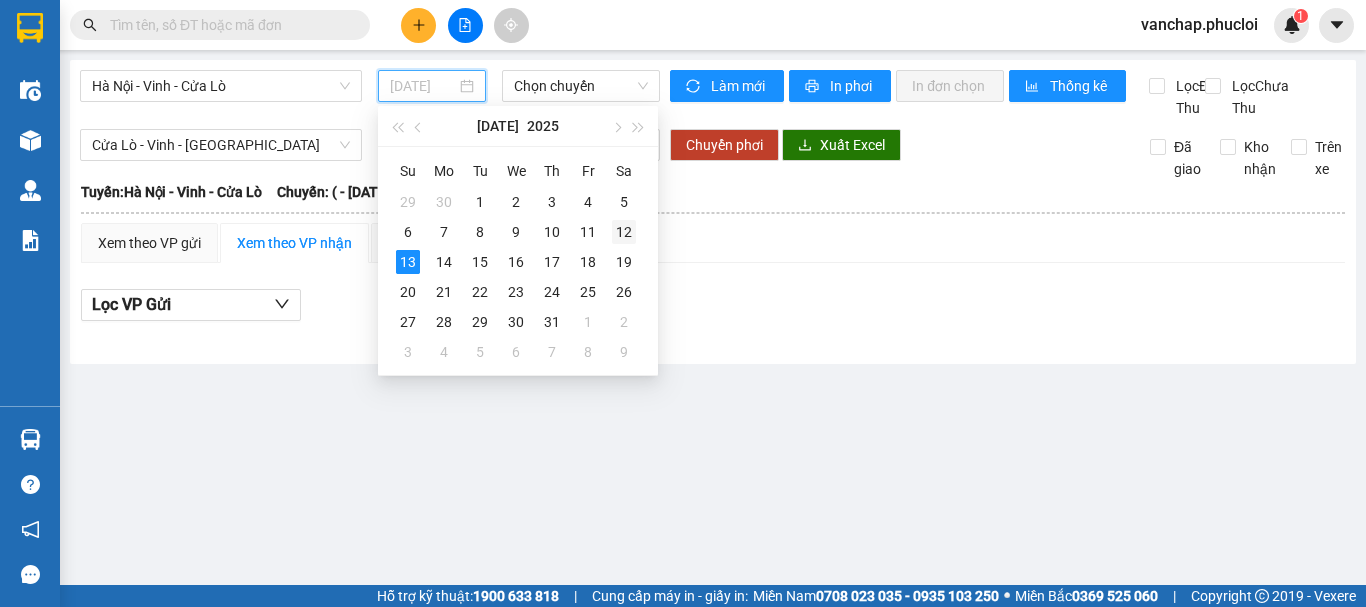 click on "12" at bounding box center [624, 232] 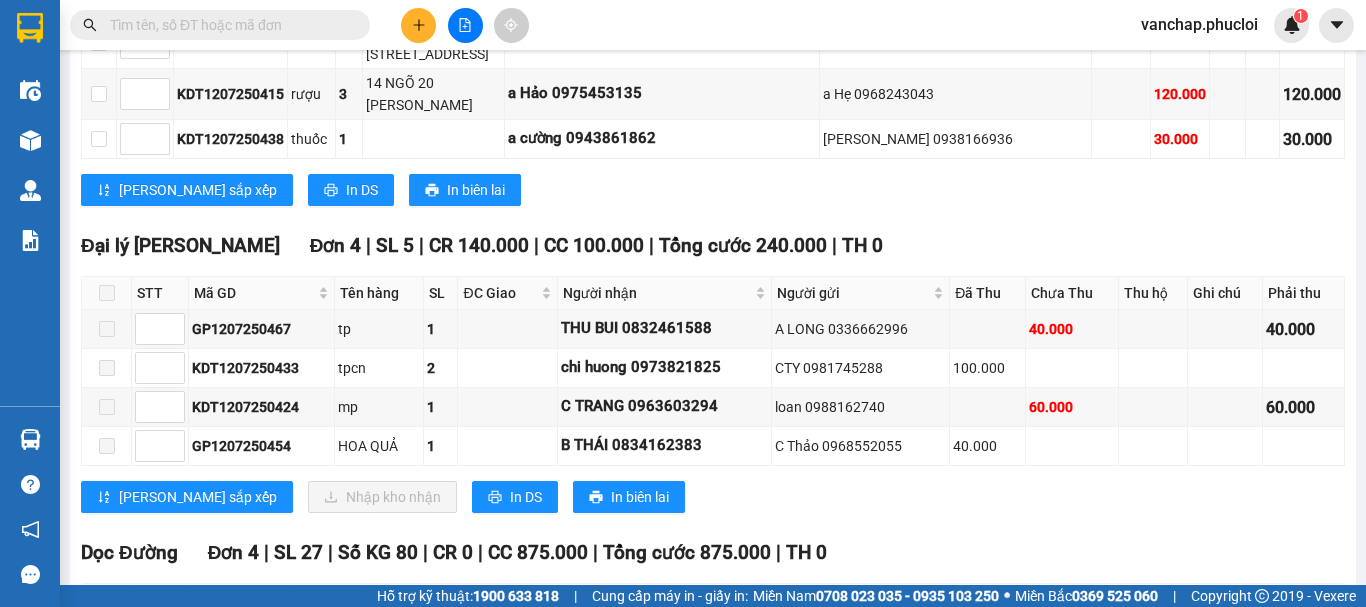 scroll, scrollTop: 2495, scrollLeft: 0, axis: vertical 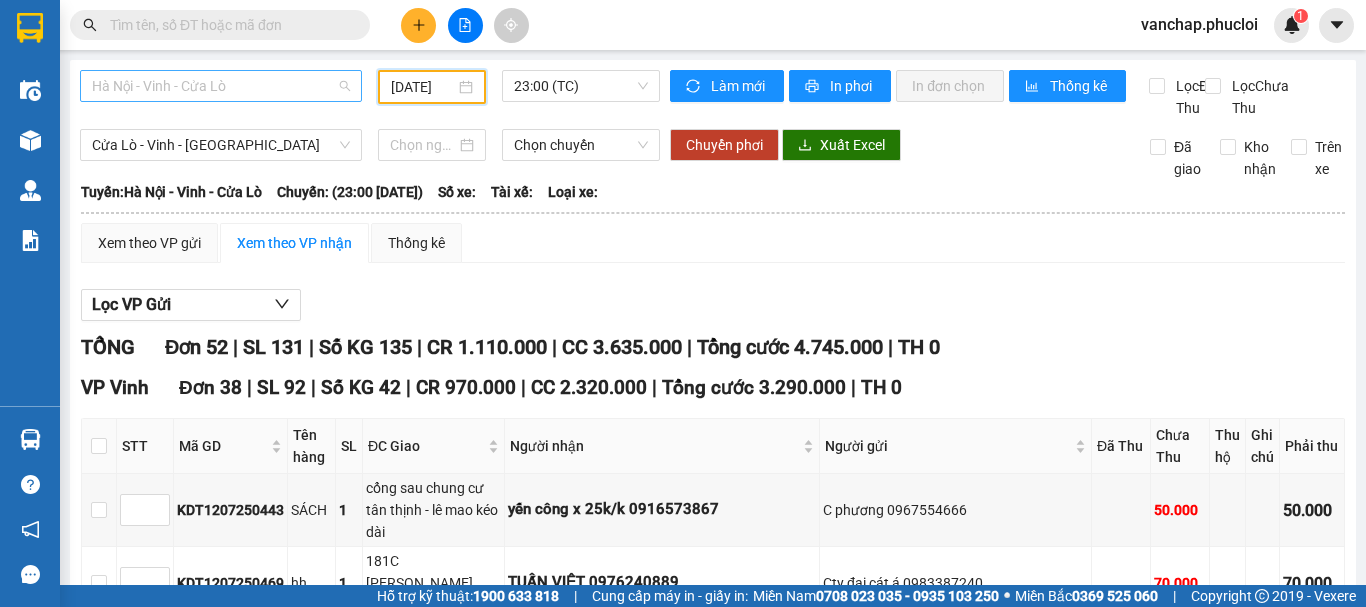 click on "Hà Nội - Vinh - Cửa Lò" at bounding box center (221, 86) 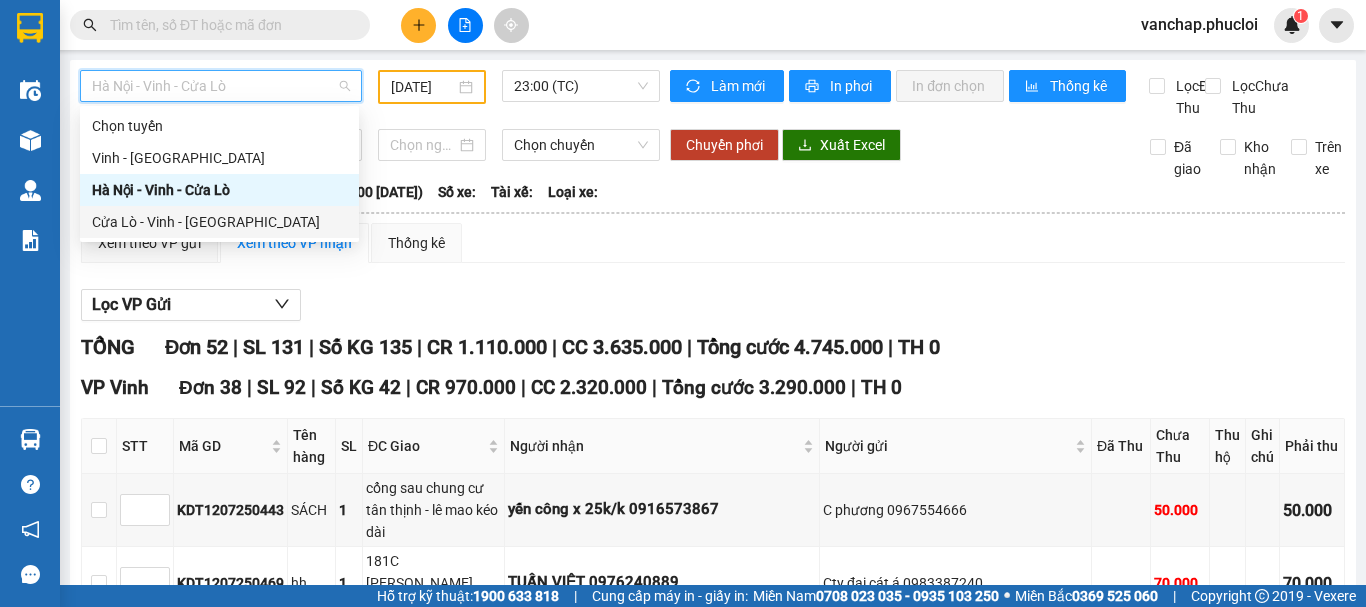 click on "Cửa Lò - Vinh - [GEOGRAPHIC_DATA]" at bounding box center [219, 222] 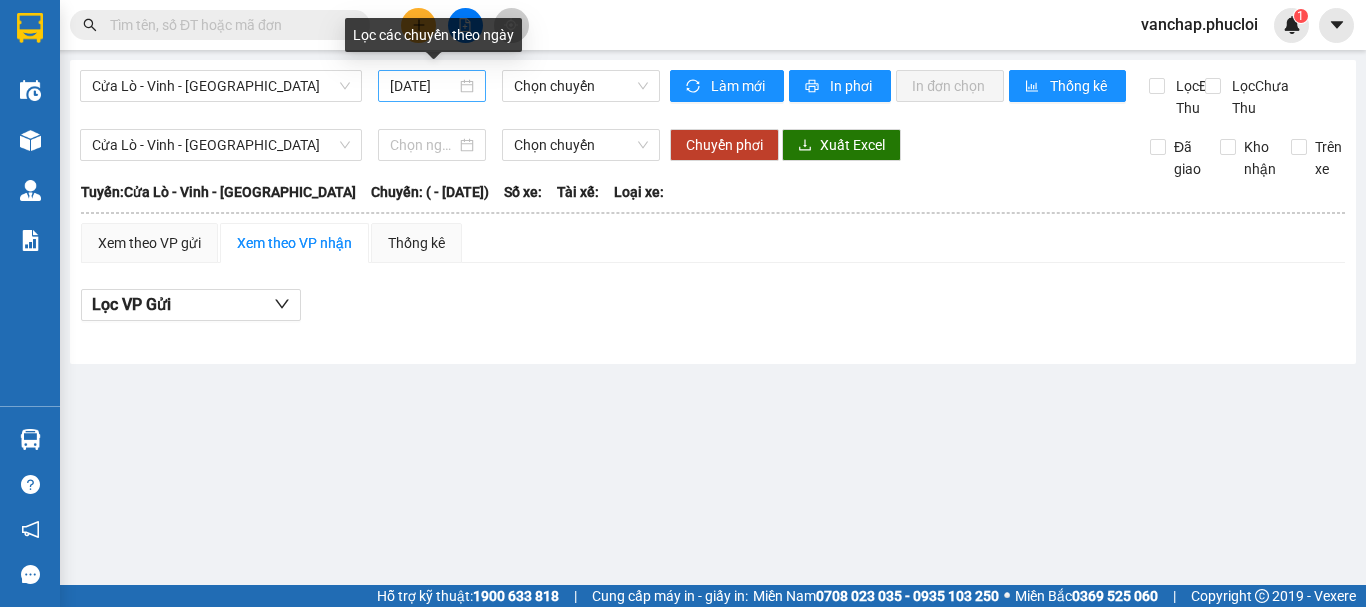 click on "[DATE]" at bounding box center (432, 86) 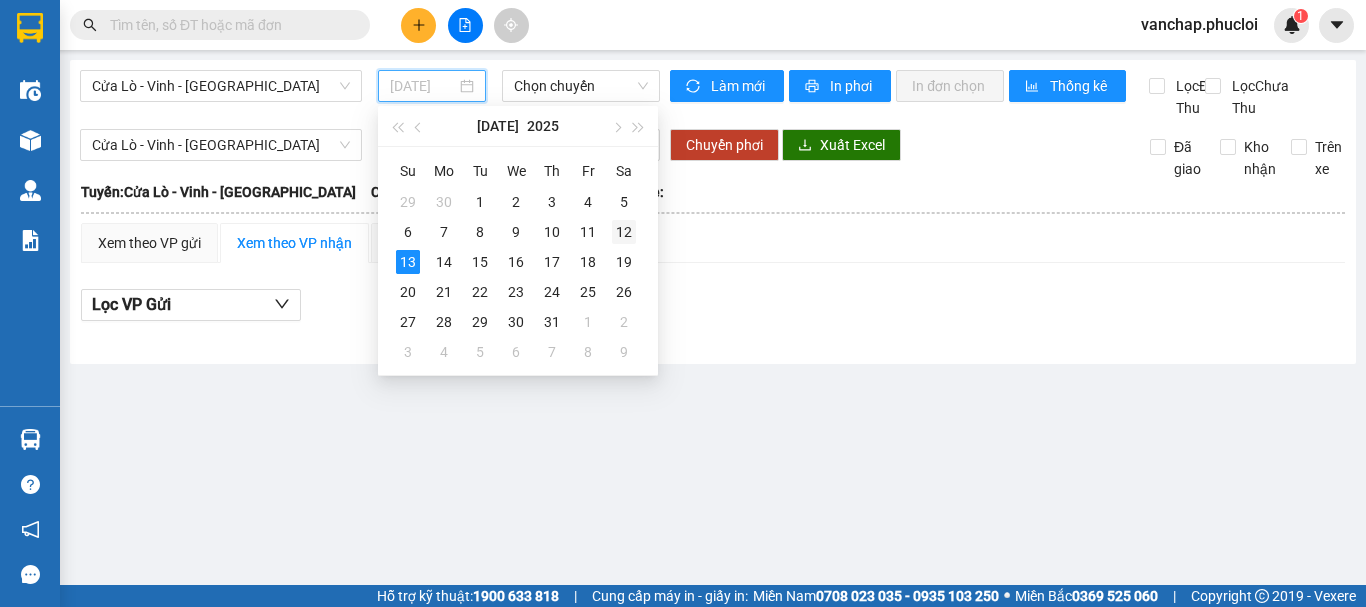 click on "12" at bounding box center (624, 232) 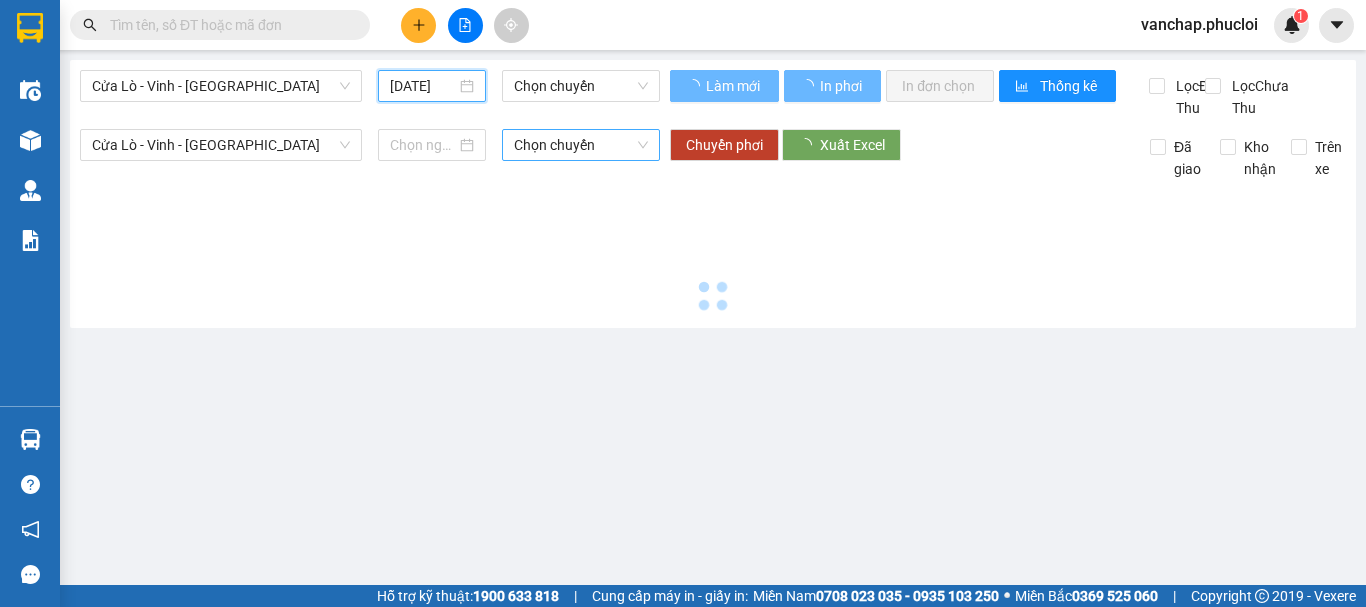 type on "[DATE]" 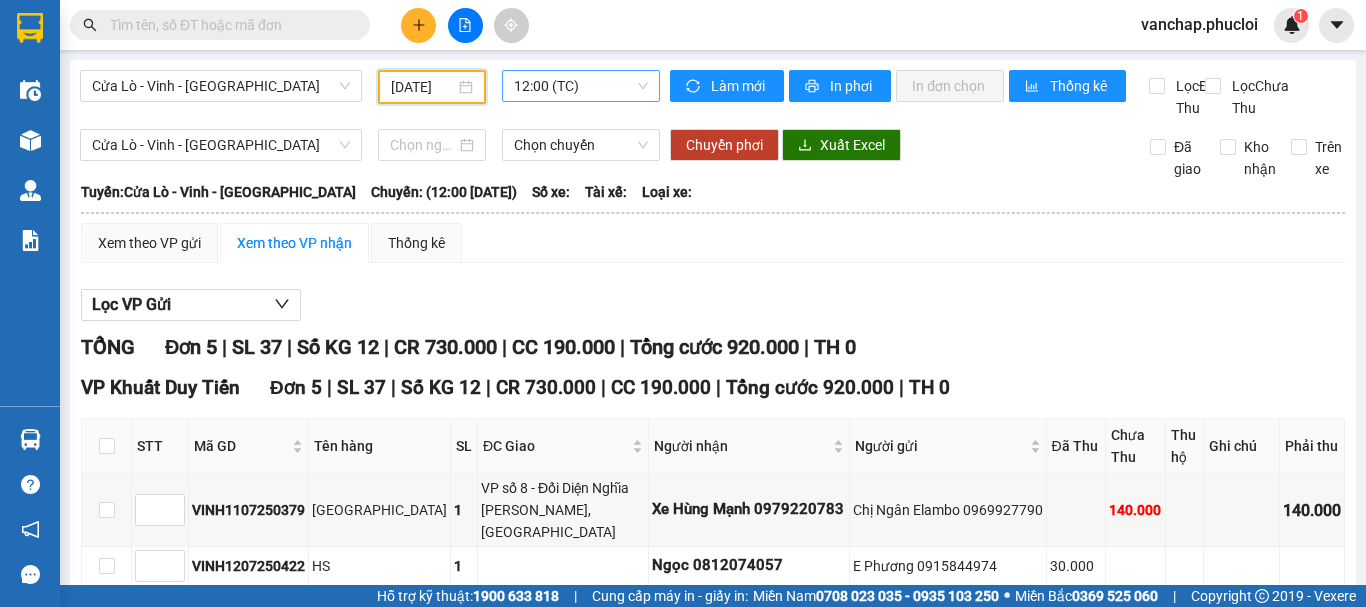 click on "12:00   (TC)" at bounding box center [581, 86] 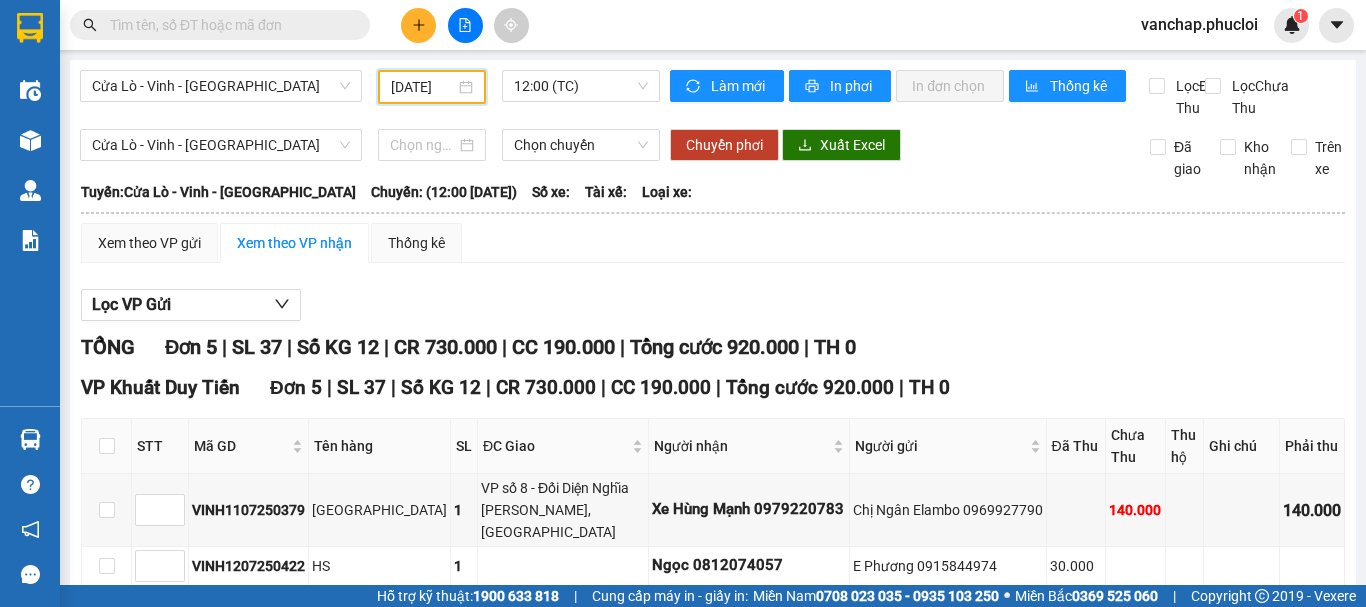scroll, scrollTop: 0, scrollLeft: 0, axis: both 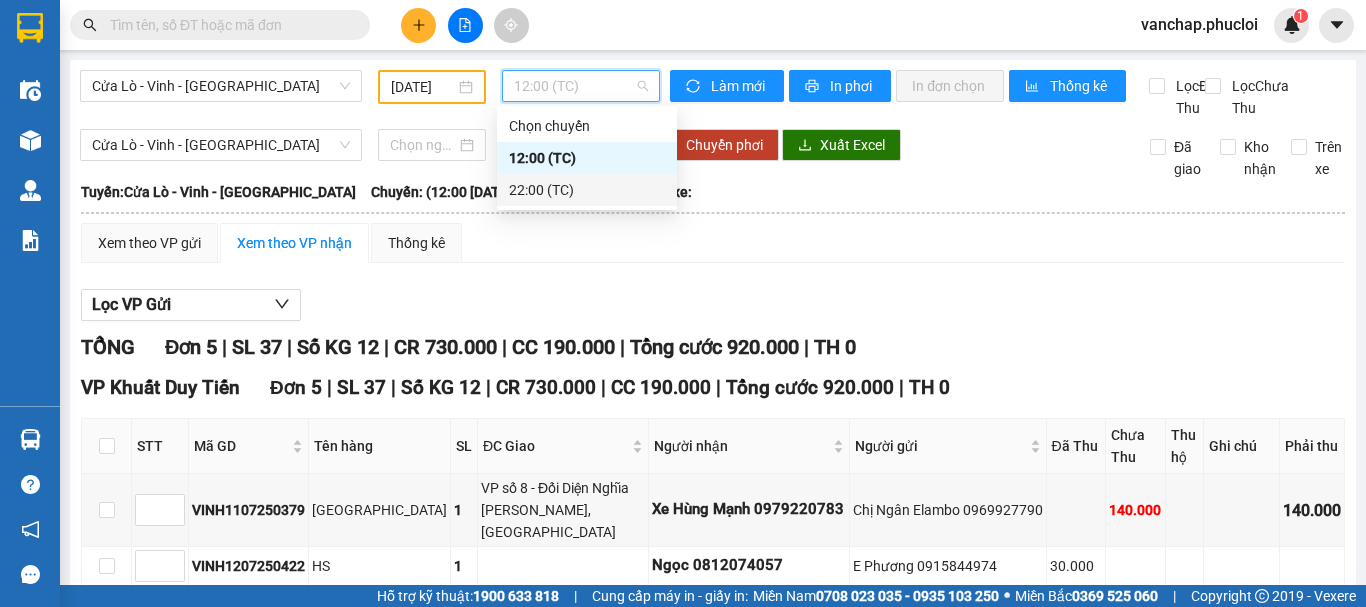 click on "22:00   (TC)" at bounding box center (587, 190) 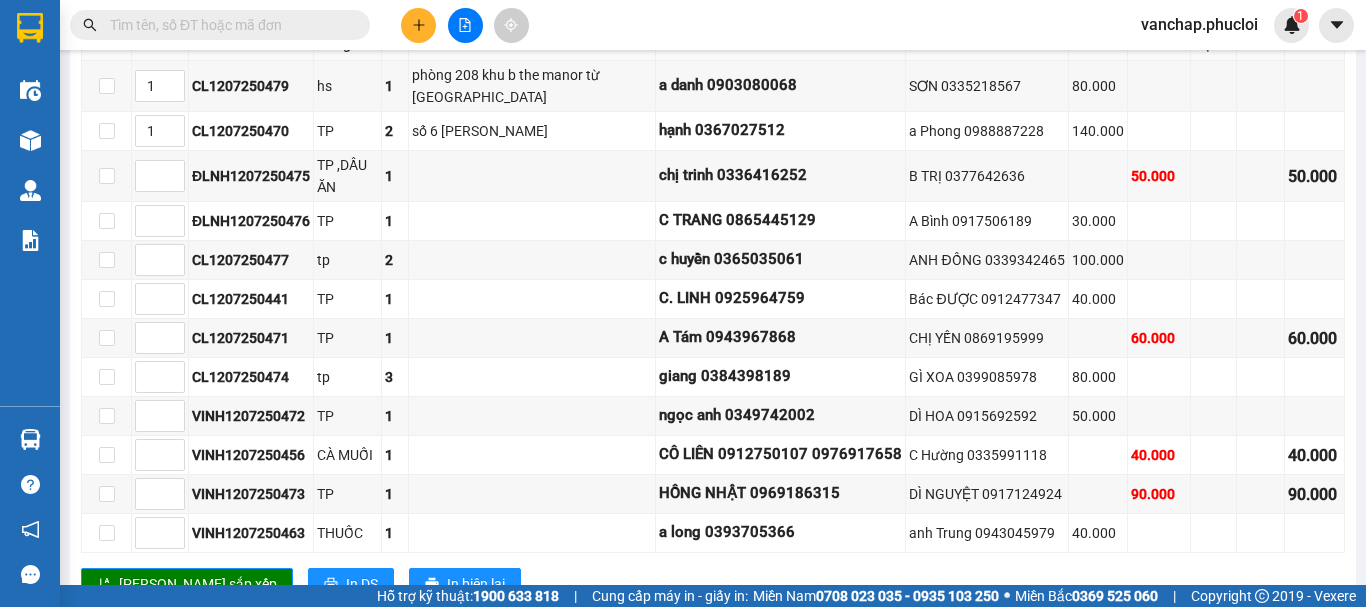 scroll, scrollTop: 401, scrollLeft: 0, axis: vertical 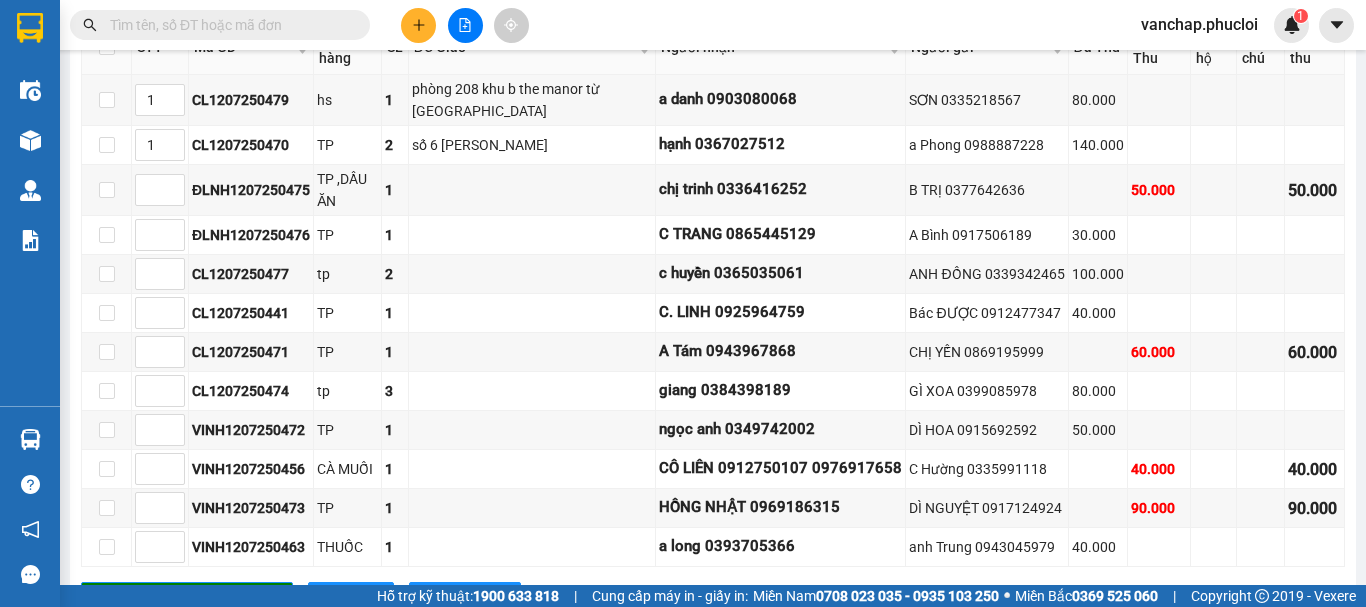click at bounding box center [228, 25] 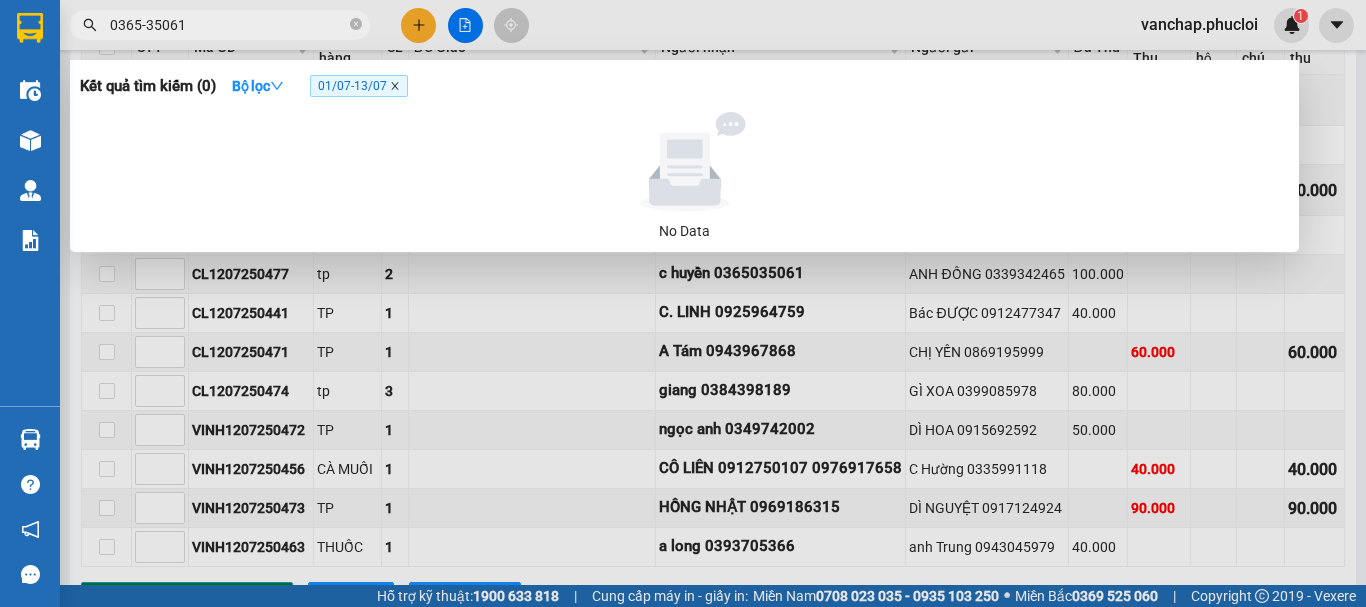 click 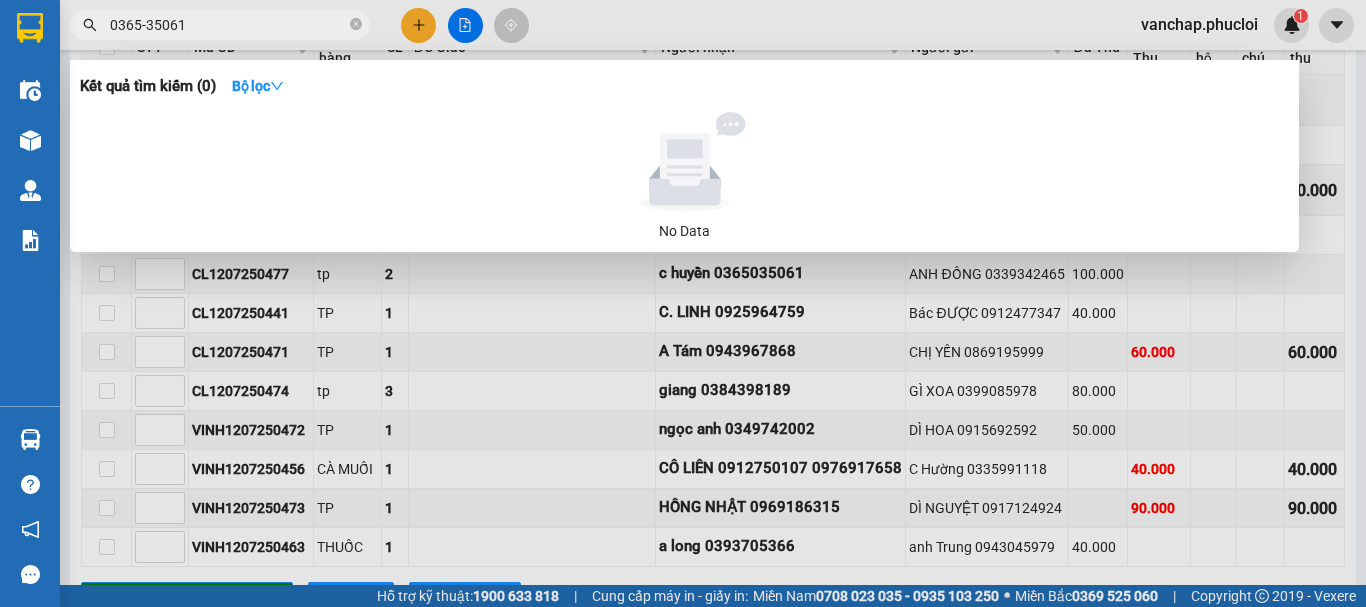 click on "0365-35061" at bounding box center [228, 25] 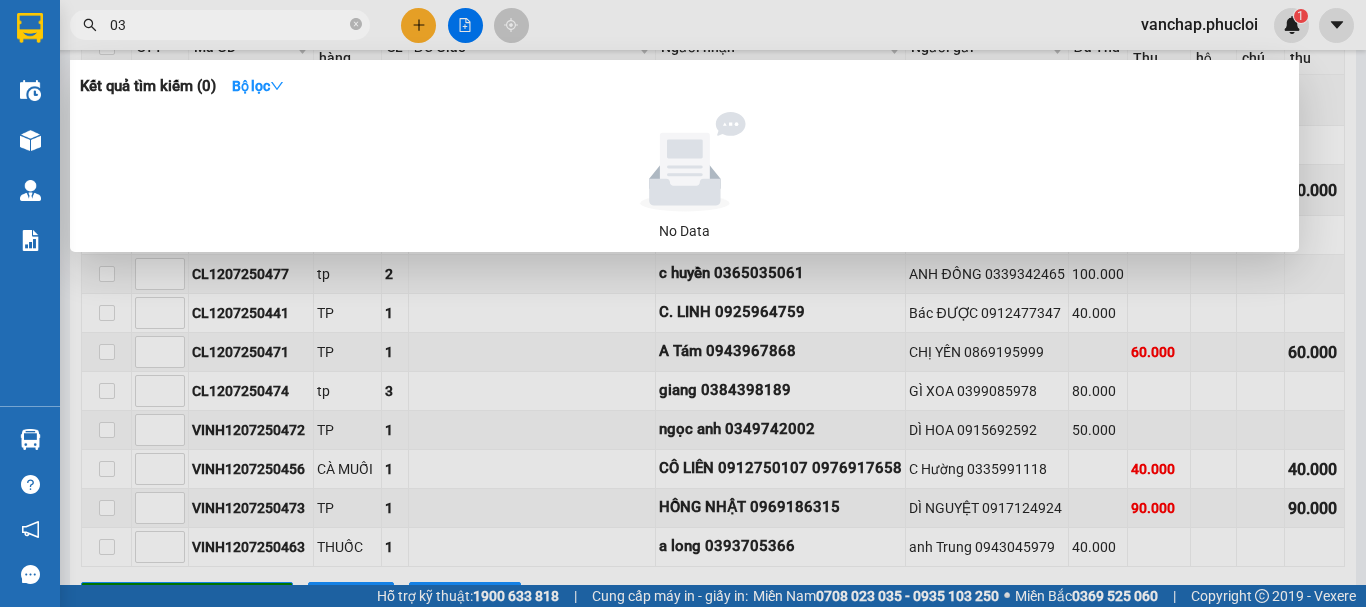 type on "0" 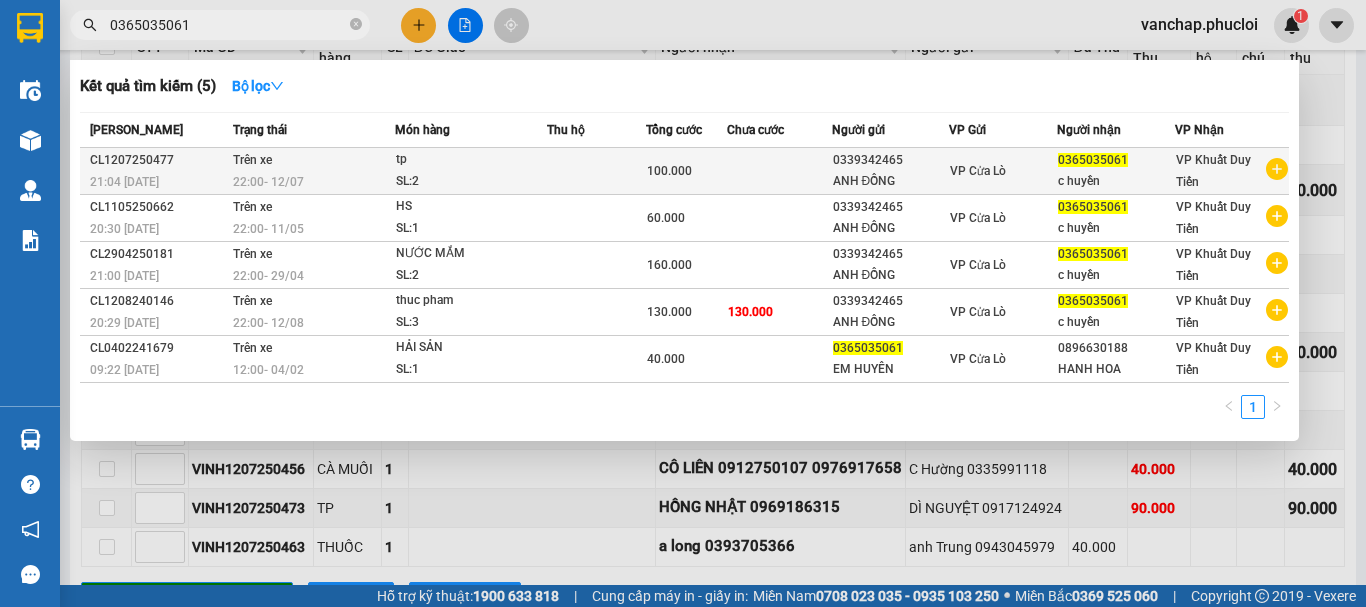 type on "0365035061" 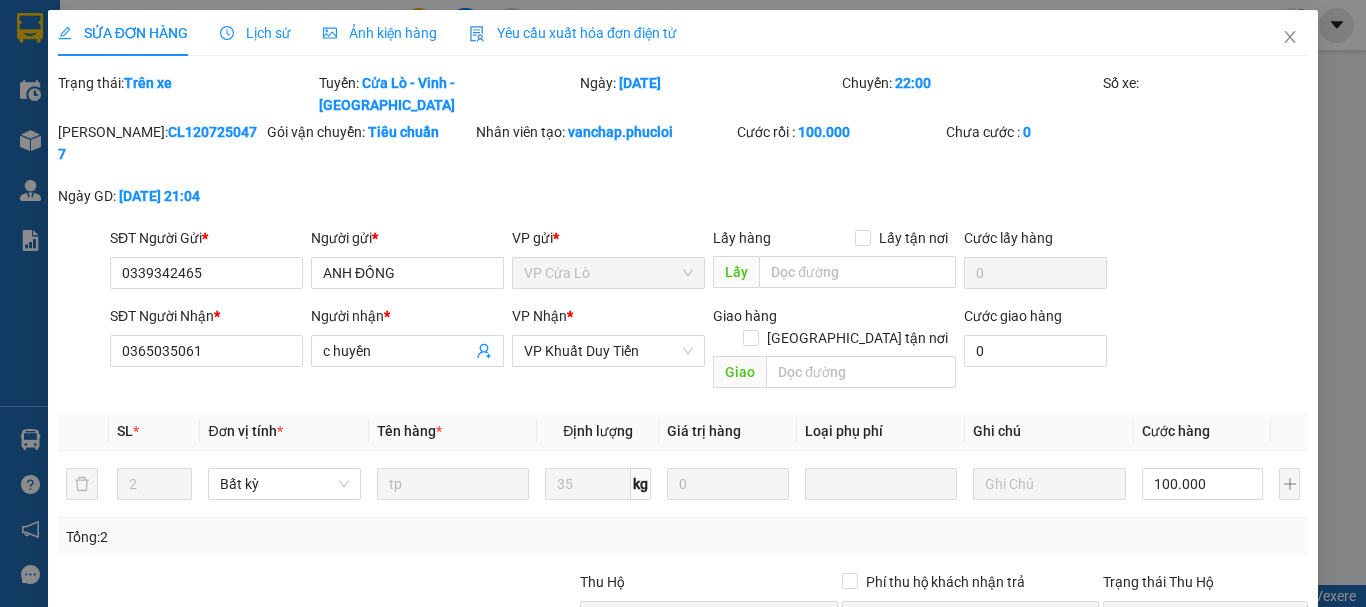 type on "0339342465" 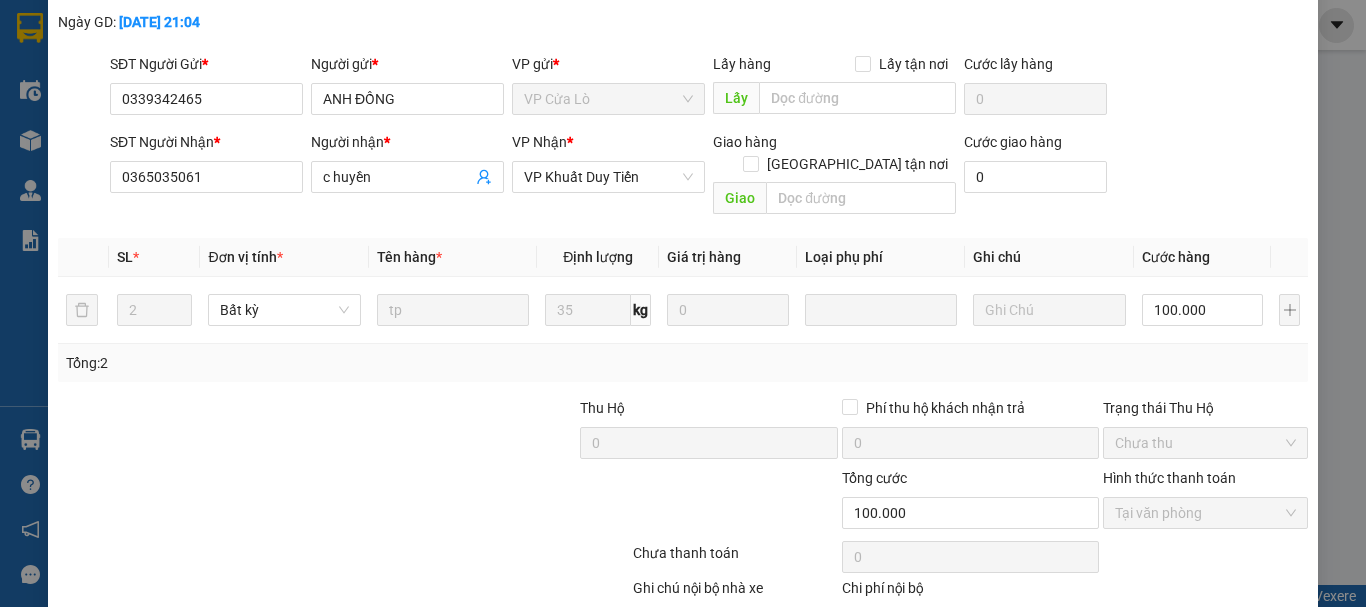 scroll, scrollTop: 226, scrollLeft: 0, axis: vertical 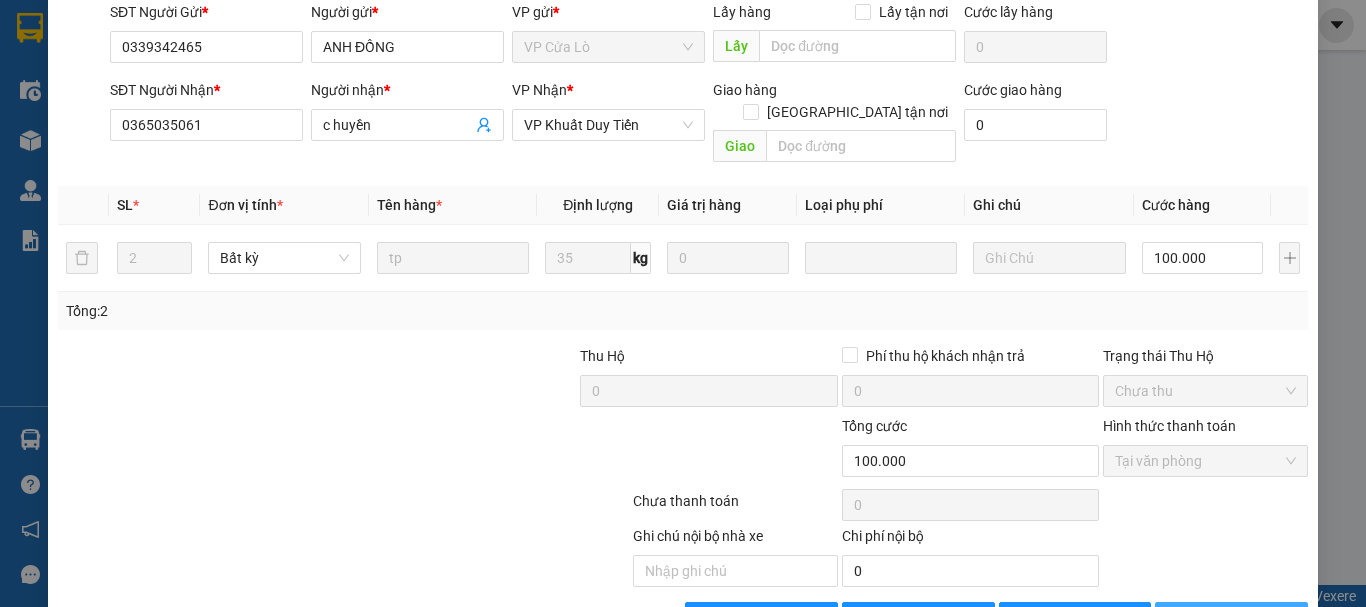 click on "[PERSON_NAME] và In" at bounding box center [1263, 618] 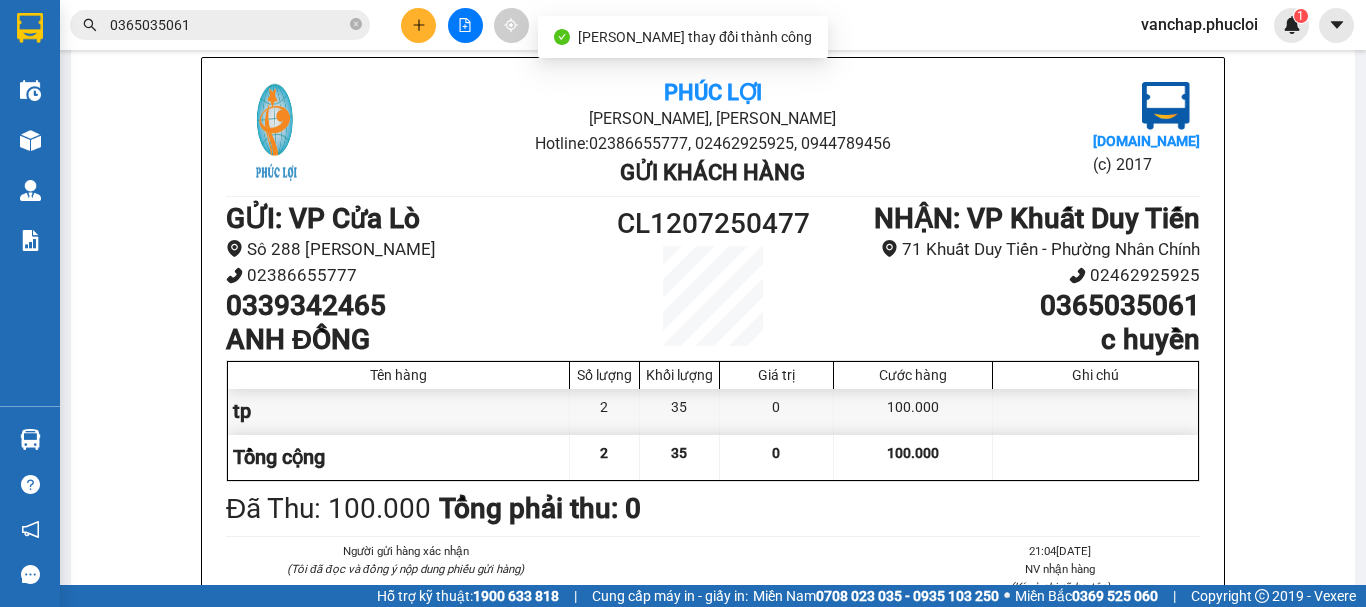 scroll, scrollTop: 122, scrollLeft: 0, axis: vertical 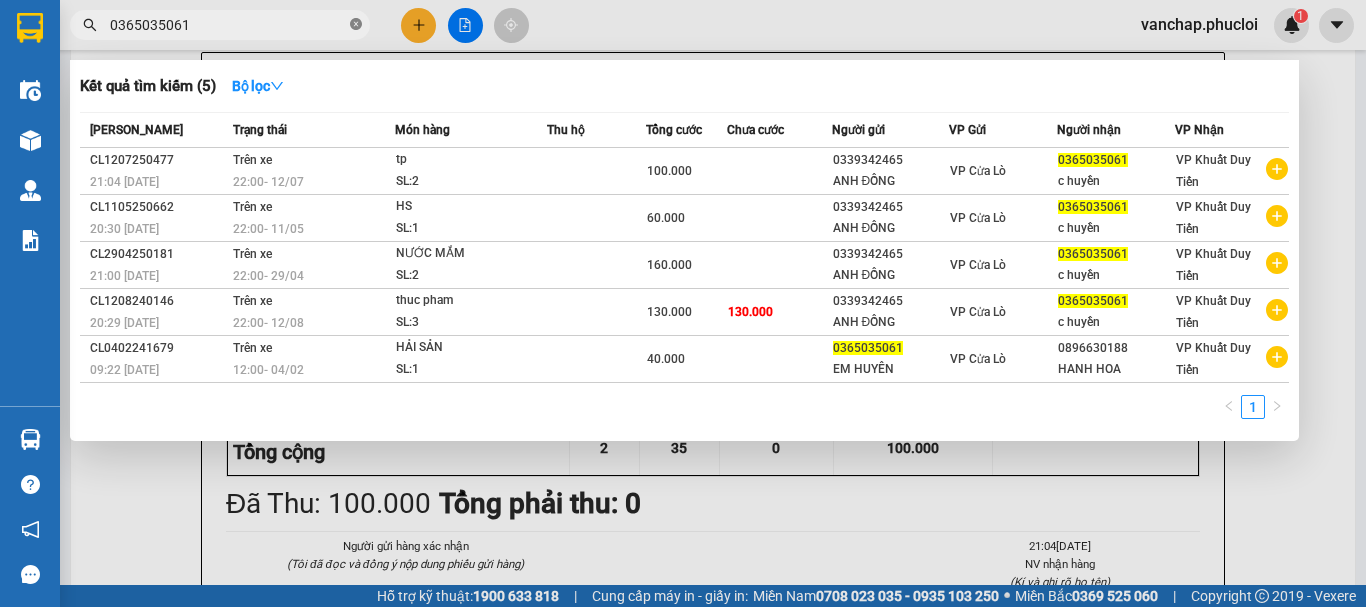 click 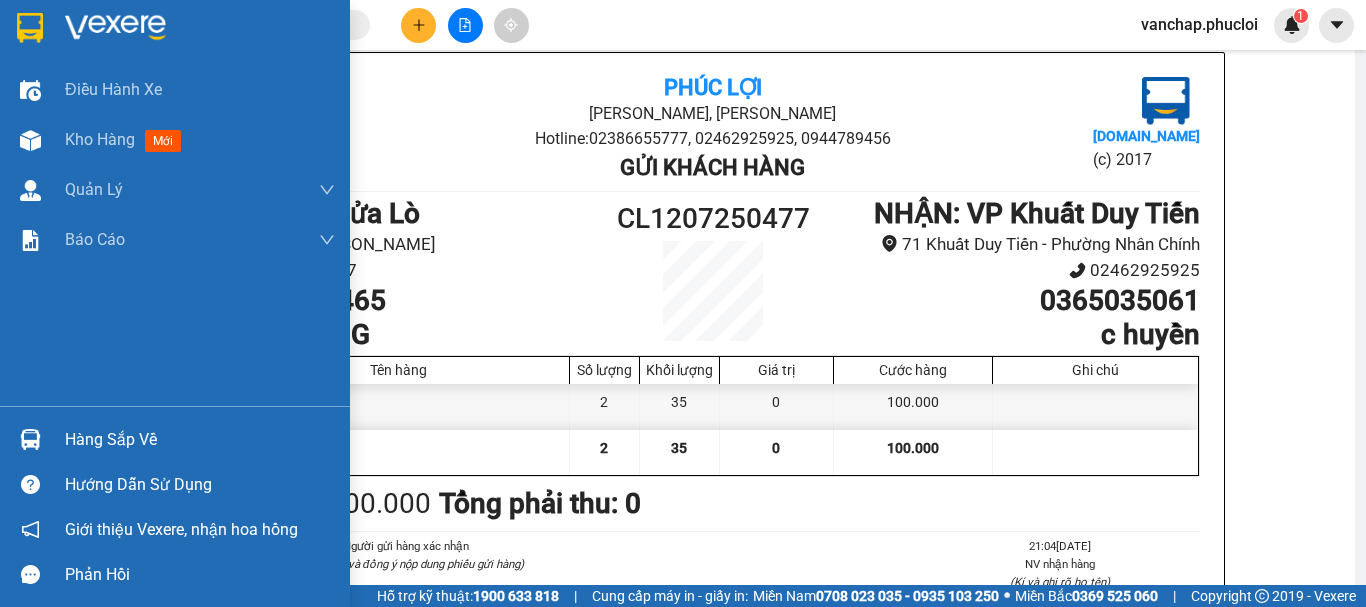 click at bounding box center (115, 28) 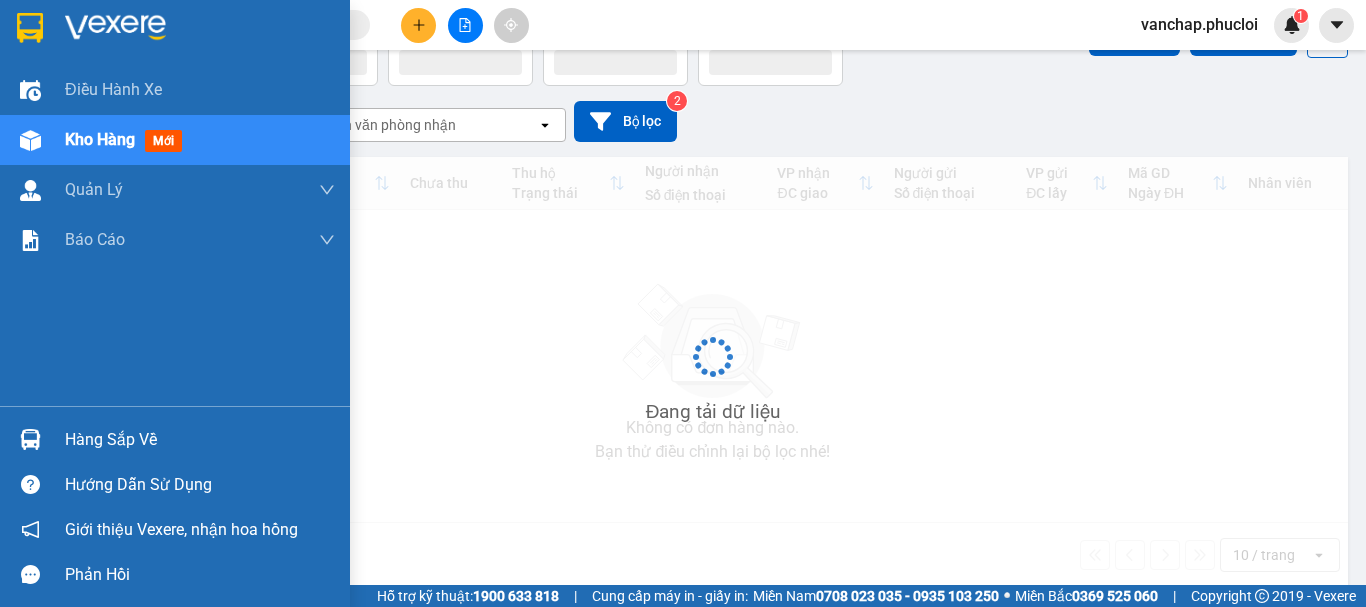 scroll, scrollTop: 0, scrollLeft: 0, axis: both 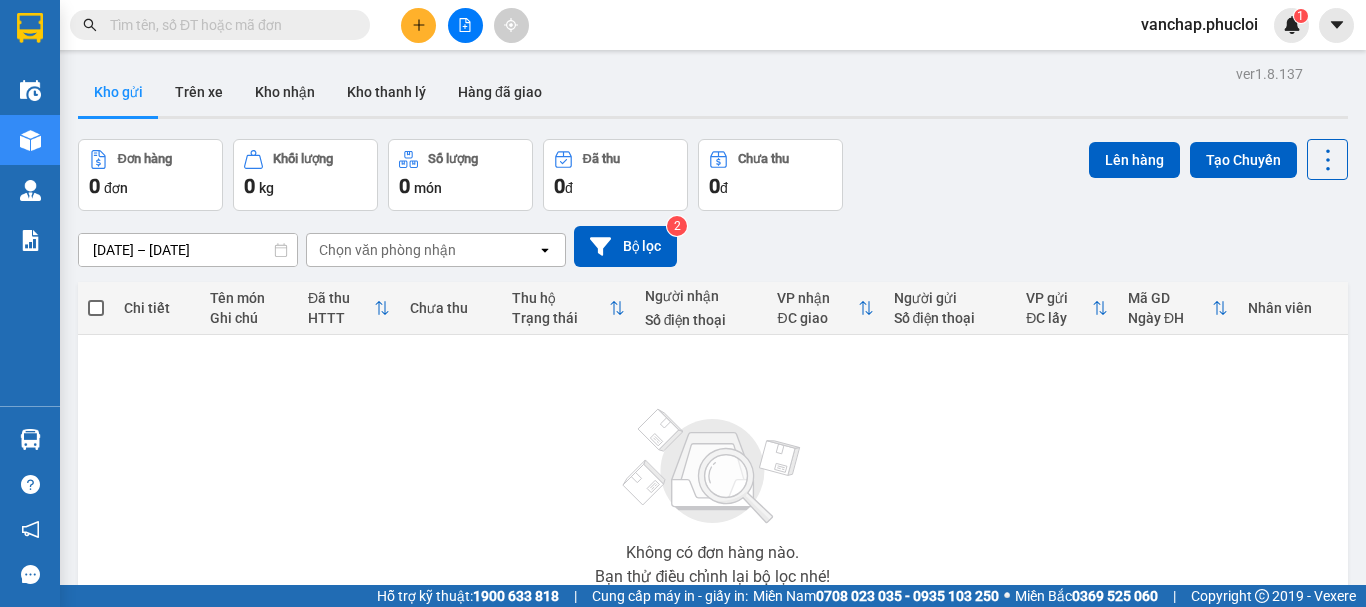 click at bounding box center (228, 25) 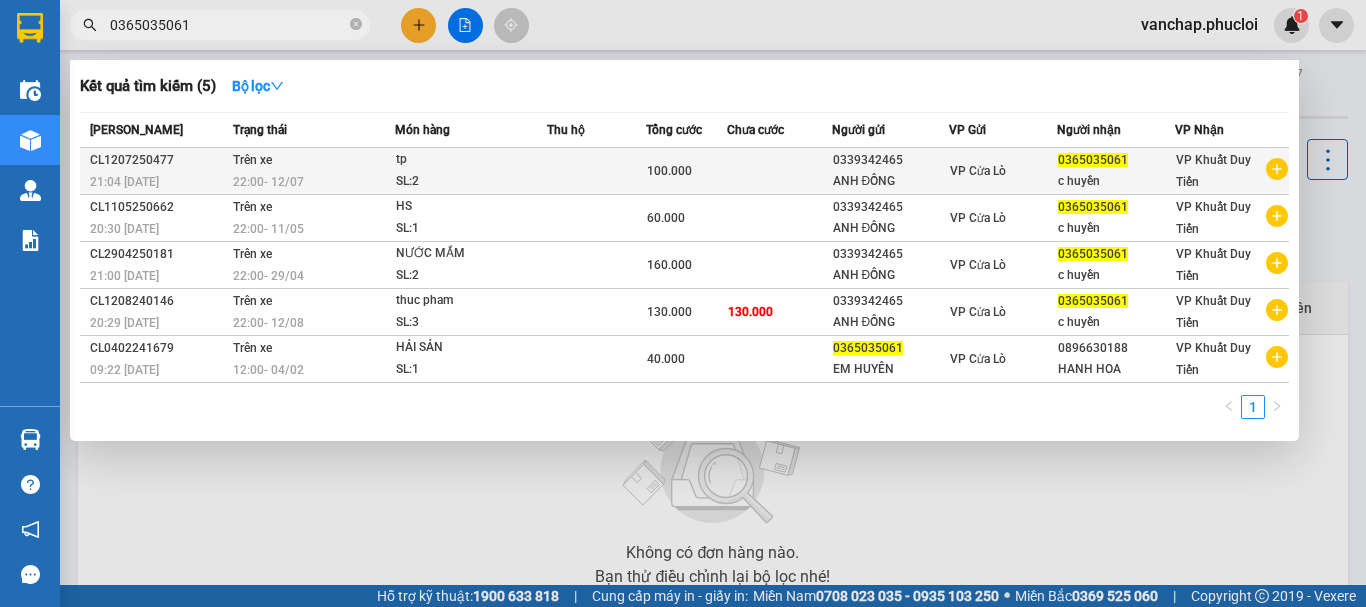 type on "0365035061" 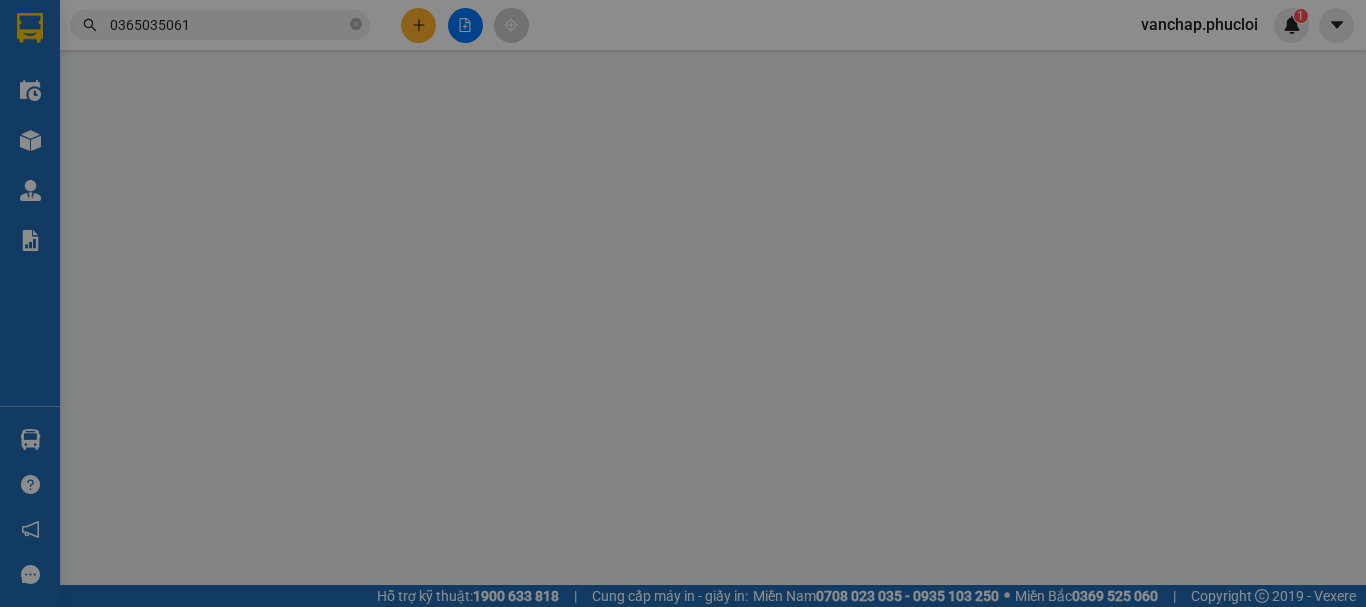 type on "0339342465" 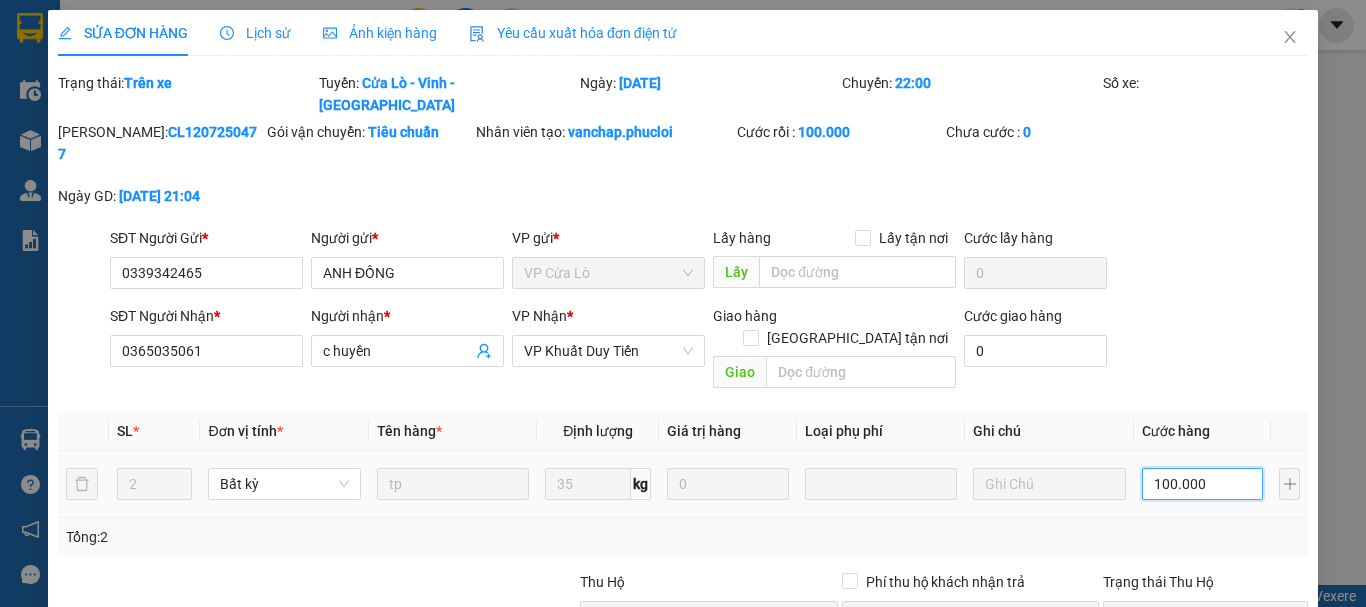 click on "100.000" at bounding box center (1203, 484) 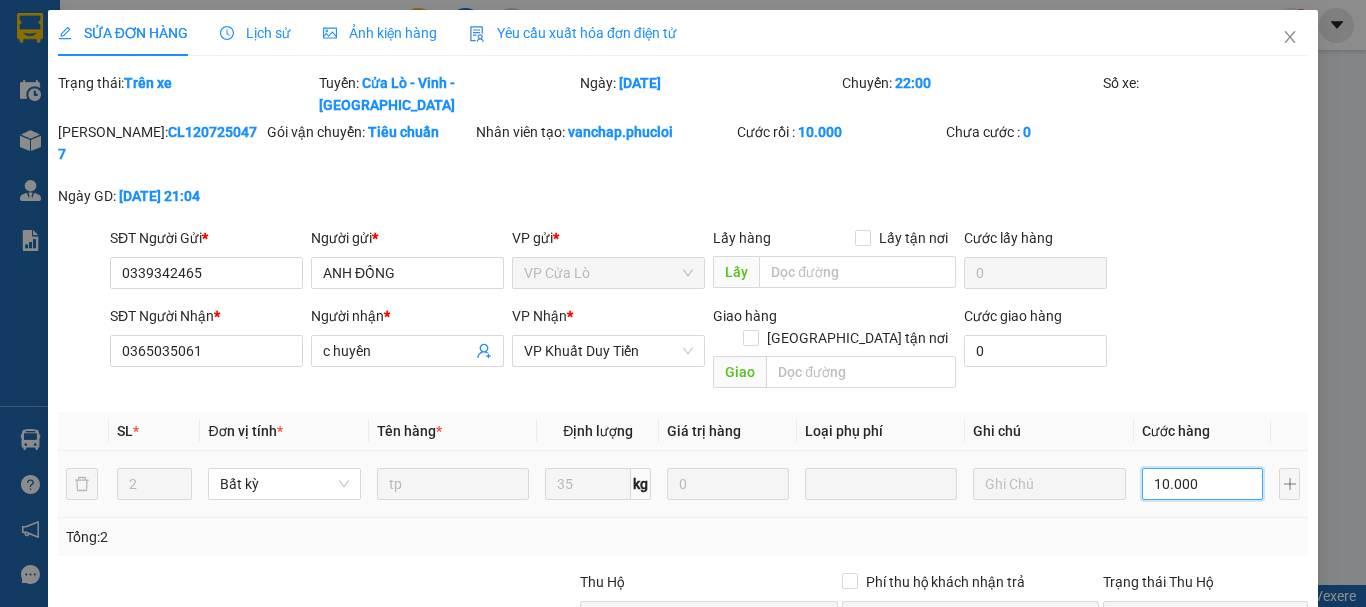 type on "110.000" 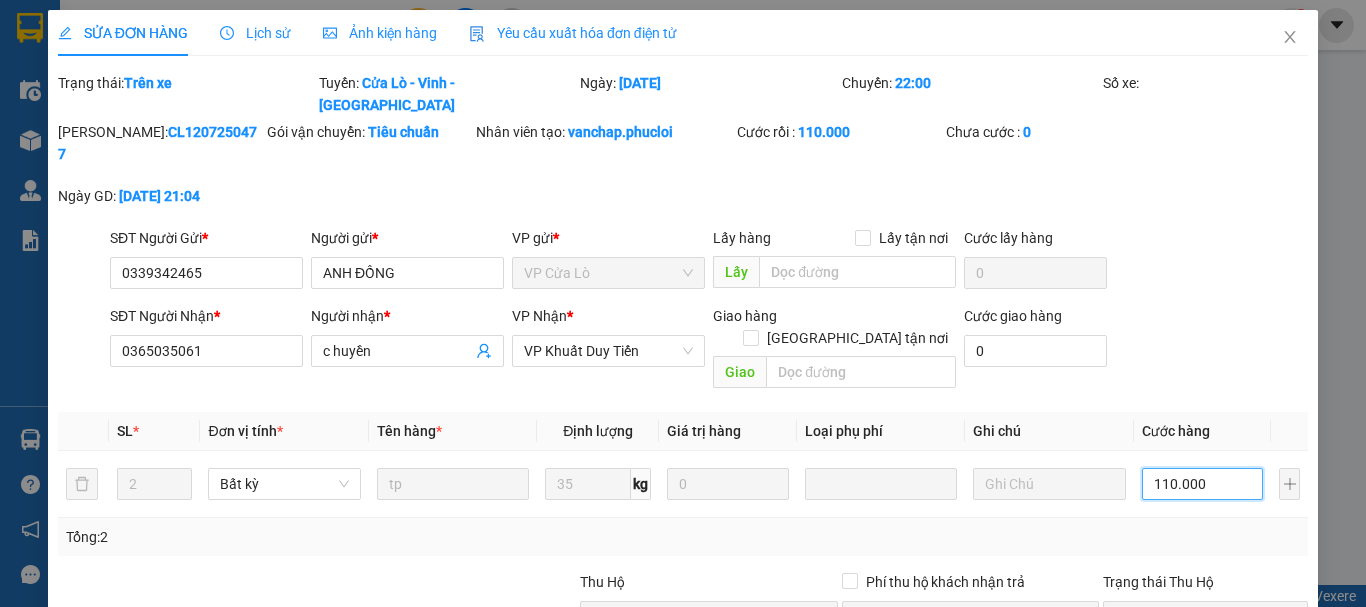type on "110.000" 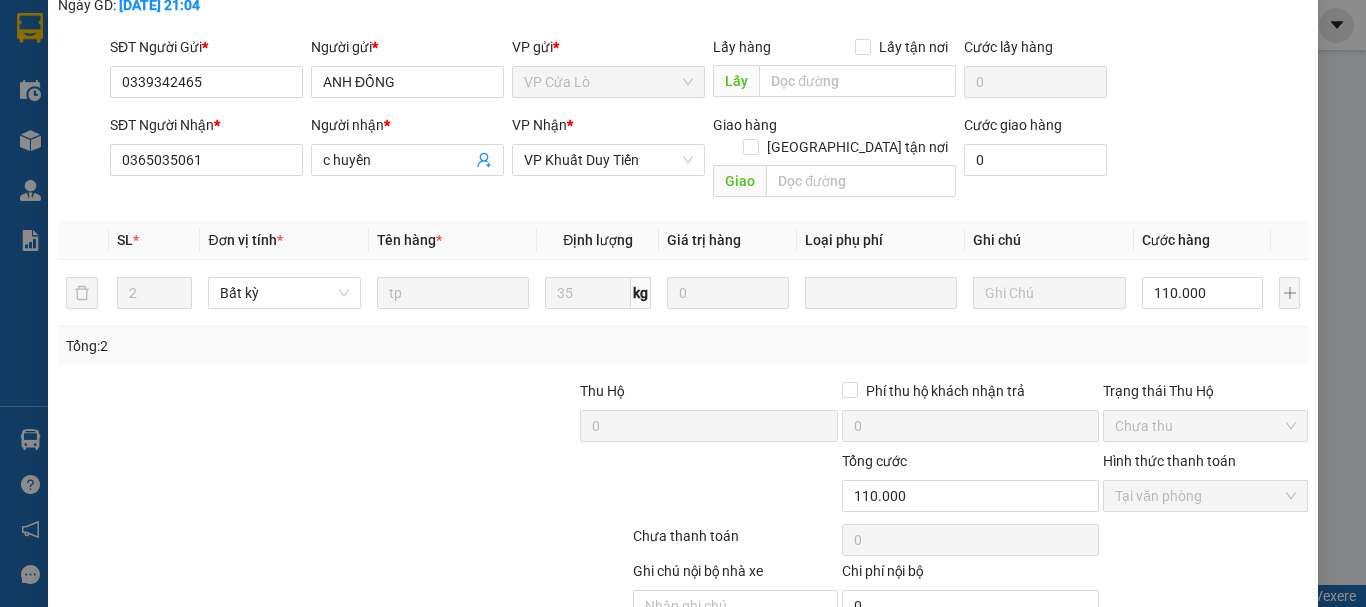 scroll, scrollTop: 195, scrollLeft: 0, axis: vertical 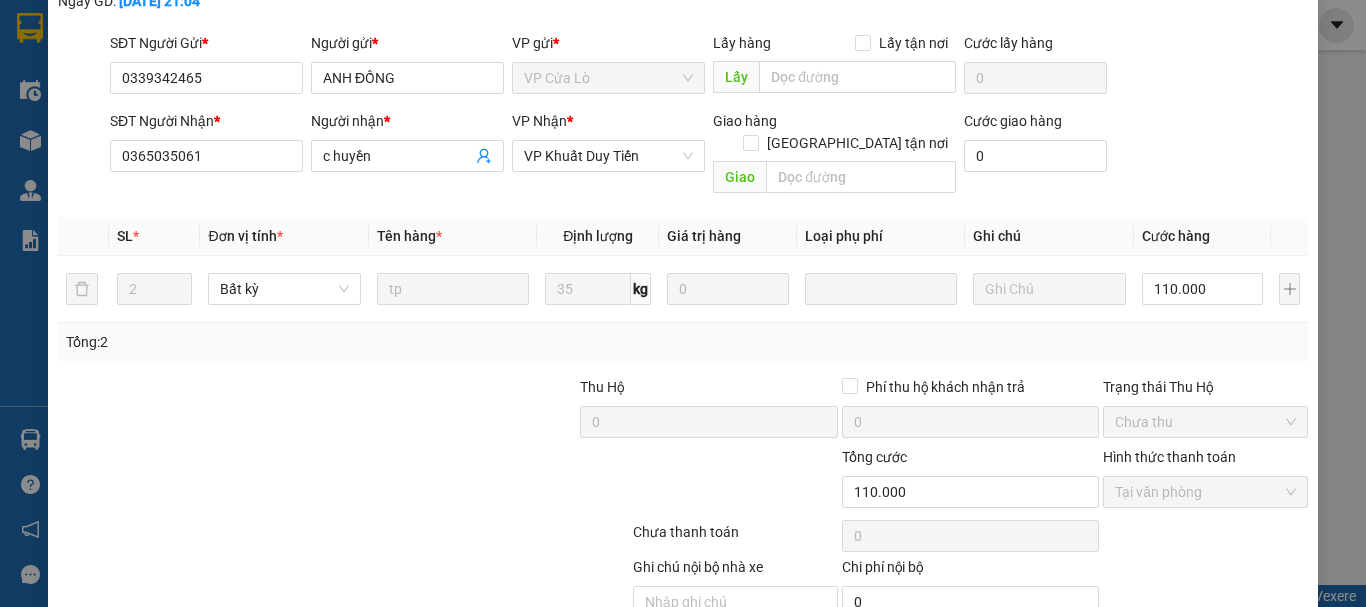 click on "[PERSON_NAME] thay đổi" at bounding box center (1117, 649) 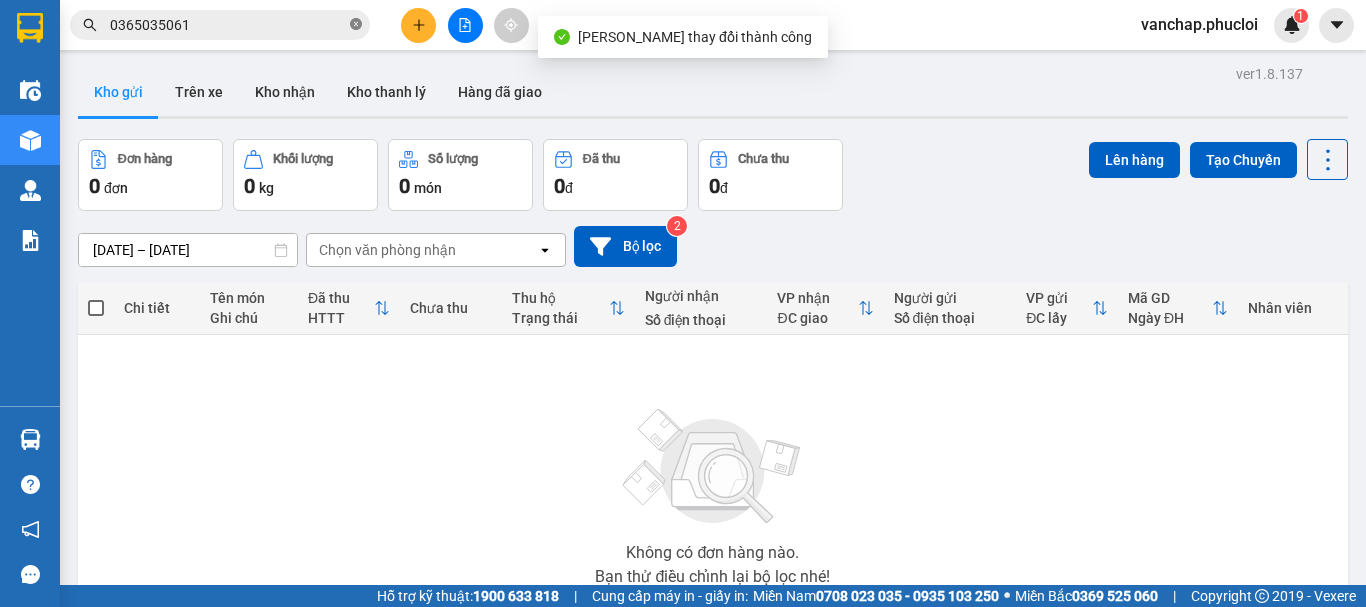 click 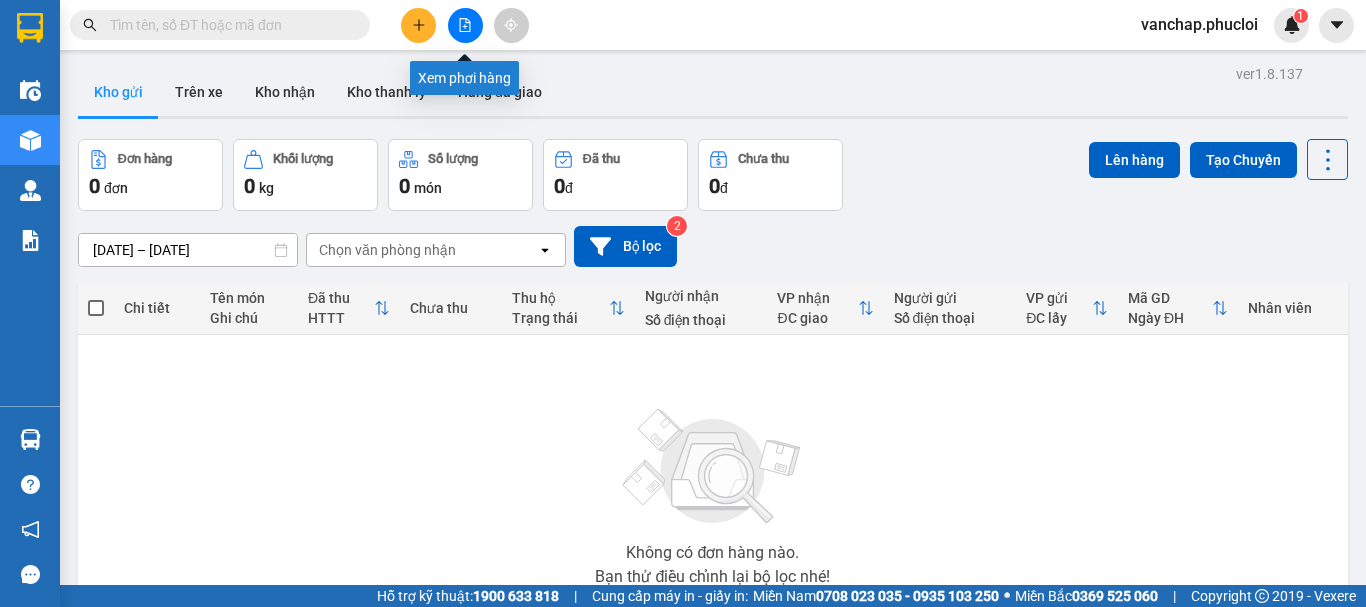 click 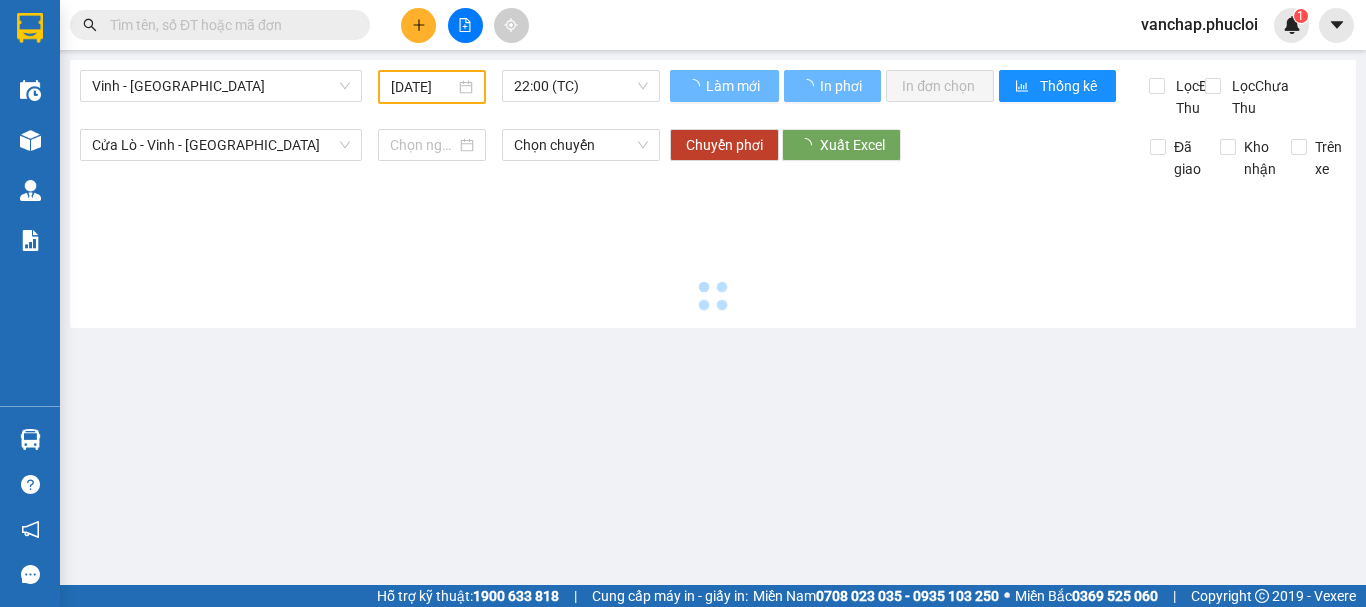 type on "[DATE]" 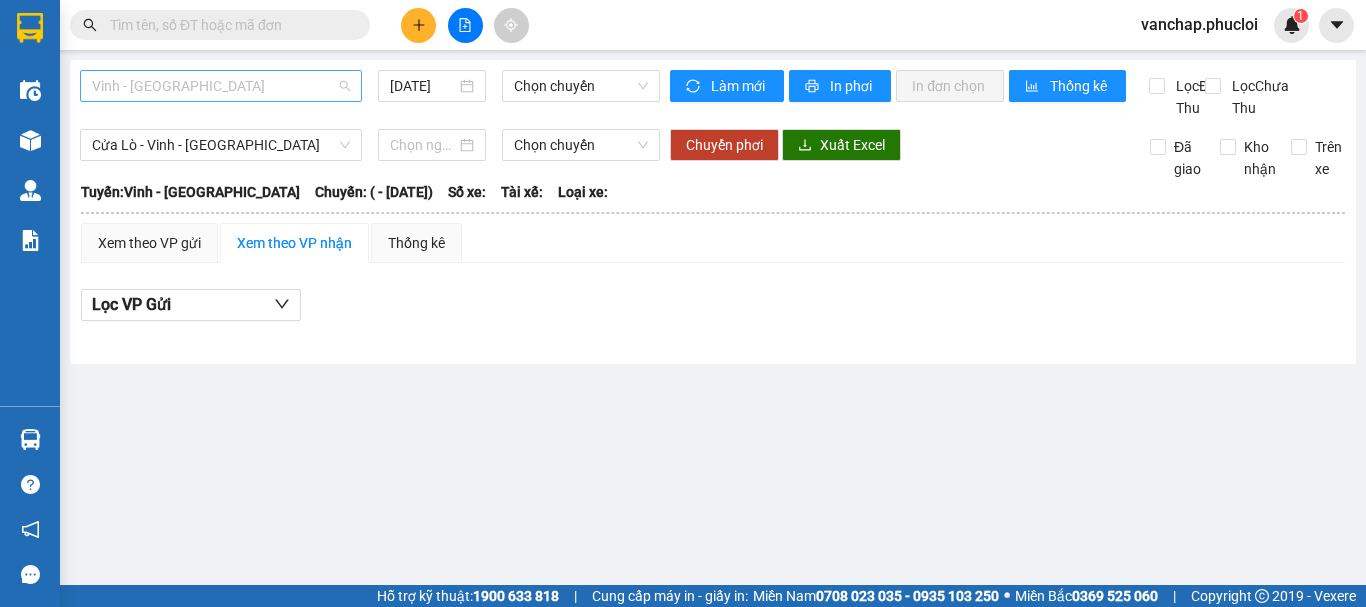 click on "Vinh - [GEOGRAPHIC_DATA]" at bounding box center [221, 86] 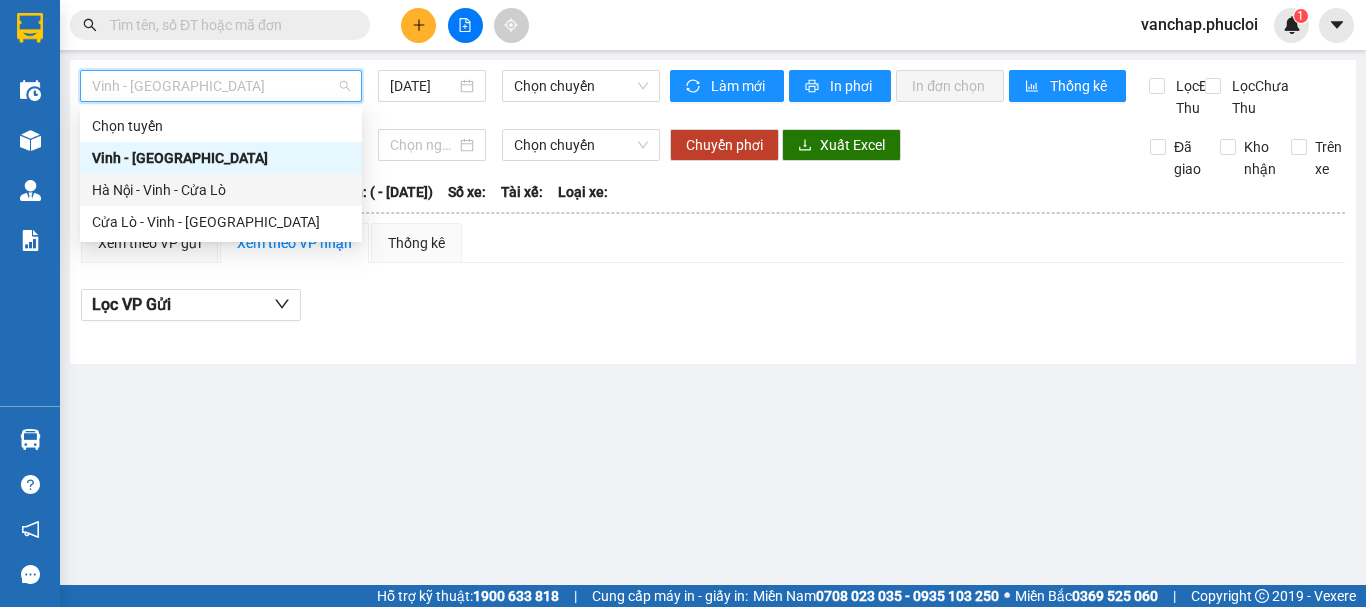 click on "Hà Nội - Vinh - Cửa Lò" at bounding box center [221, 190] 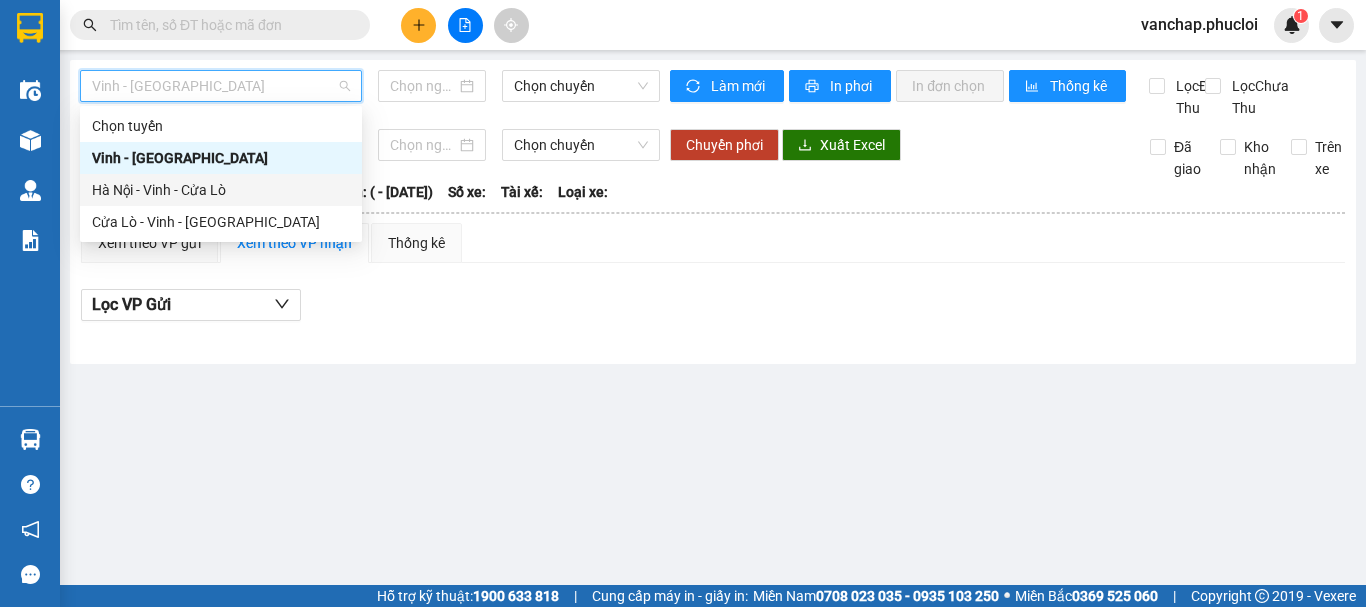 type on "[DATE]" 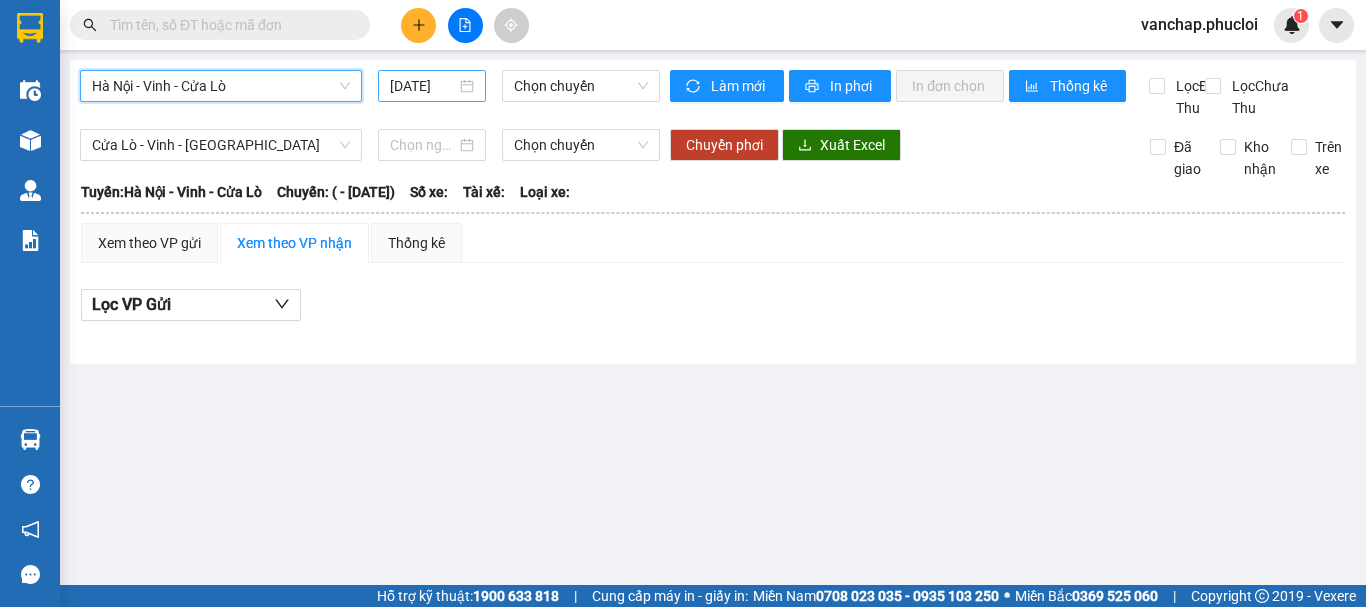 click on "[DATE]" at bounding box center (432, 86) 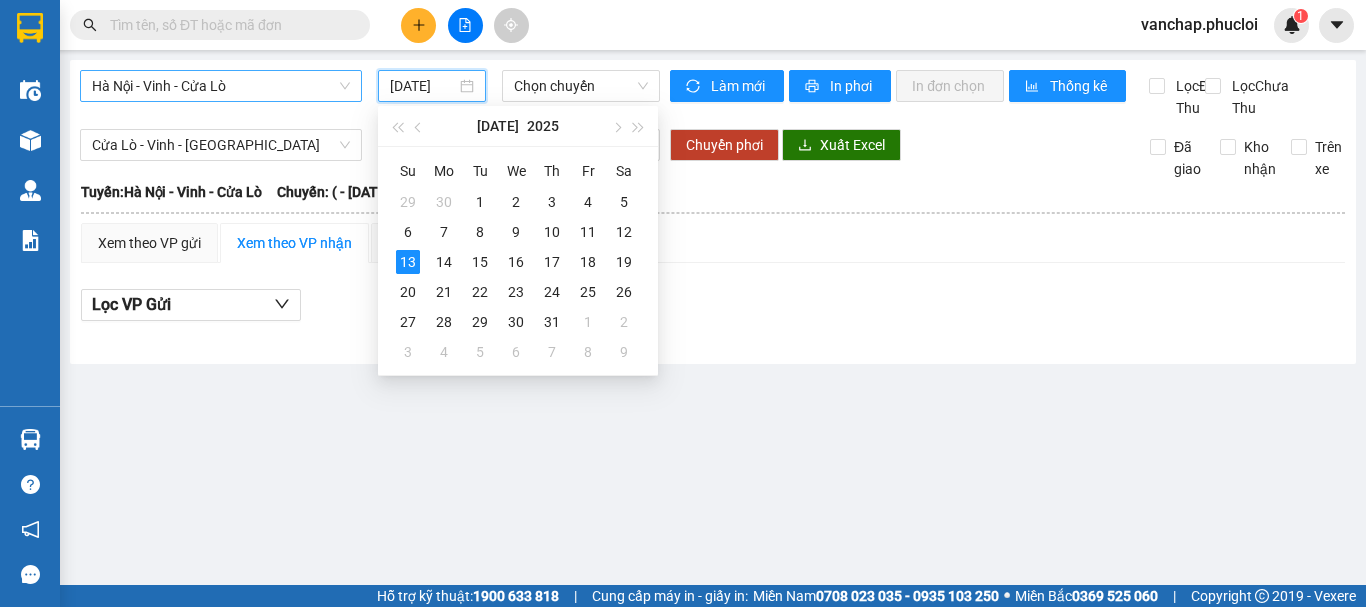 click on "Hà Nội - Vinh - Cửa Lò" at bounding box center [221, 86] 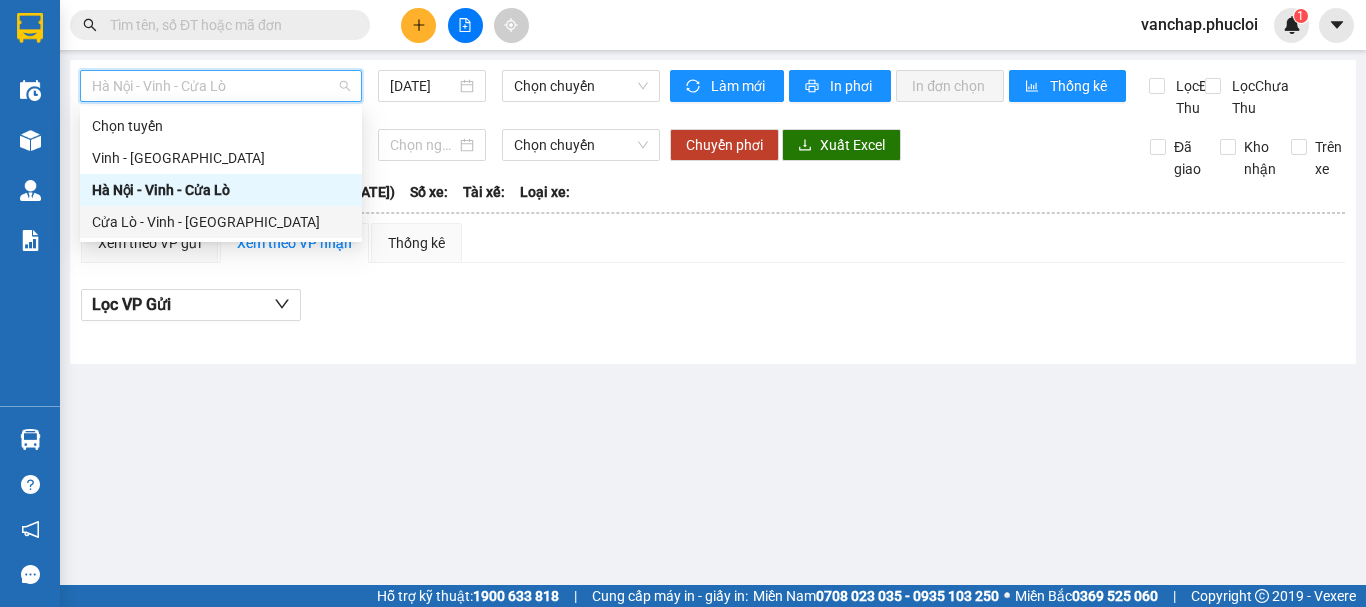 click on "Cửa Lò - Vinh - [GEOGRAPHIC_DATA]" at bounding box center (221, 222) 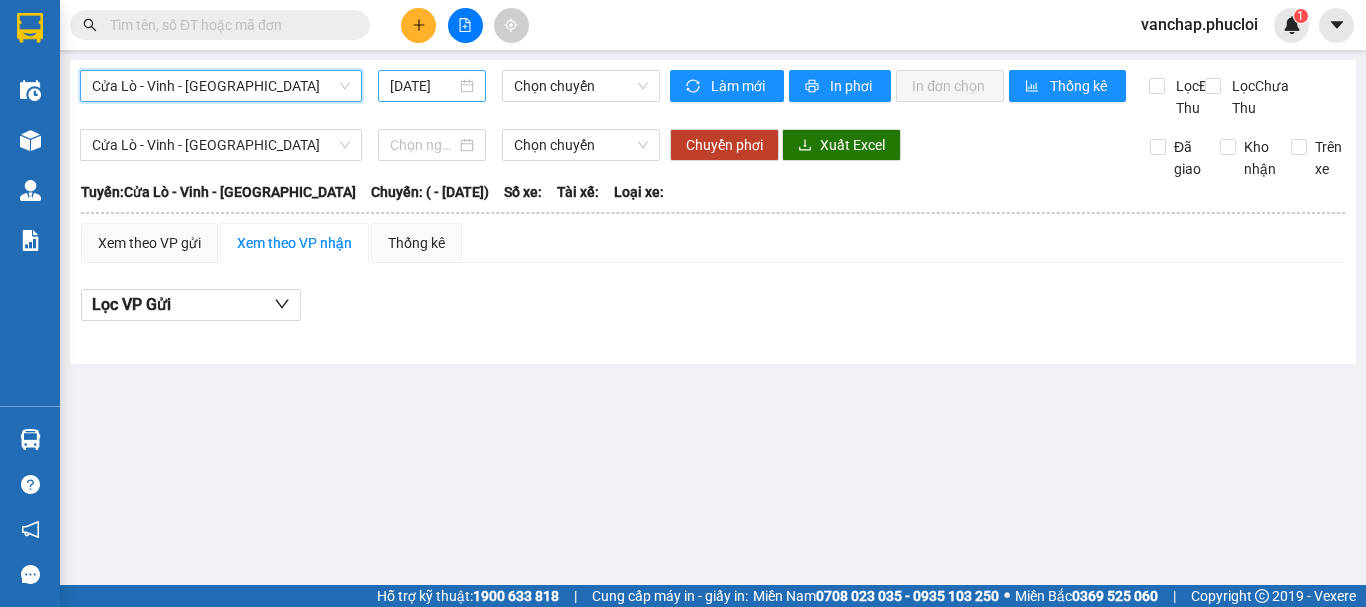 click on "[DATE]" at bounding box center [432, 86] 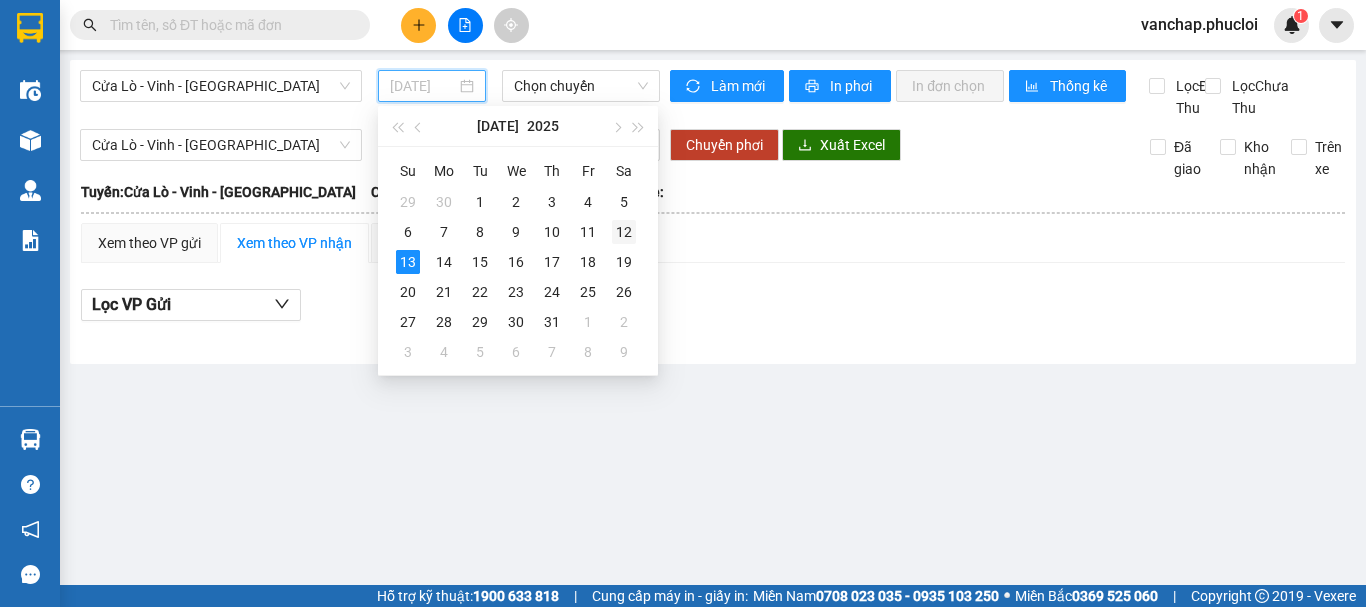 click on "12" at bounding box center (624, 232) 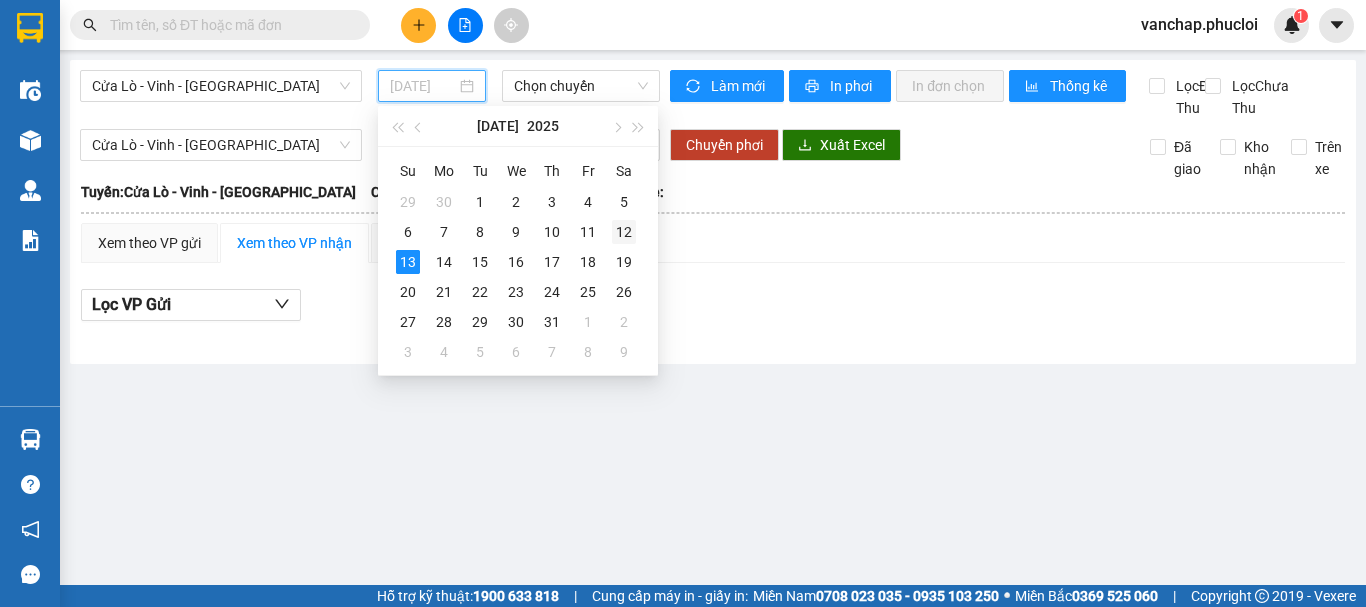 type on "[DATE]" 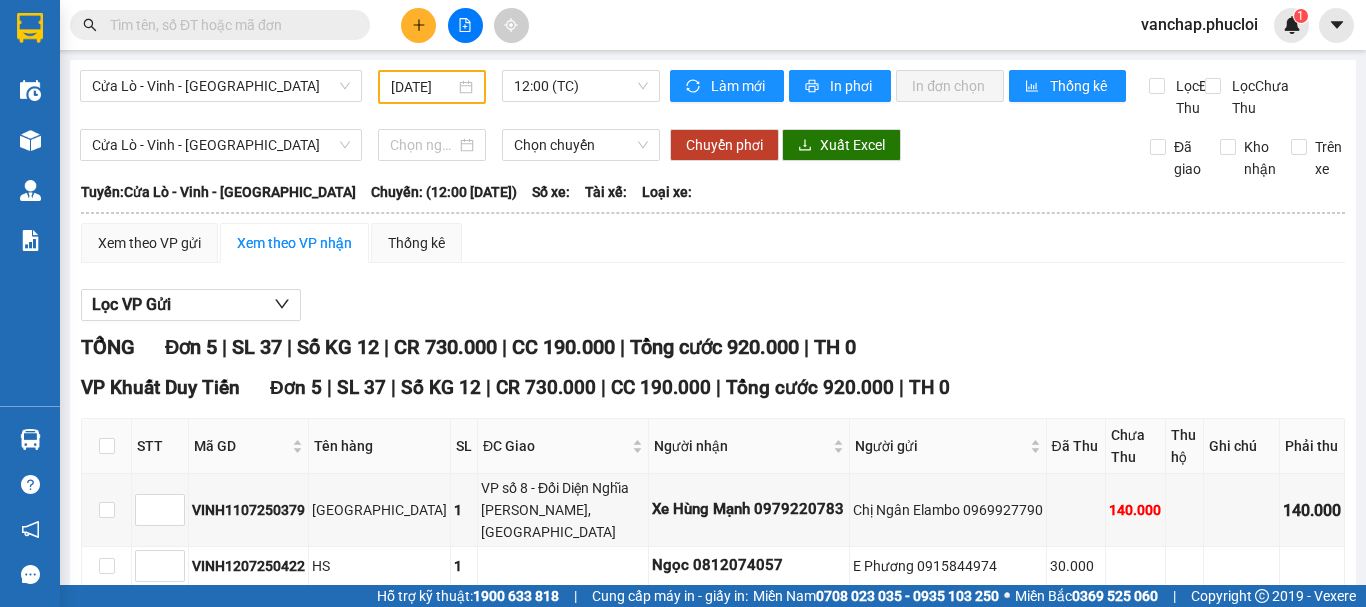 click on "Cửa Lò - Vinh - Hà Nội 12/07/2025 12:00   (TC)   Làm mới In phơi In đơn chọn Thống kê Lọc  Đã Thu Lọc  Chưa Thu Cửa Lò - Vinh - Hà Nội Chọn chuyến Chuyển phơi Xuất Excel Đã giao Kho nhận Trên xe Phúc Lợi   0981311450   Đường Nguyễn Huệ, Phường Nghi Hương PHƠI HÀNG 09:30 - 13/07/2025 Tuyến:  Cửa Lò - Vinh - Hà Nội Chuyến:   (12:00 - 12/07/2025) Tuyến:  Cửa Lò - Vinh - Hà Nội Chuyến:   (12:00 - 12/07/2025) Số xe:  Tài xế:  Loại xe:  Xem theo VP gửi Xem theo VP nhận Thống kê Lọc VP Gửi TỔNG Đơn   5 | SL   37 | Số KG   12 | CR   730.000 | CC   190.000 | Tổng cước   920.000 | TH   0 VP Khuất Duy Tiến Đơn   5 | SL   37 | Số KG   12 | CR   730.000 | CC   190.000 | Tổng cước   920.000 | TH   0 STT Mã GD Tên hàng SL ĐC Giao Người nhận Người gửi Đã Thu Chưa Thu Thu hộ Ghi chú Phải thu Ký nhận                             VINH1107250379 BẮC GIANG 1 140.000 1" at bounding box center [713, 478] 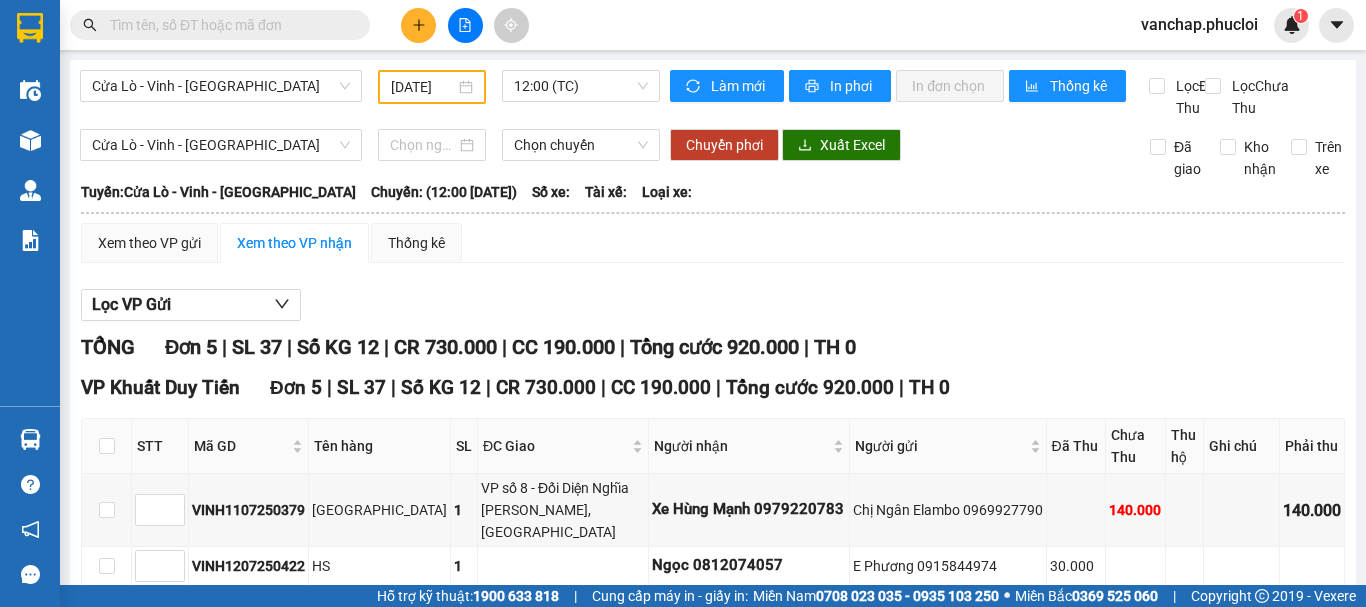 scroll, scrollTop: 0, scrollLeft: 0, axis: both 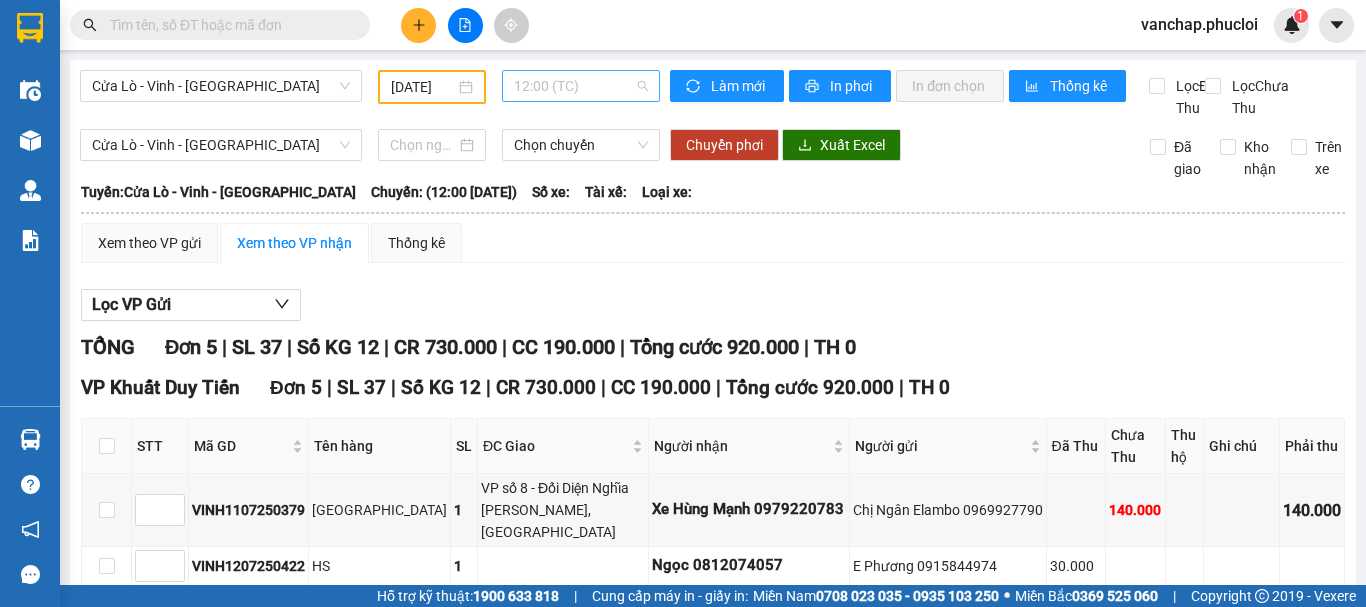 click on "12:00   (TC)" at bounding box center [581, 86] 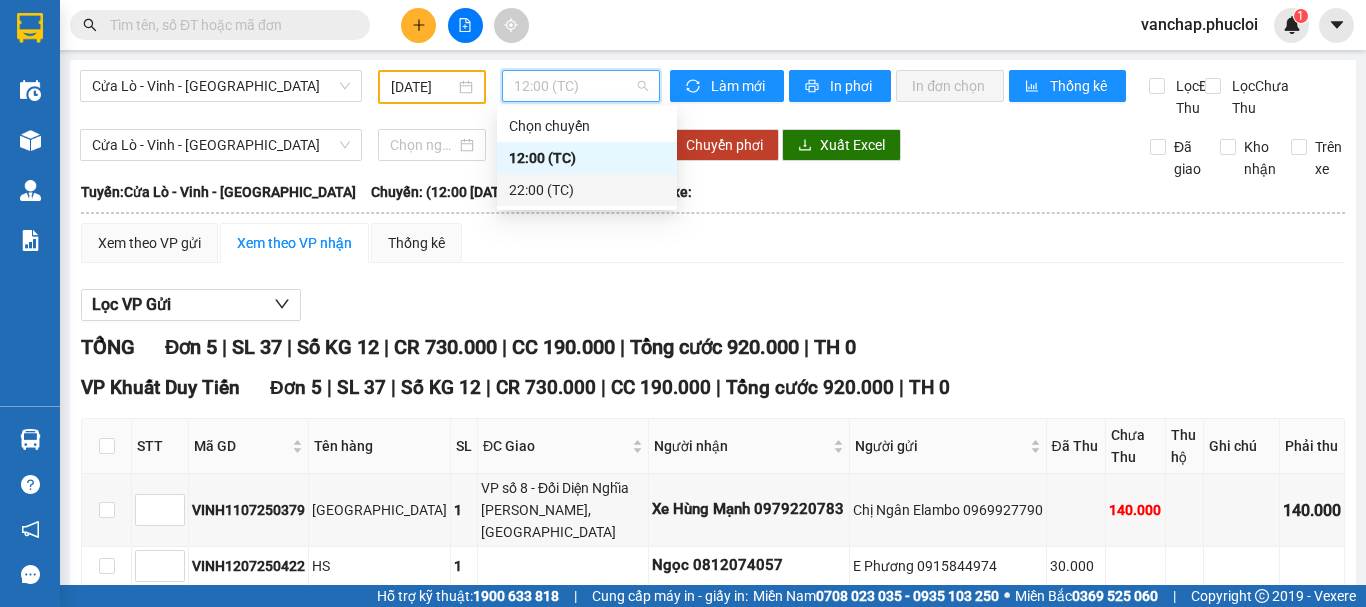 click on "22:00   (TC)" at bounding box center (587, 190) 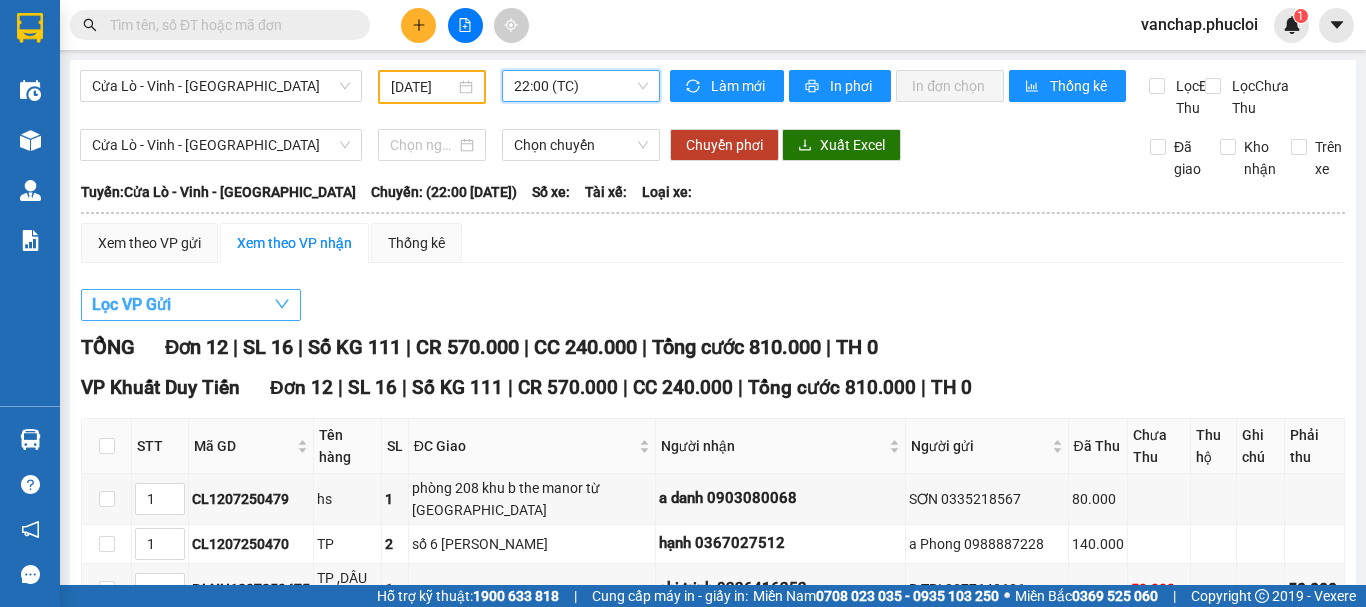 click on "Lọc VP Gửi" at bounding box center (191, 305) 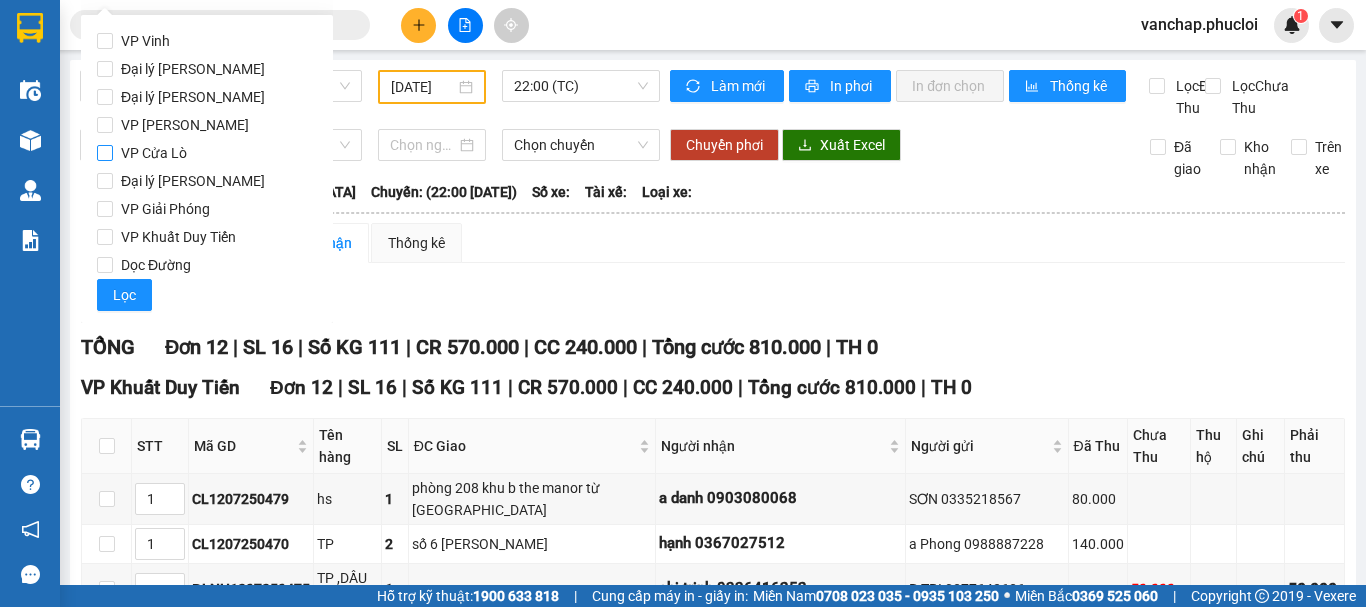 click on "VP Cửa Lò" at bounding box center [105, 153] 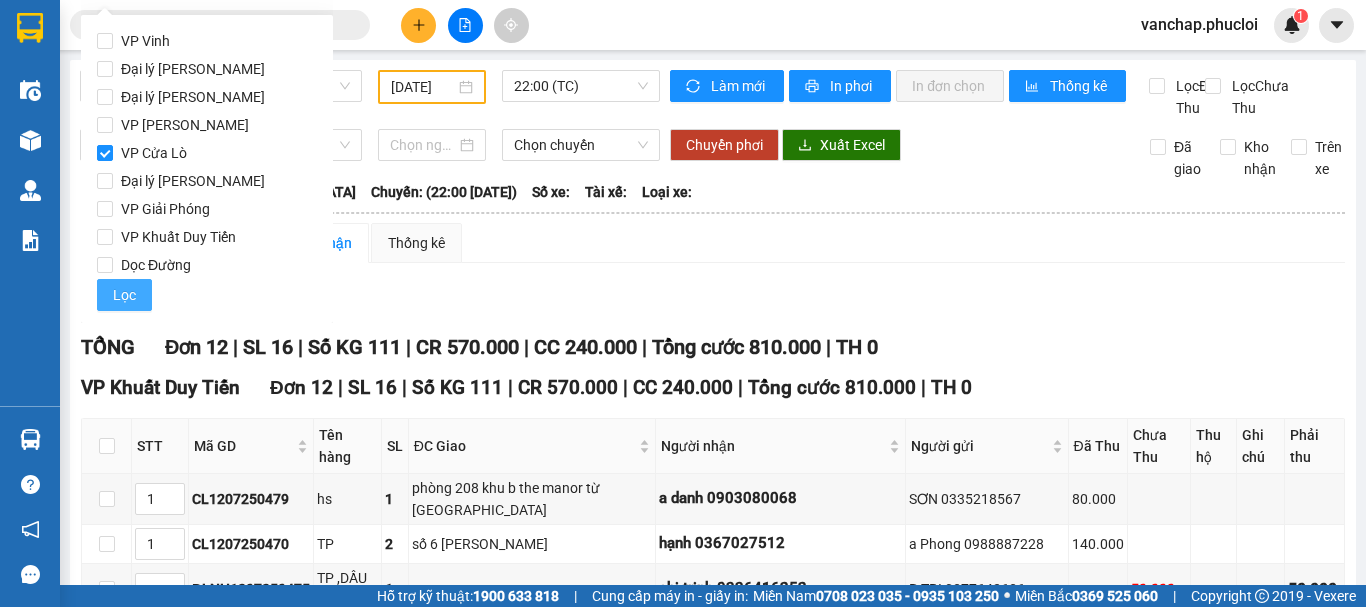 click on "Lọc" at bounding box center [124, 295] 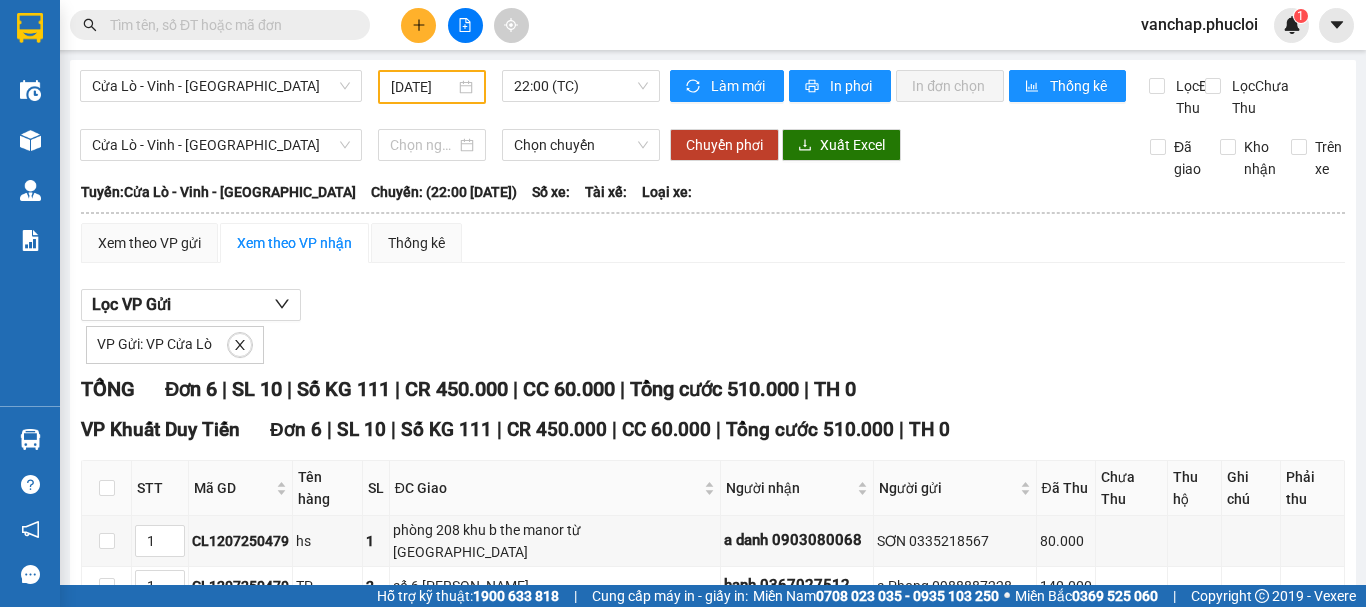 scroll, scrollTop: 268, scrollLeft: 0, axis: vertical 